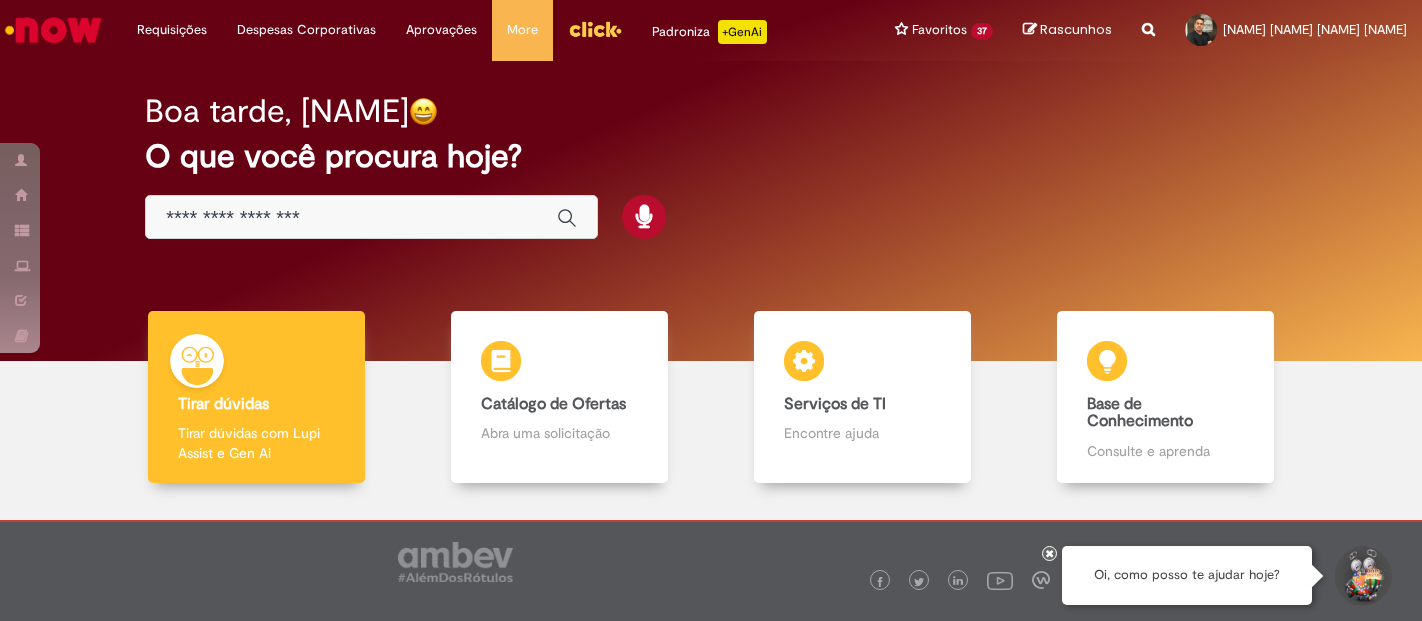 scroll, scrollTop: 0, scrollLeft: 0, axis: both 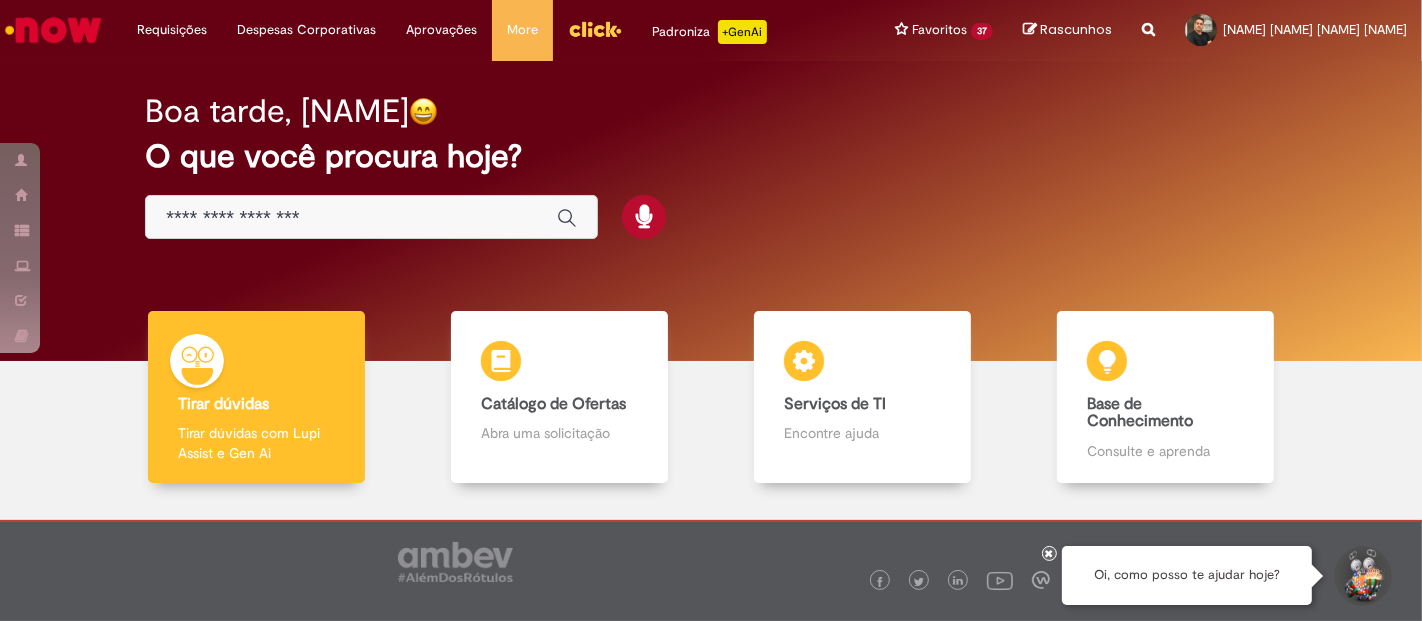 click at bounding box center (1362, 576) 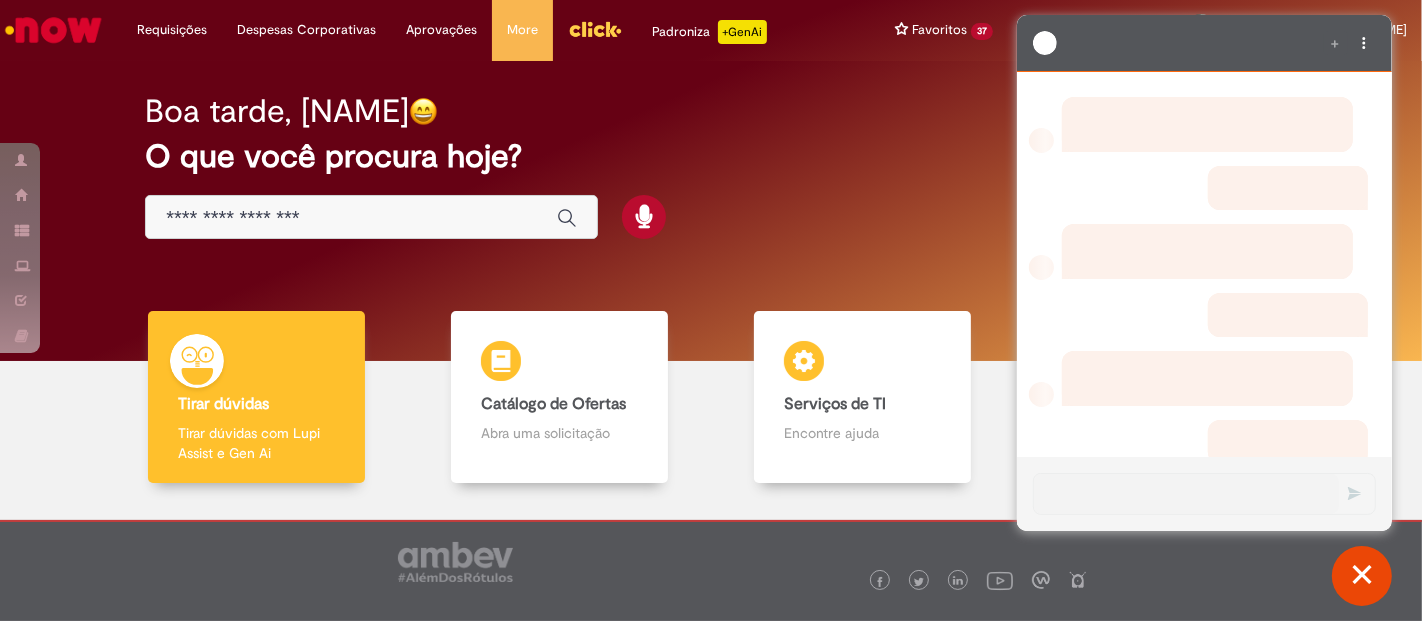 scroll, scrollTop: 0, scrollLeft: 0, axis: both 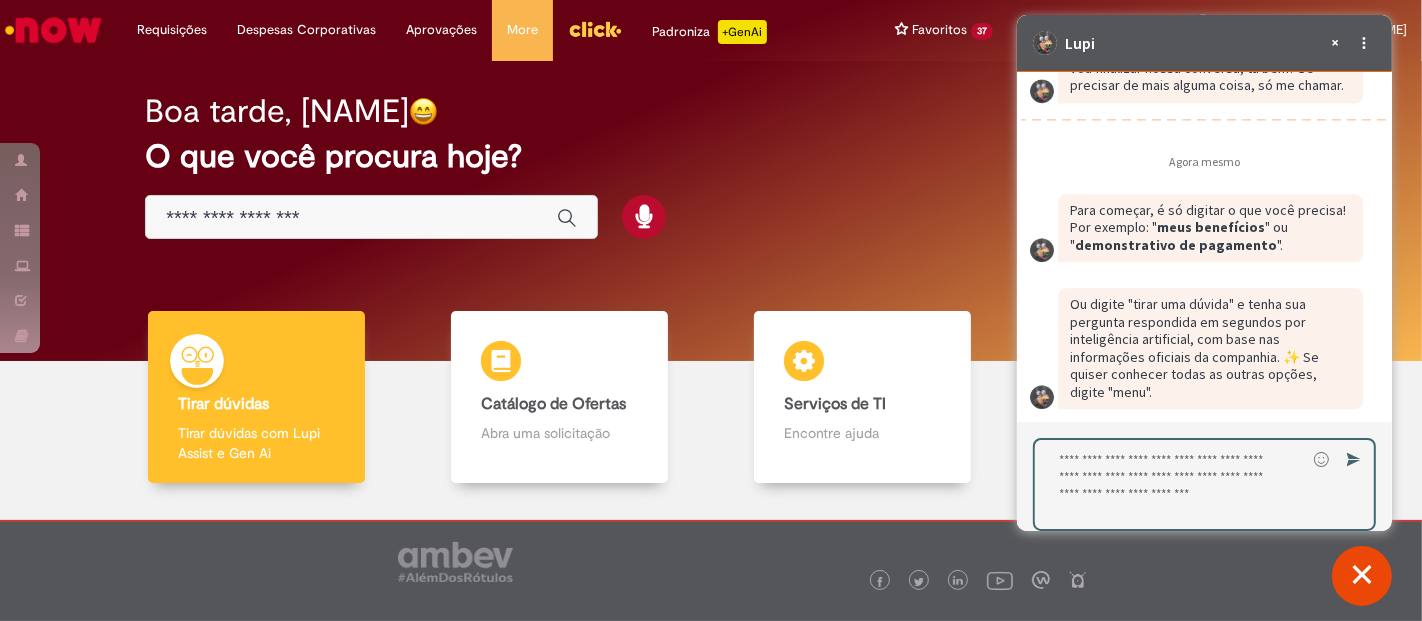 click at bounding box center [1169, 484] 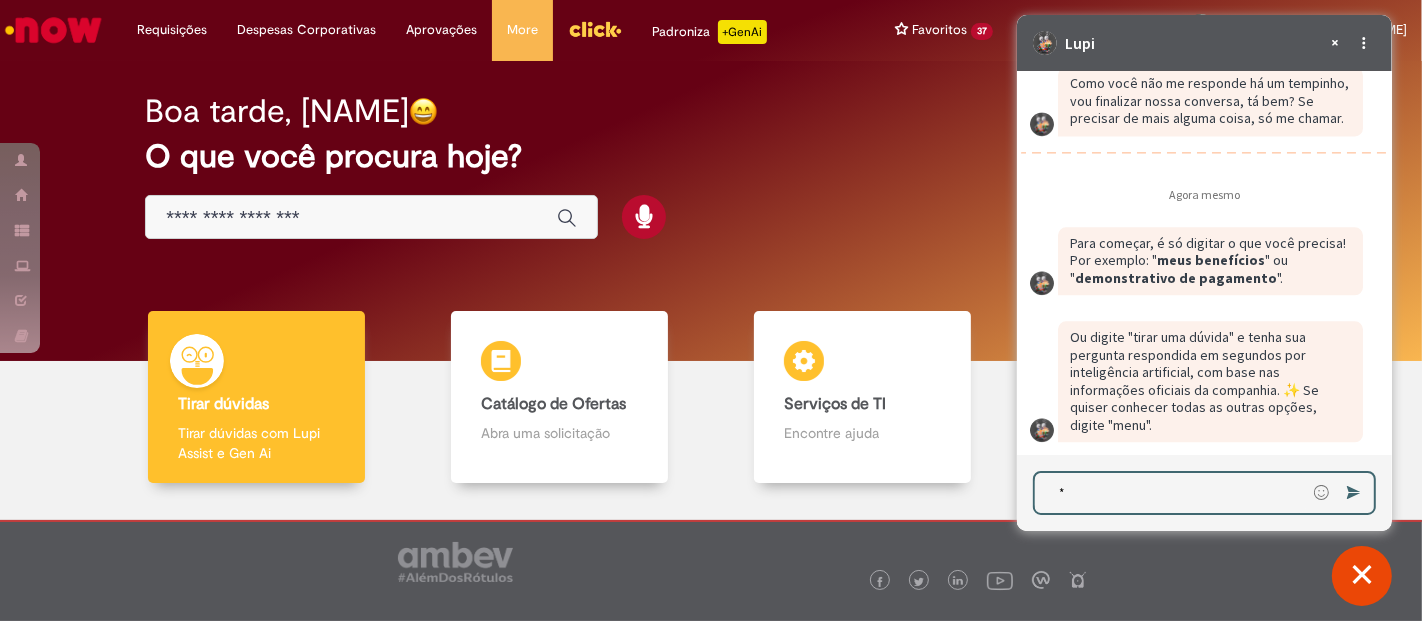 scroll, scrollTop: 3940, scrollLeft: 0, axis: vertical 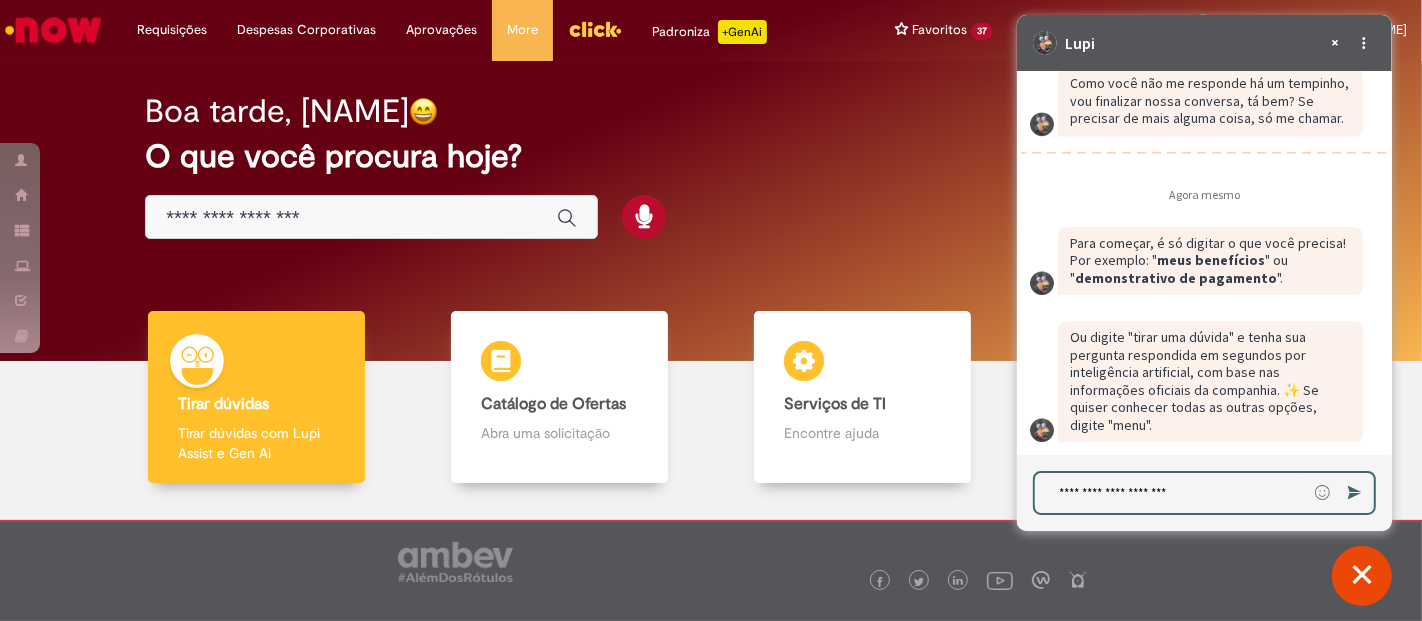 type on "**********" 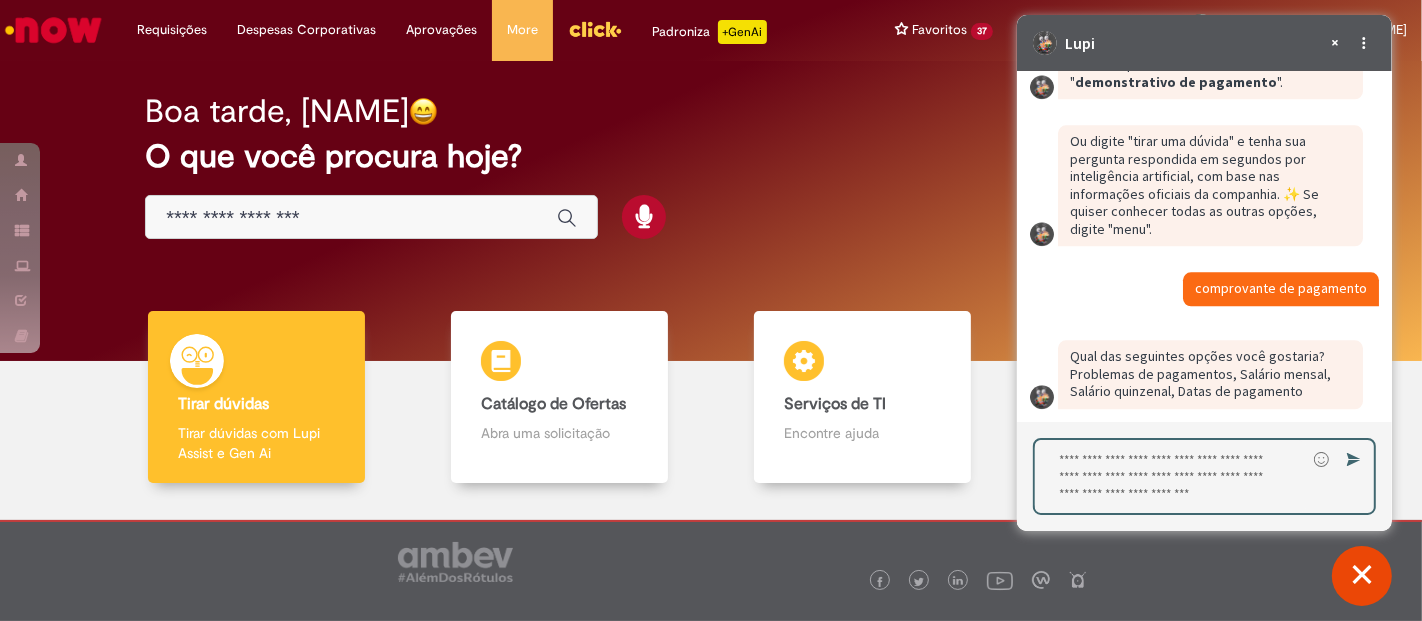 scroll, scrollTop: 4136, scrollLeft: 0, axis: vertical 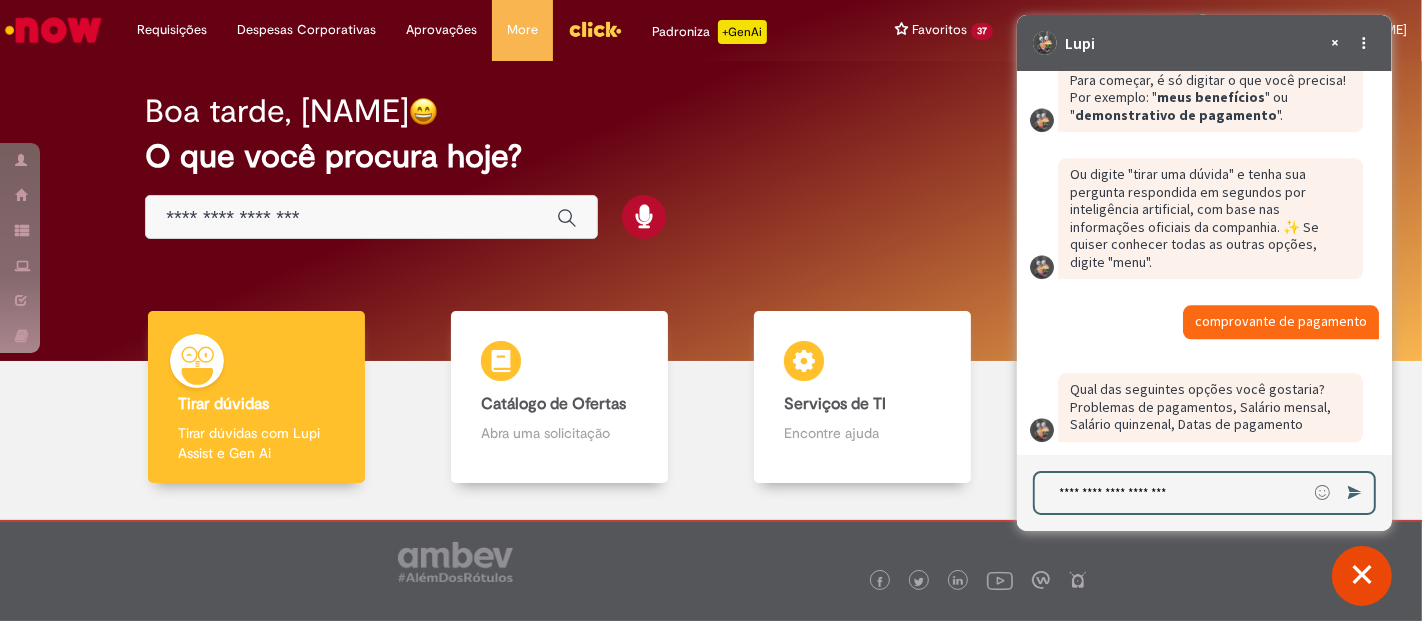 type on "**********" 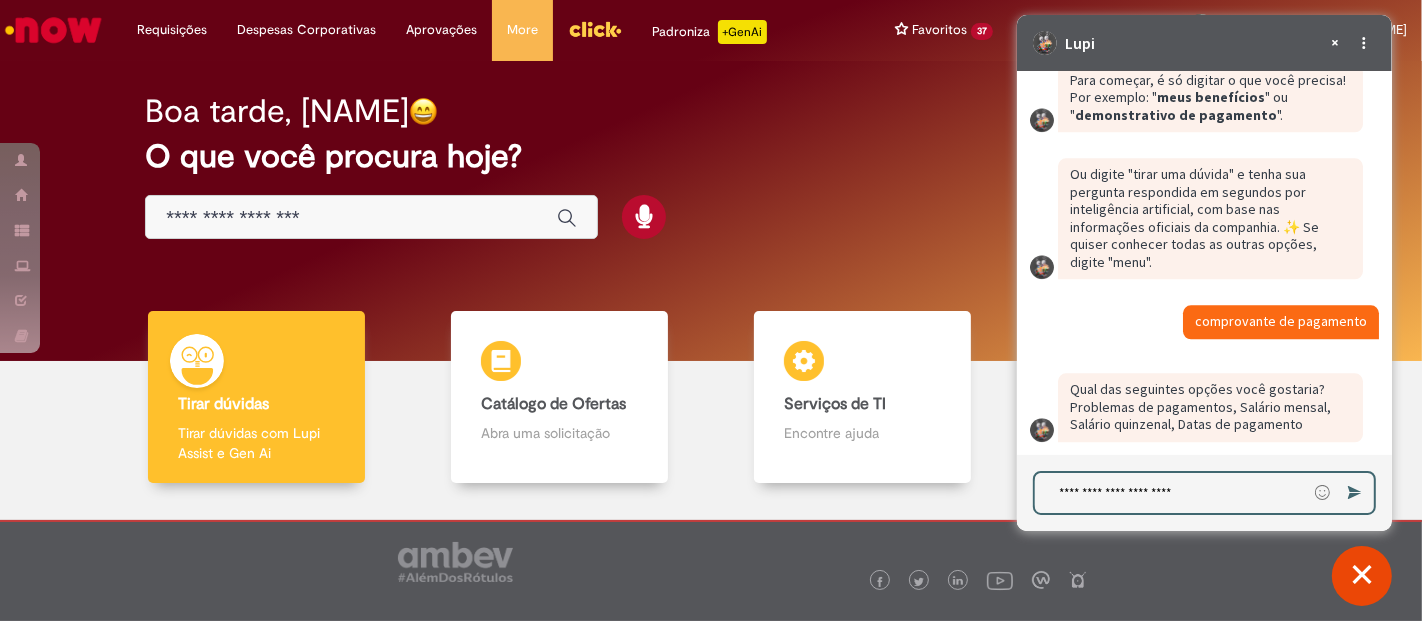 type 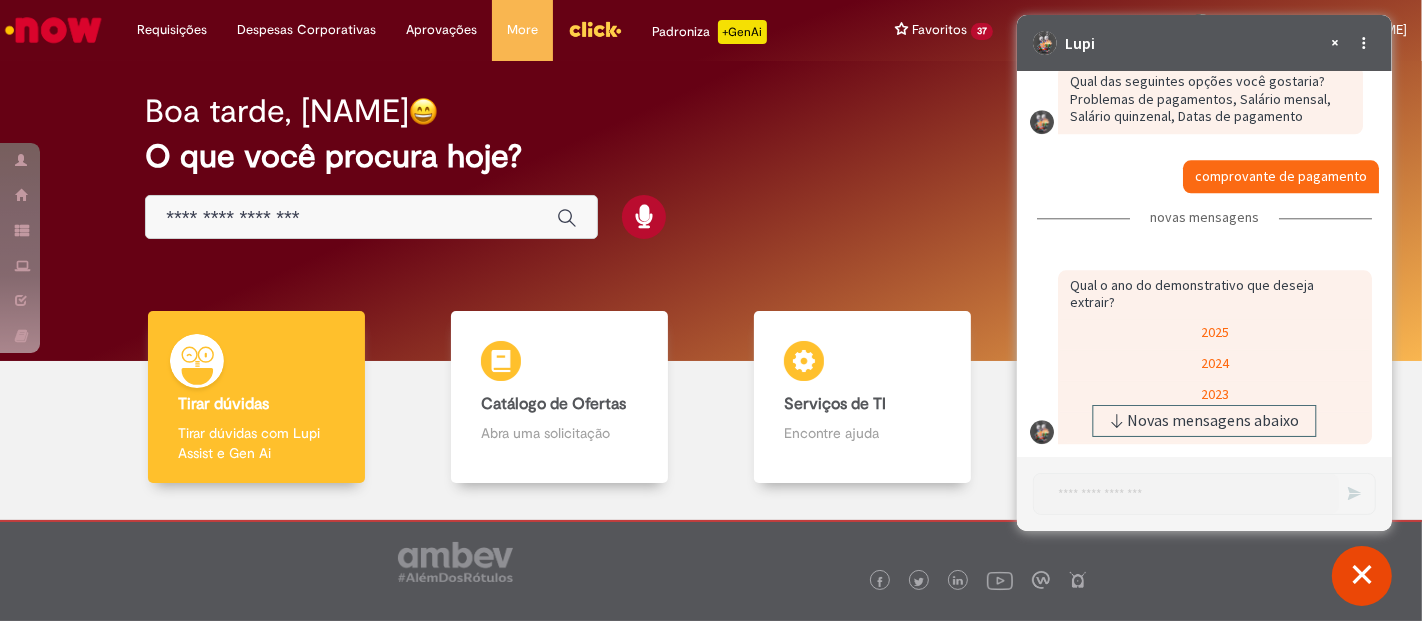 scroll, scrollTop: 4394, scrollLeft: 0, axis: vertical 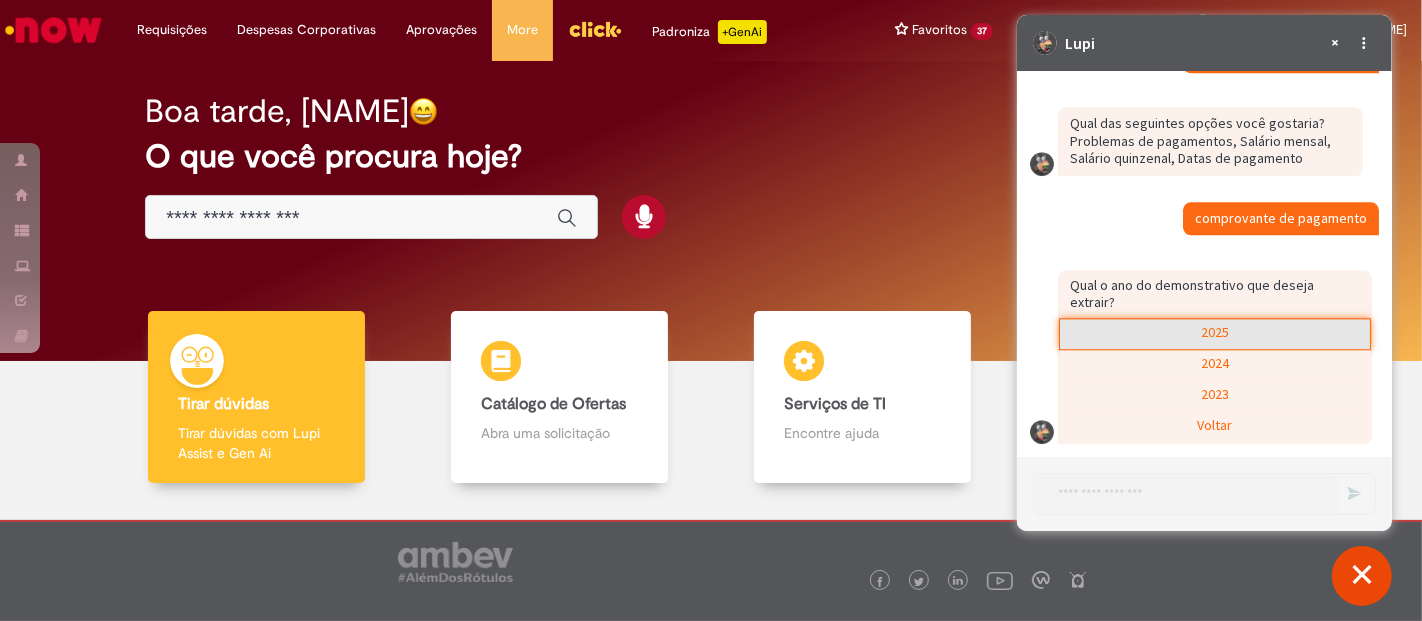 click on "2025" 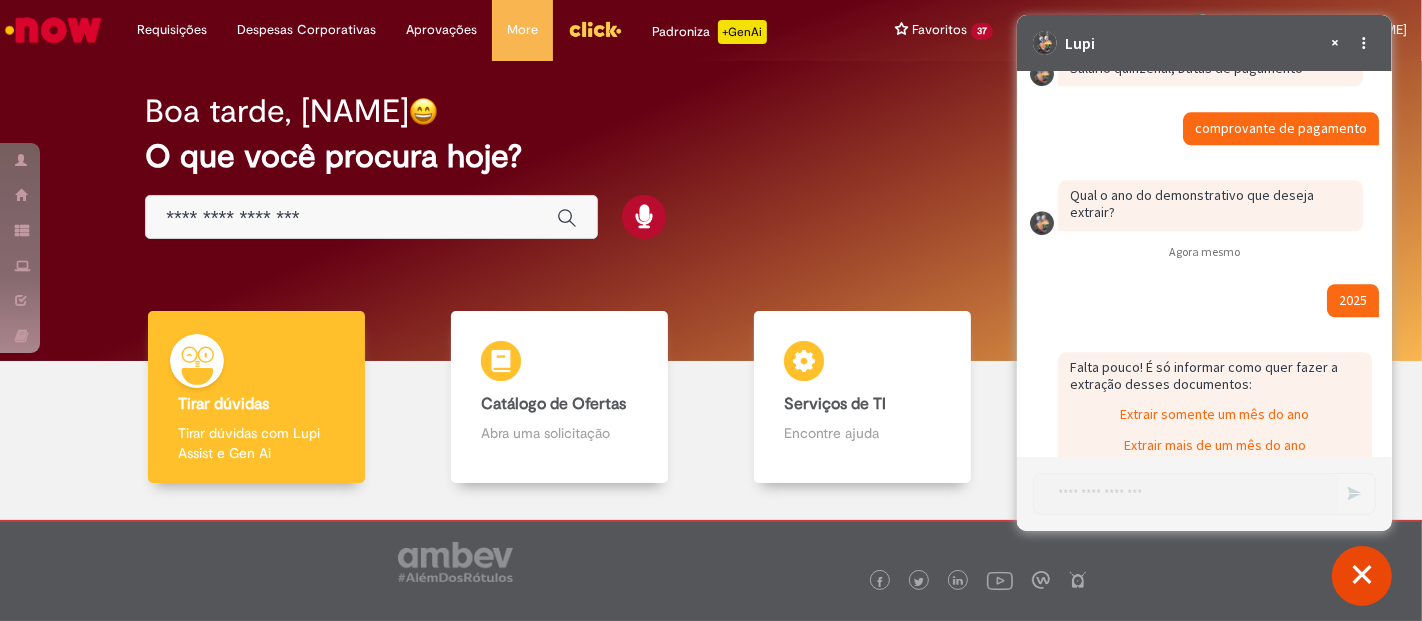 scroll, scrollTop: 4511, scrollLeft: 0, axis: vertical 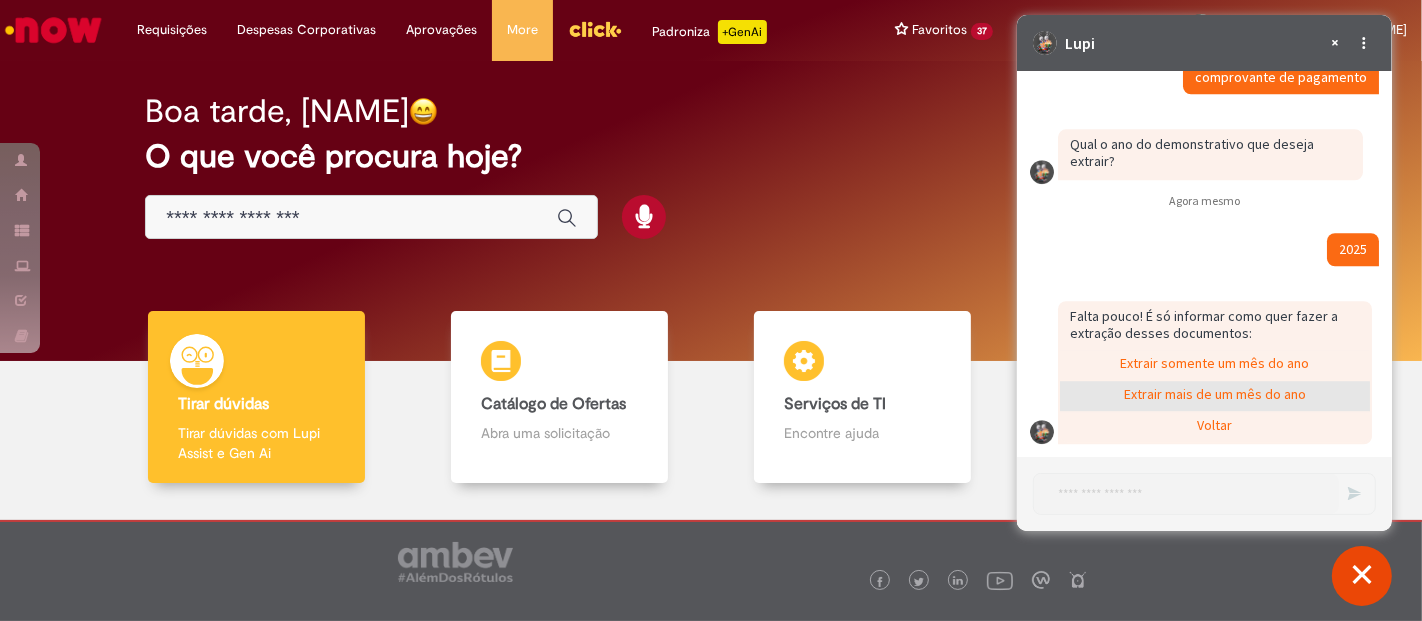 click on "Extrair mais de um mês do ano" 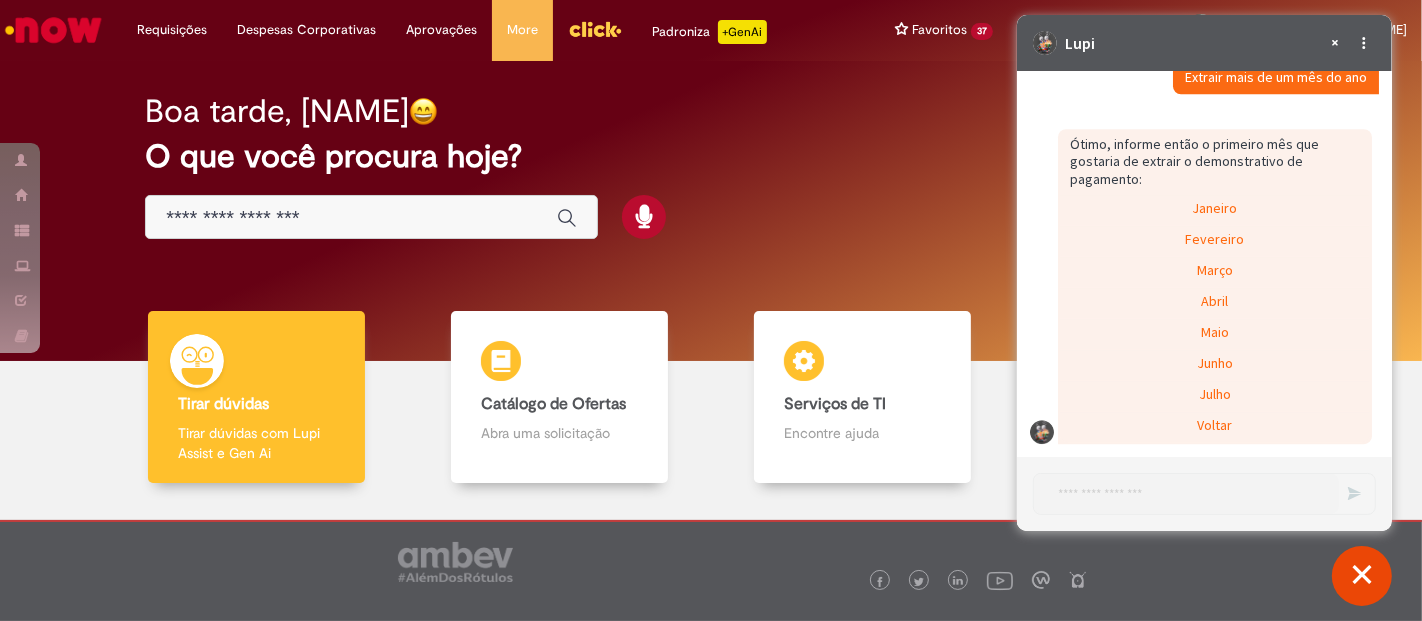 scroll, scrollTop: 4832, scrollLeft: 0, axis: vertical 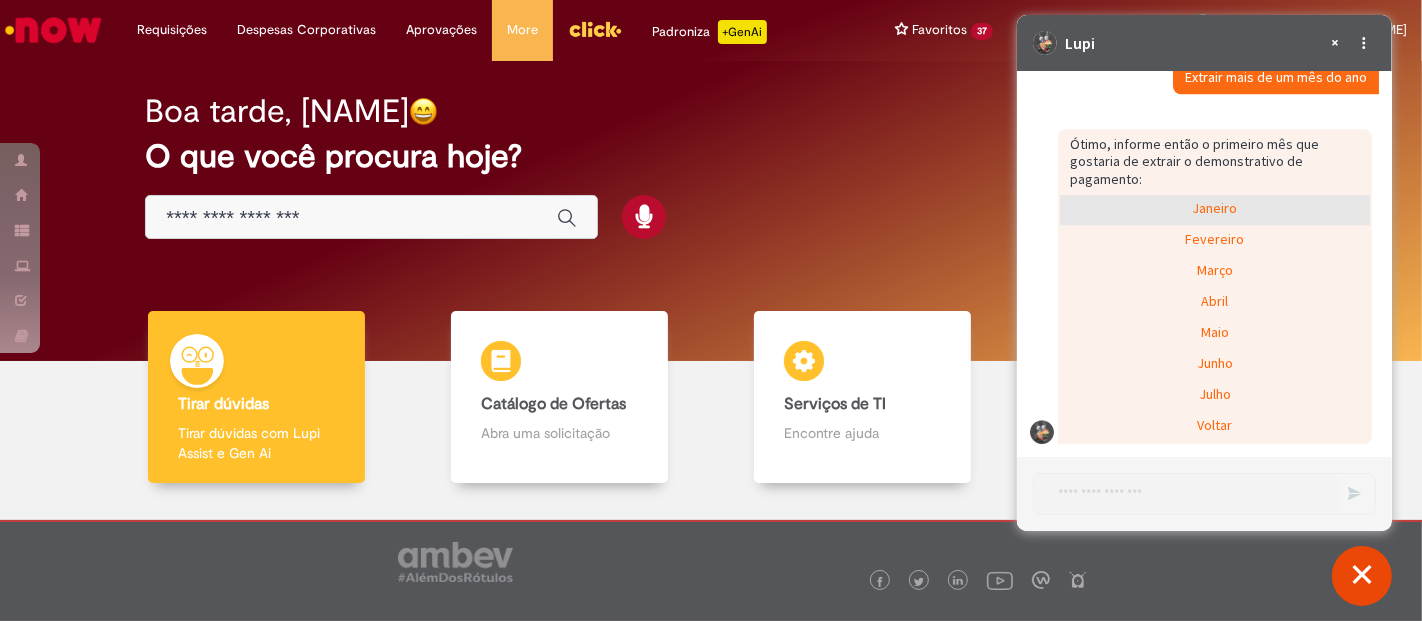click on "Janeiro" 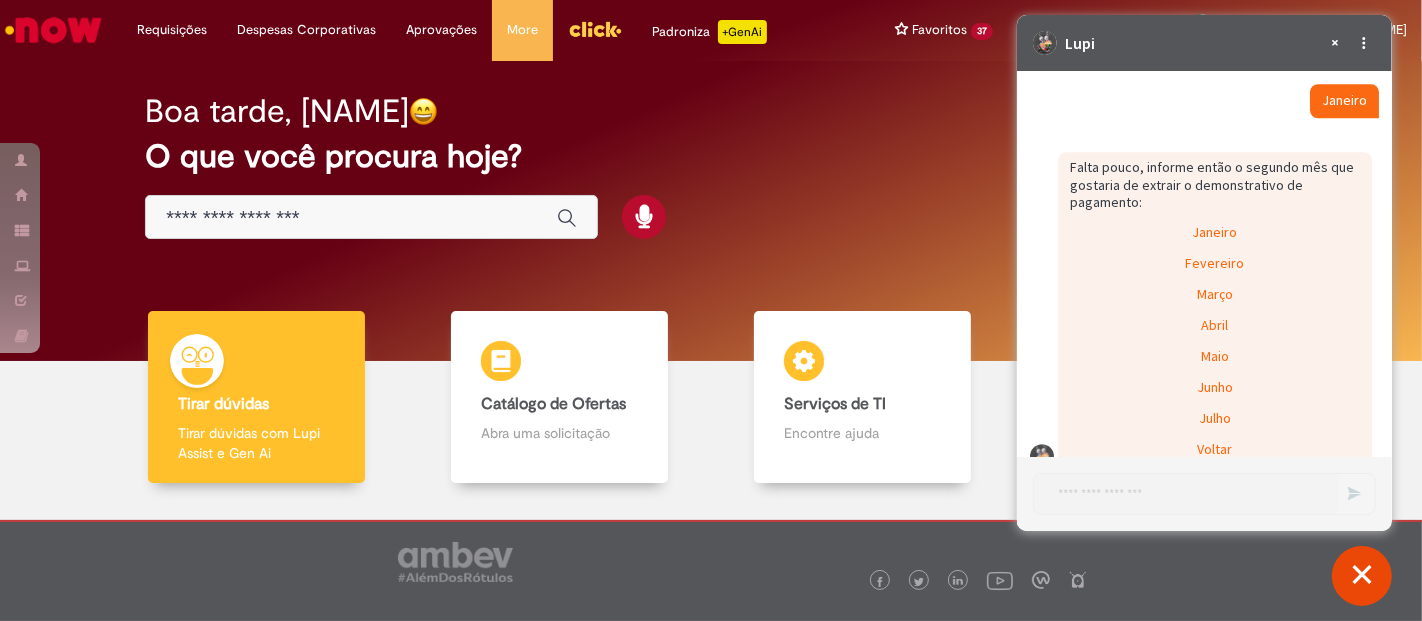 scroll, scrollTop: 5000, scrollLeft: 0, axis: vertical 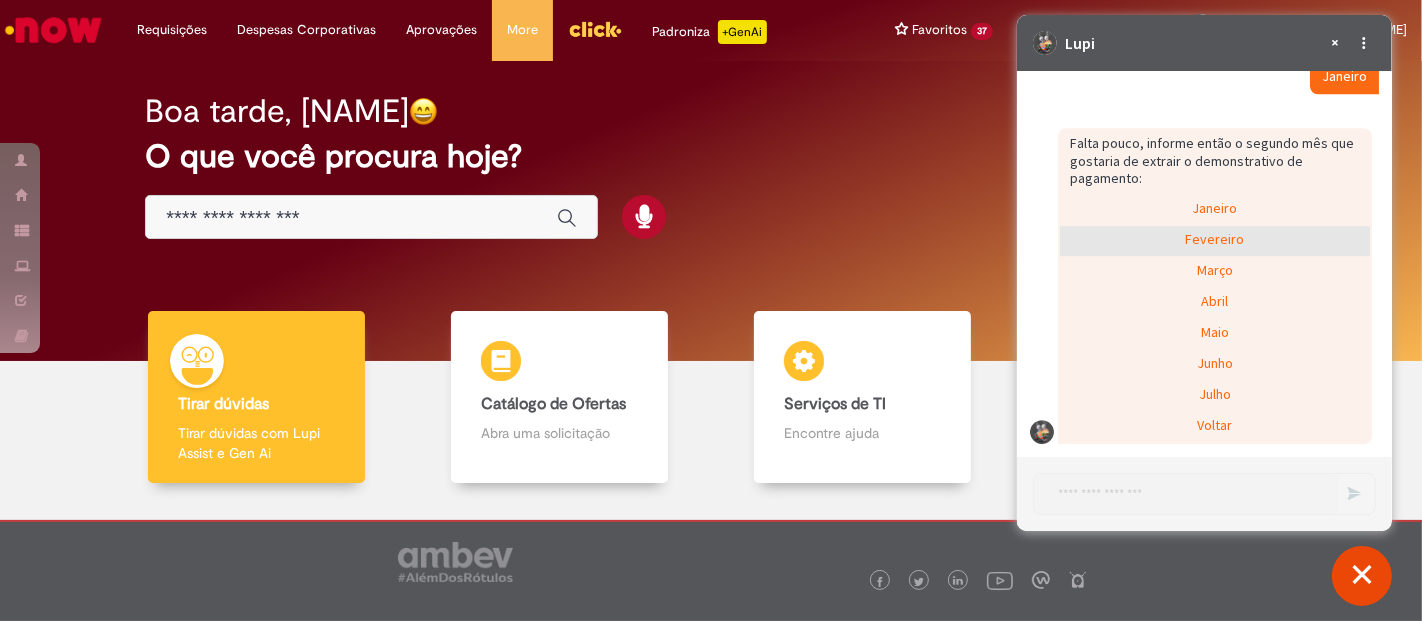 click on "Fevereiro" 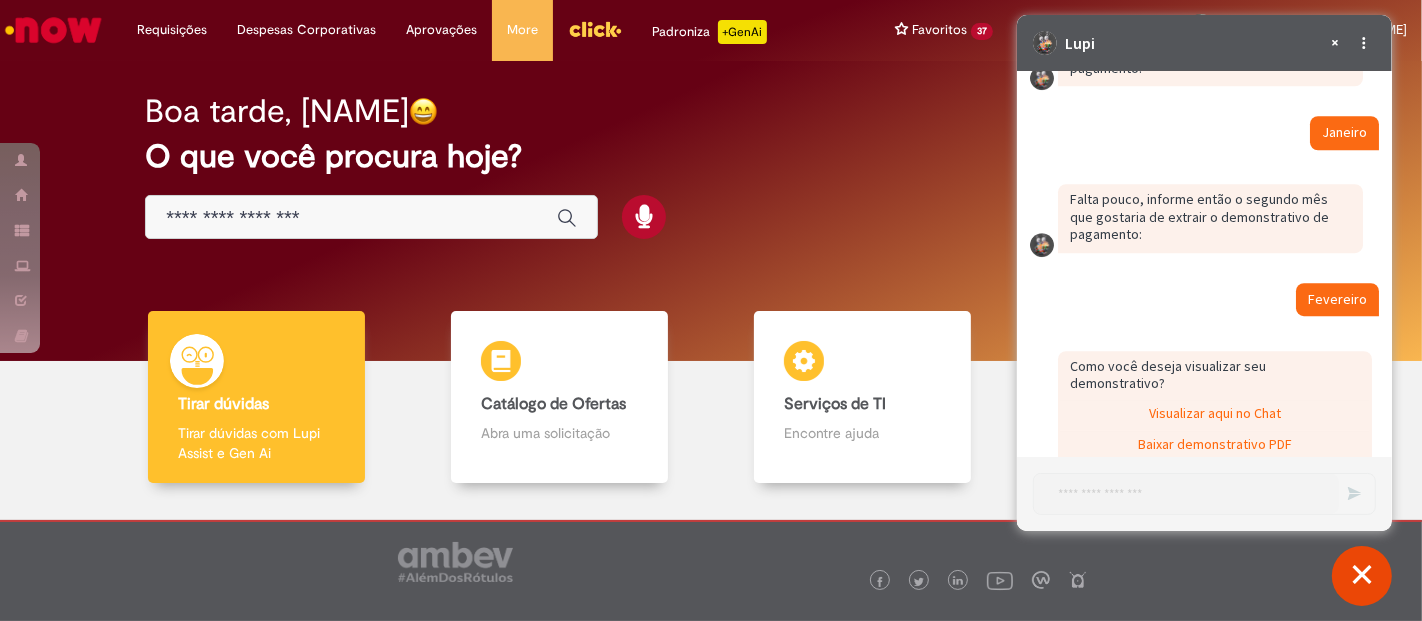 scroll, scrollTop: 4976, scrollLeft: 0, axis: vertical 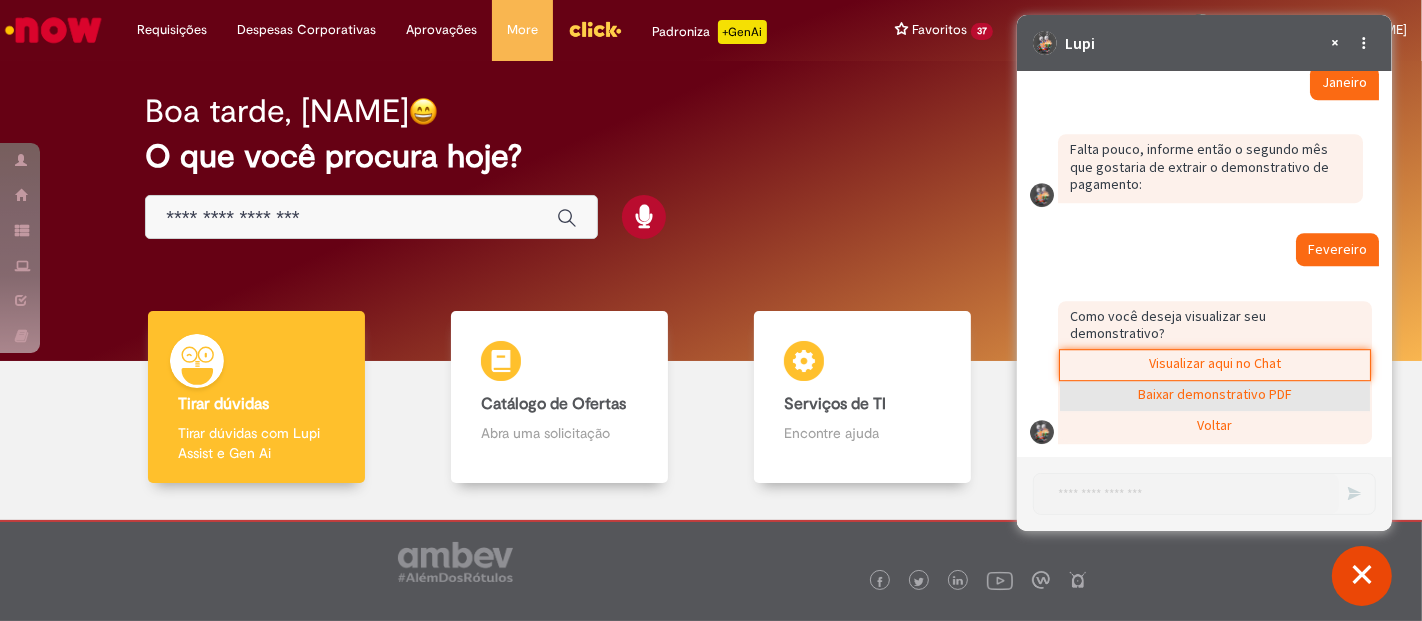 click on "Baixar demonstrativo PDF" 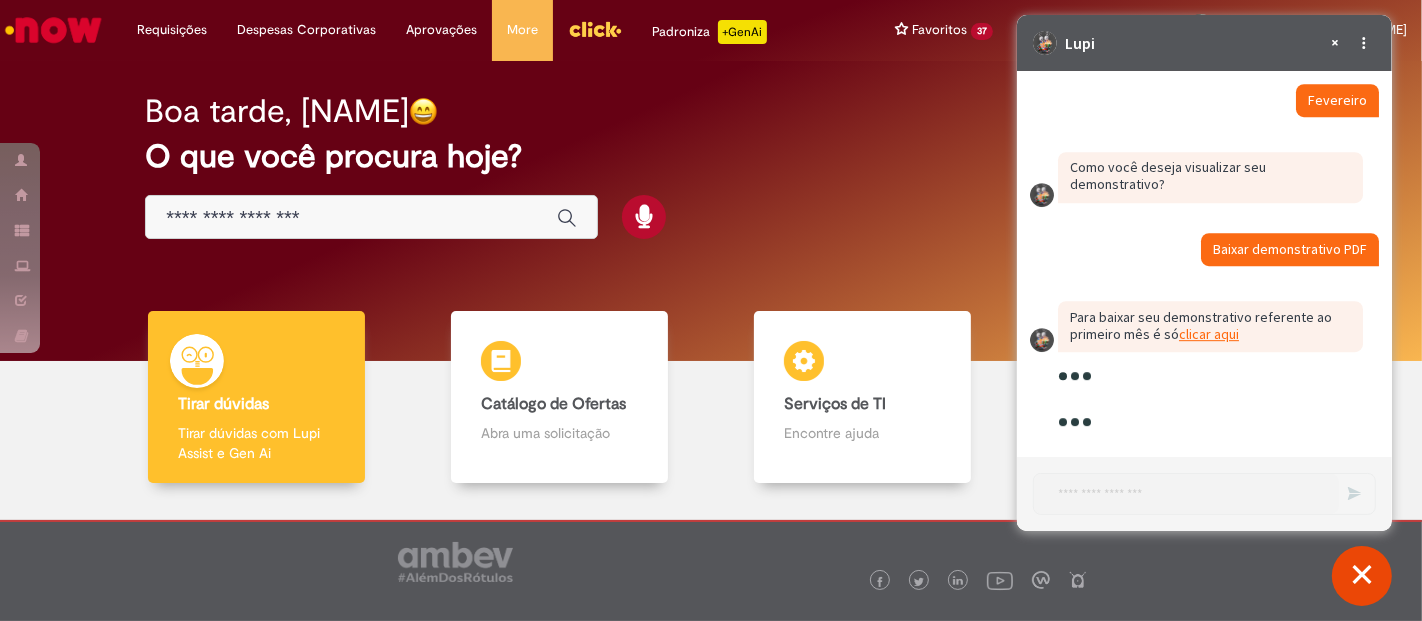 scroll, scrollTop: 5152, scrollLeft: 0, axis: vertical 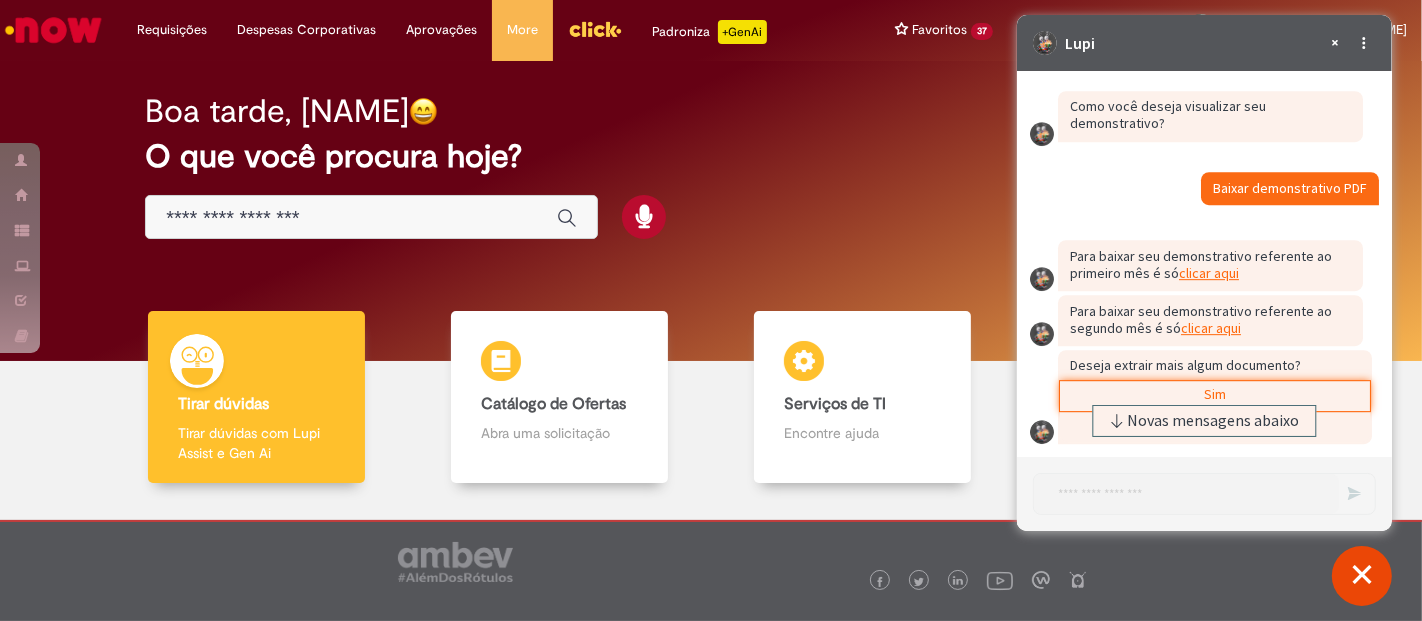 click on "clicar aqui  (abre em uma nova guia)" 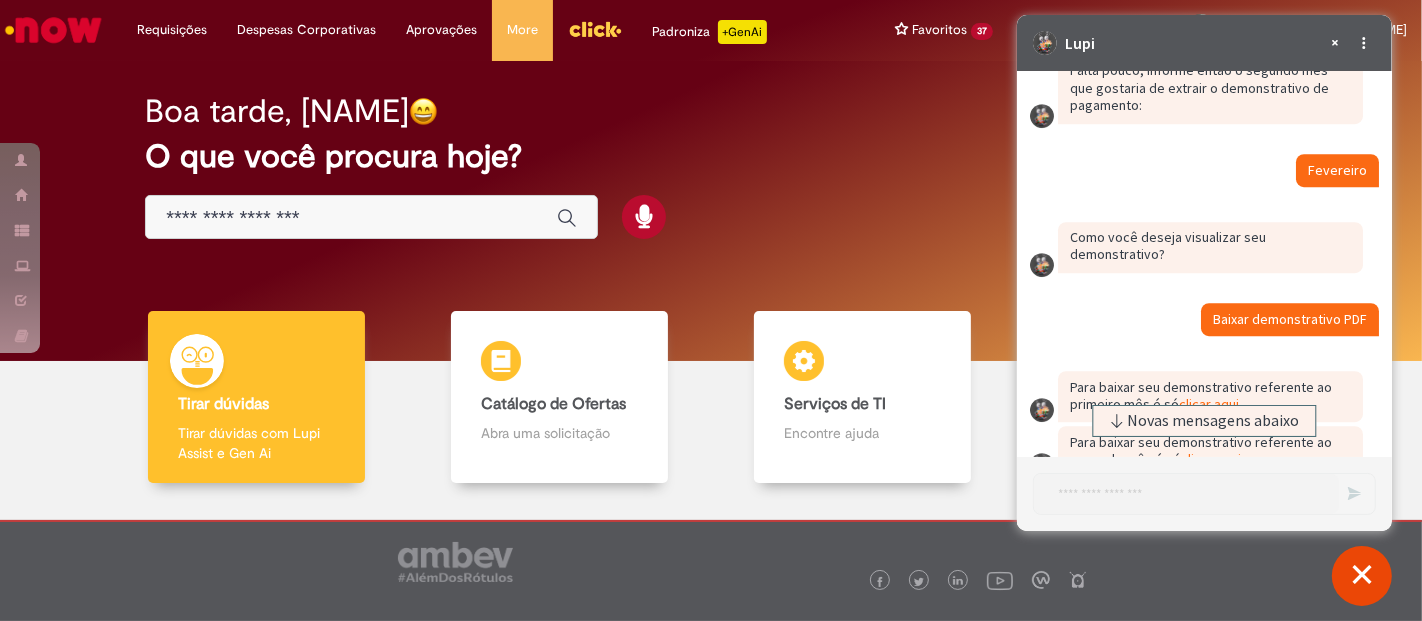 scroll, scrollTop: 5205, scrollLeft: 0, axis: vertical 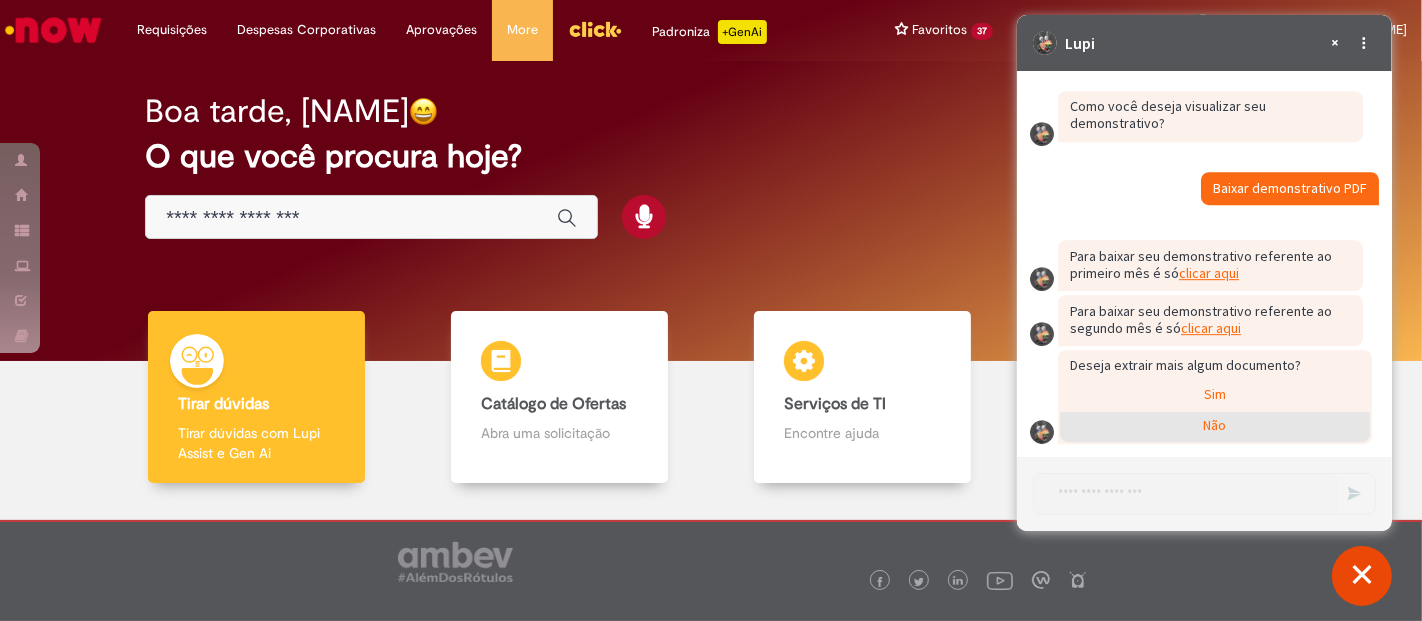 click on "Não" 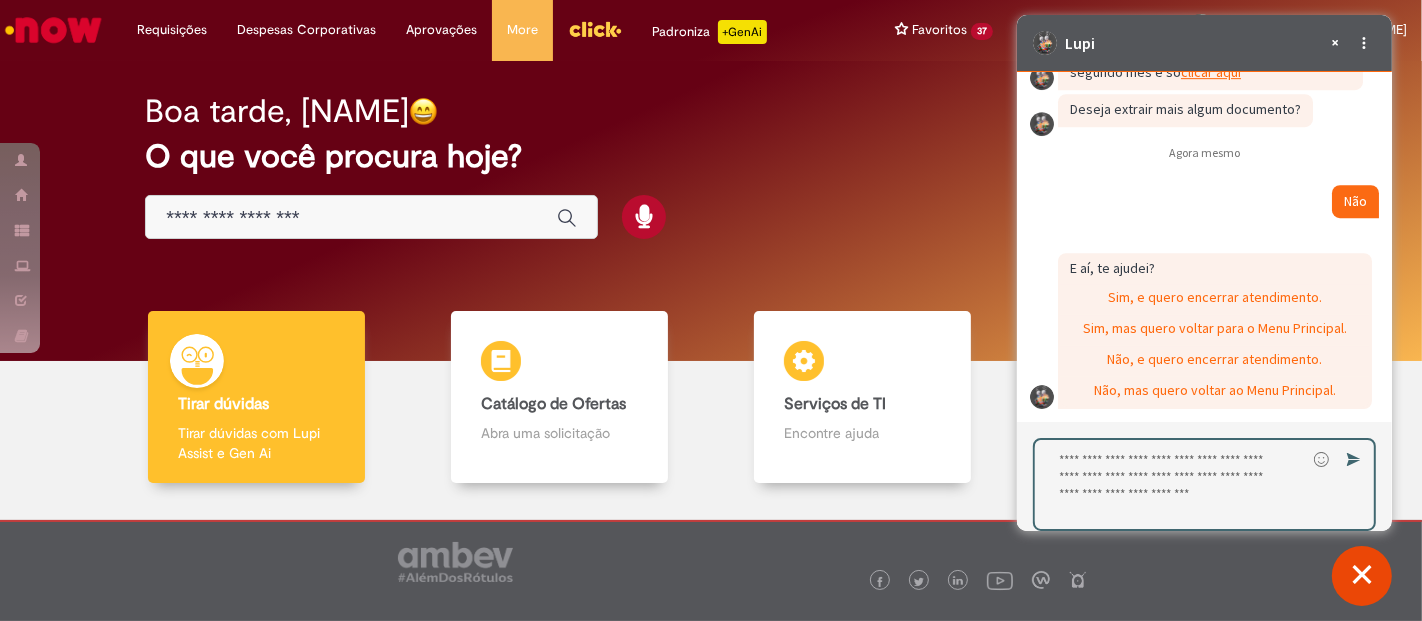scroll, scrollTop: 5531, scrollLeft: 0, axis: vertical 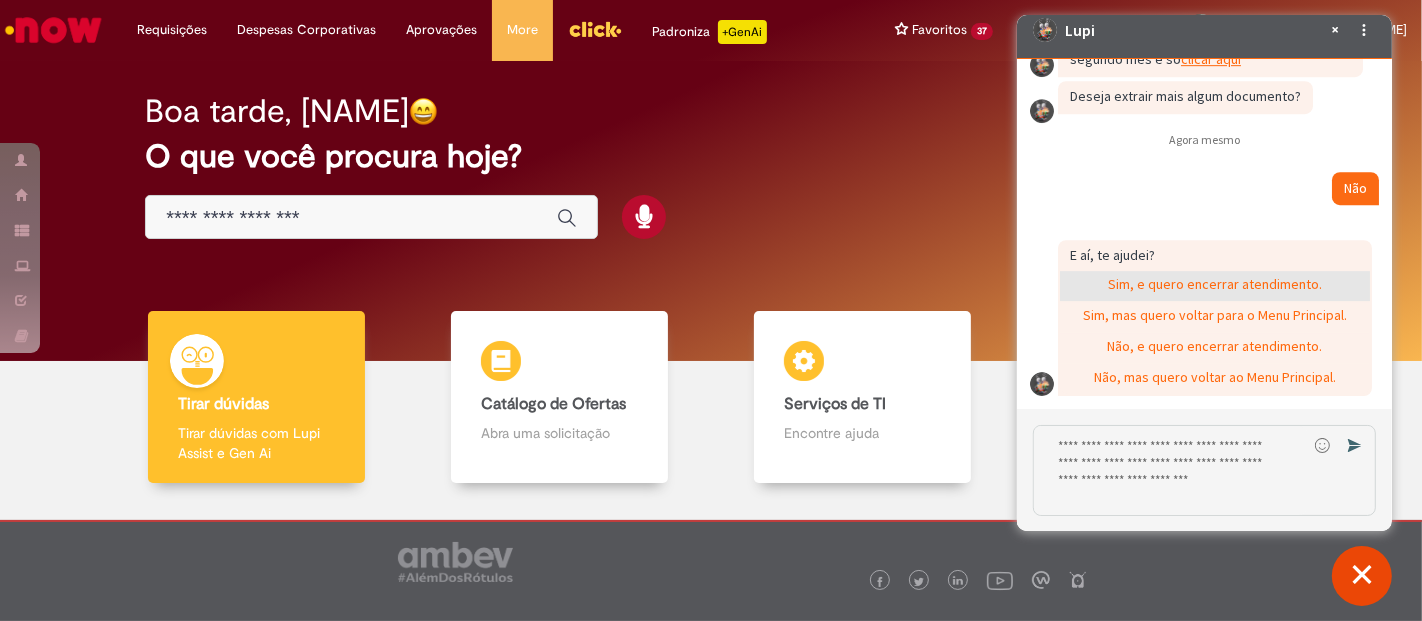 click on "Sim, e quero encerrar atendimento." 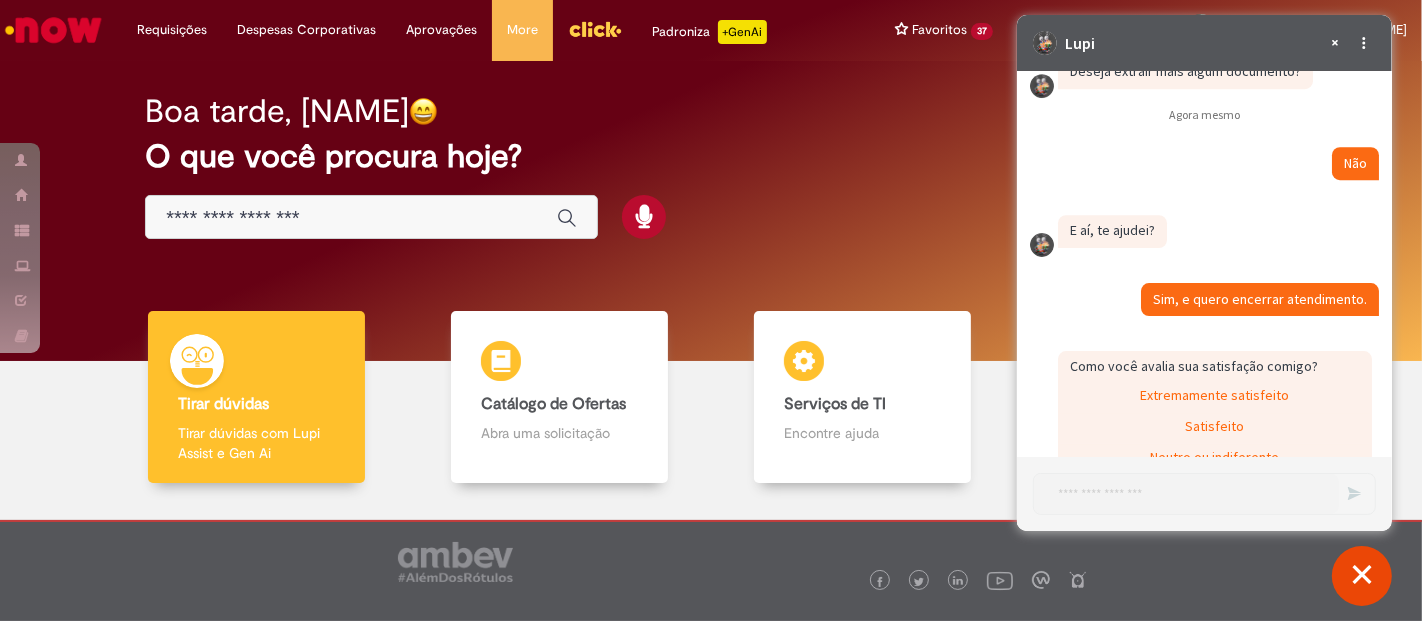 scroll, scrollTop: 5592, scrollLeft: 0, axis: vertical 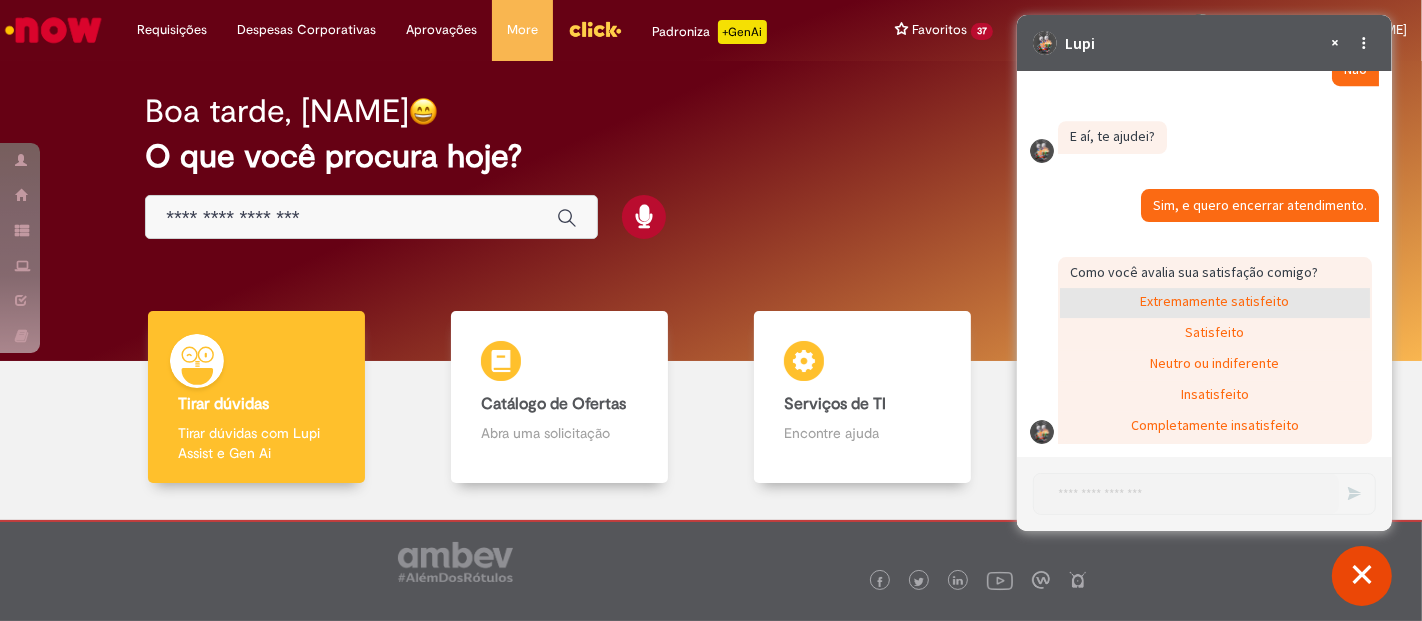 click on "Extremamente satisfeito" 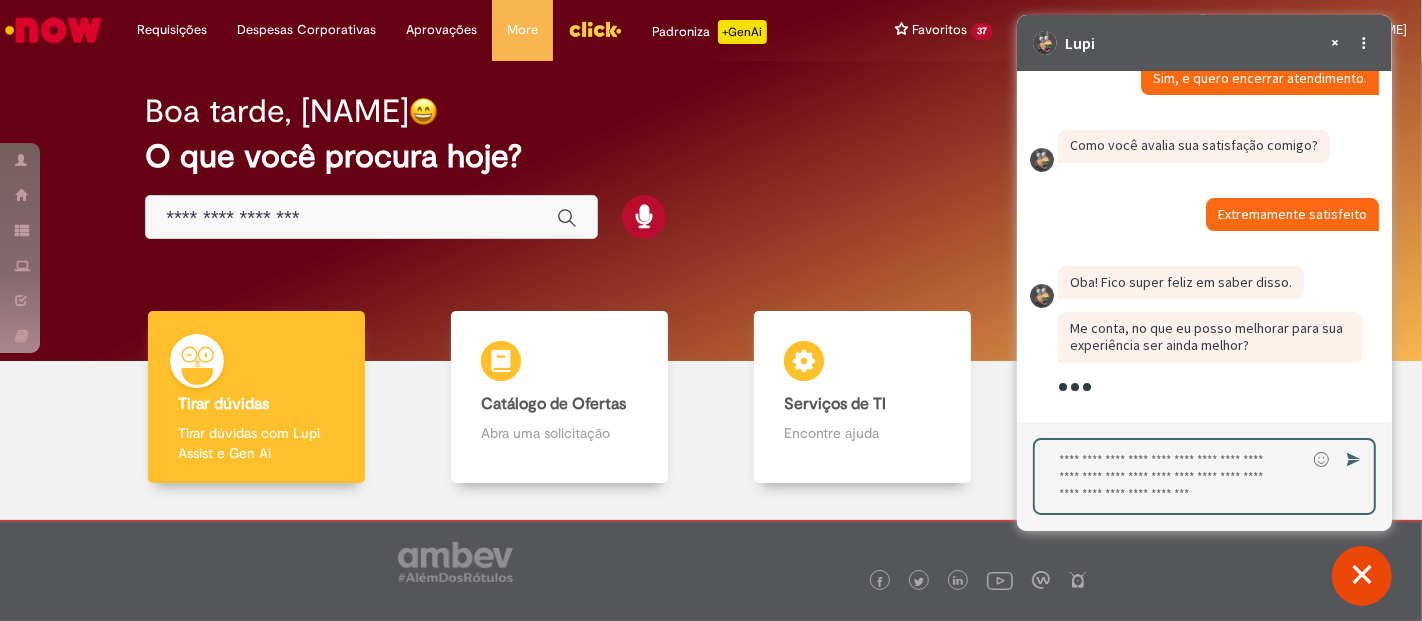 scroll, scrollTop: 5718, scrollLeft: 0, axis: vertical 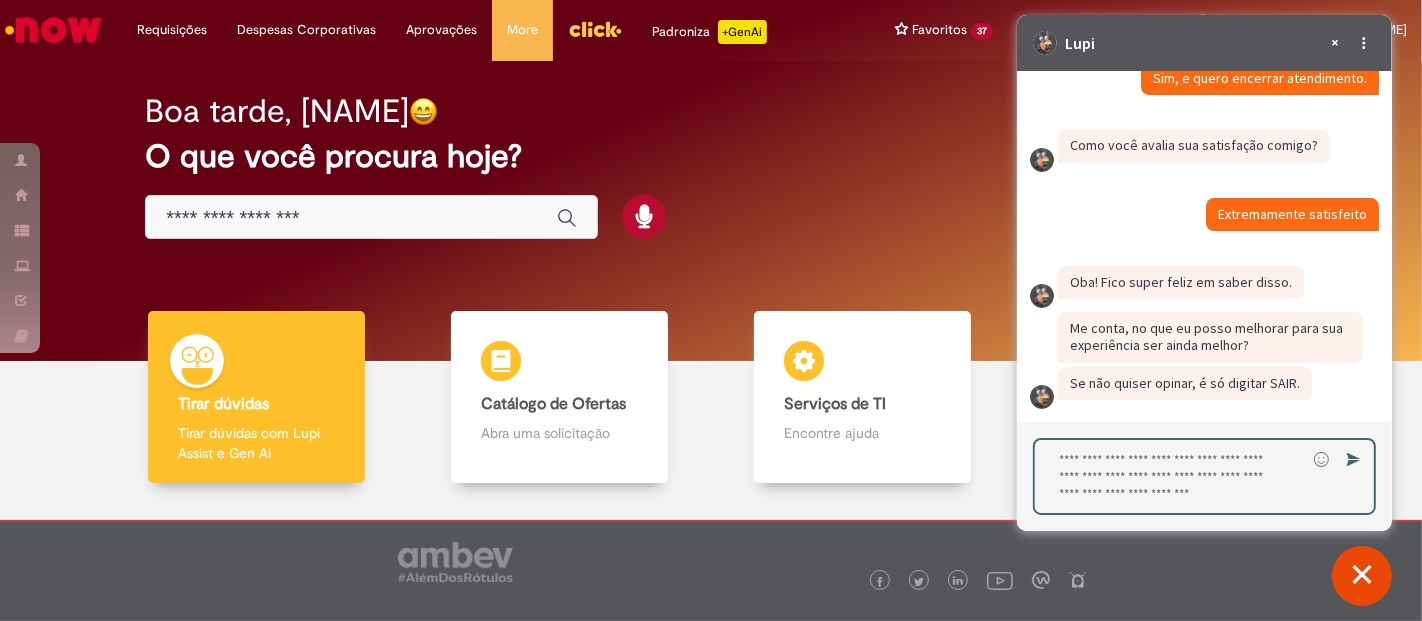 click at bounding box center (1169, 476) 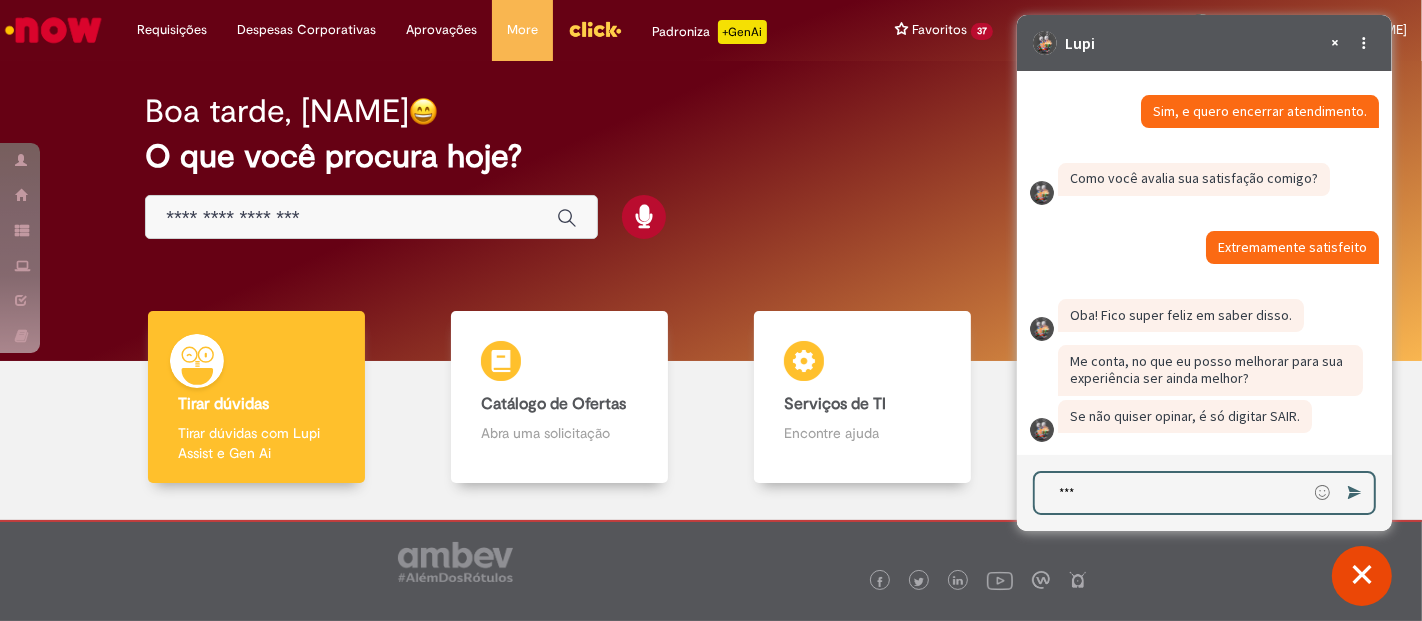 type on "****" 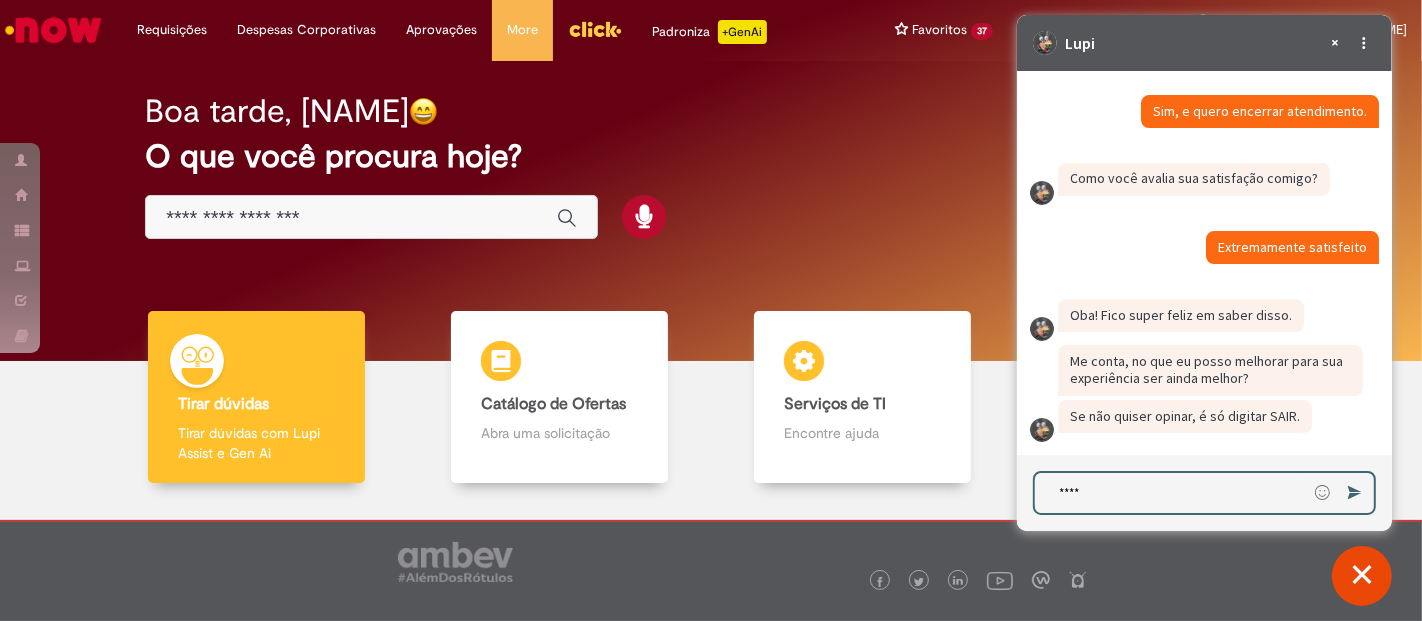 type 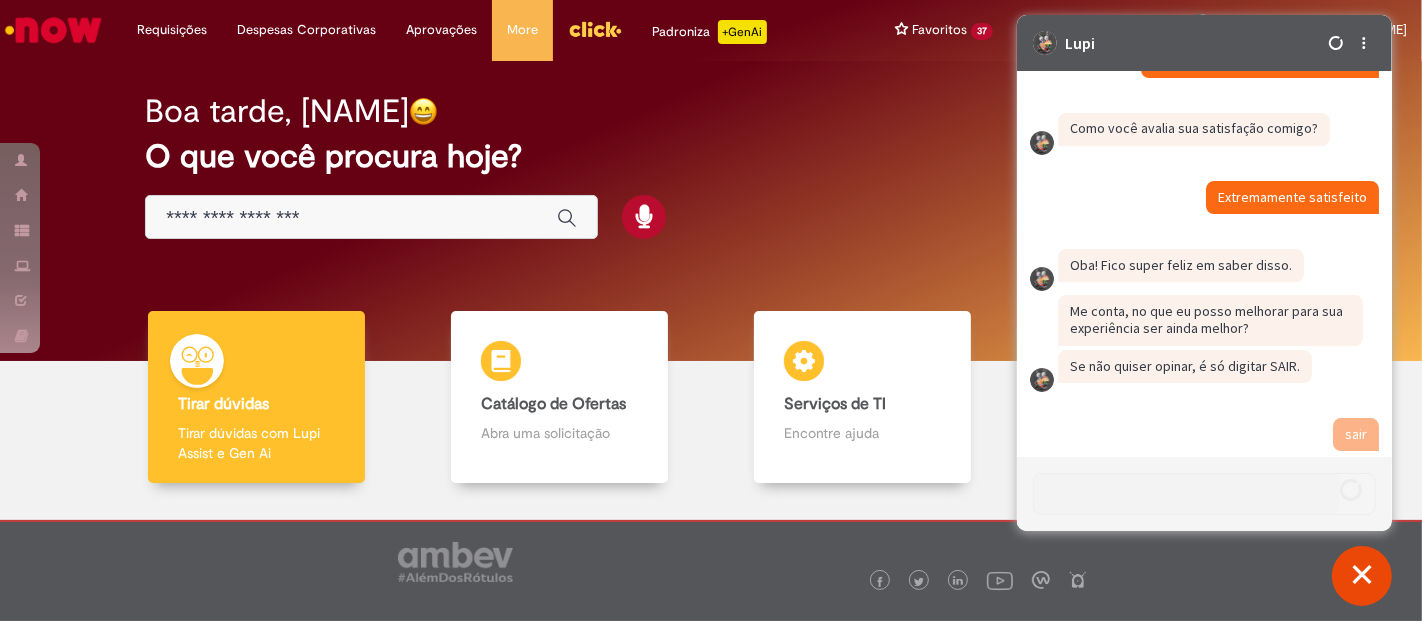 scroll, scrollTop: 5752, scrollLeft: 0, axis: vertical 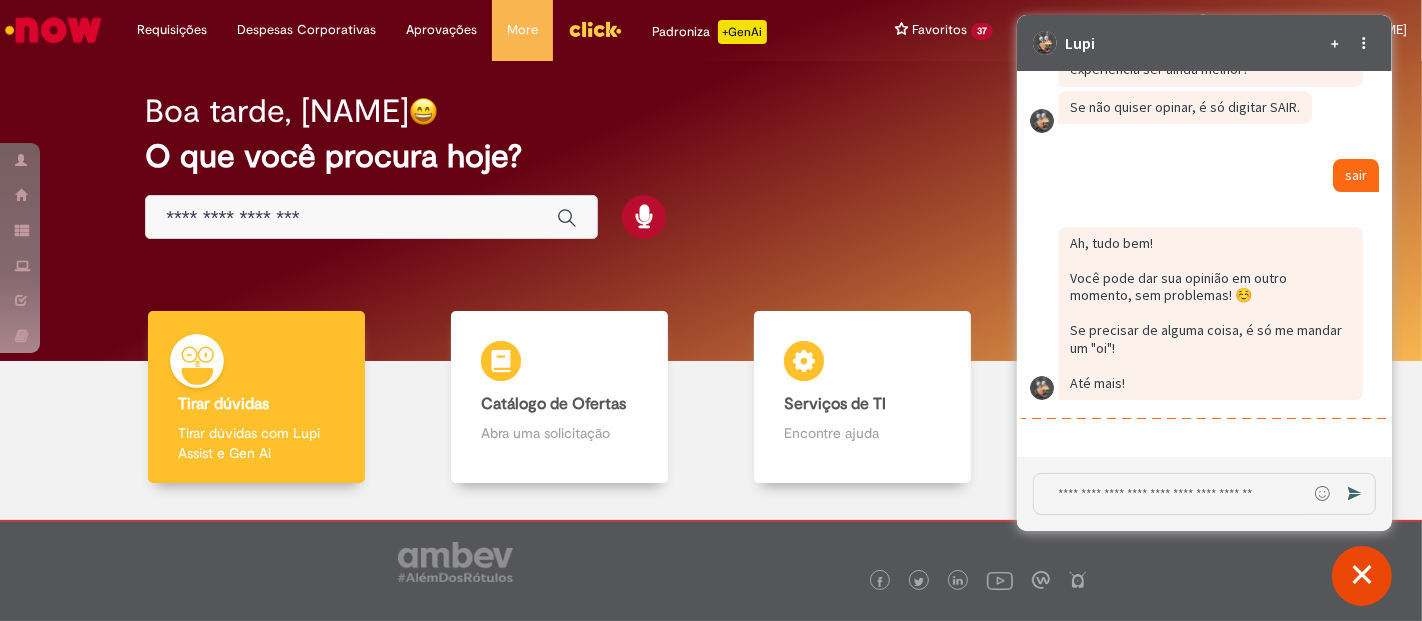 click on "Ah, tudo bem! Você pode dar sua opinião em outro momento, sem problemas! ☺️ Se precisar de alguma coisa, é só me mandar um "oi"! Até mais!" 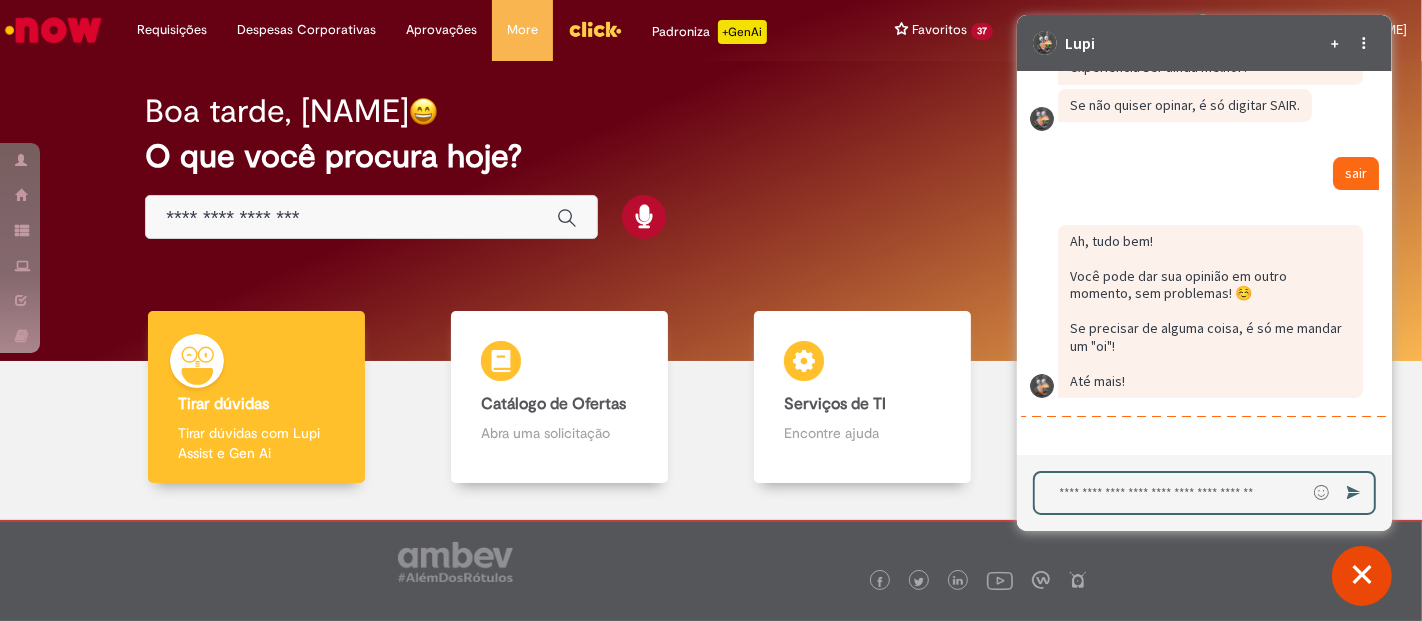 click at bounding box center [1169, 493] 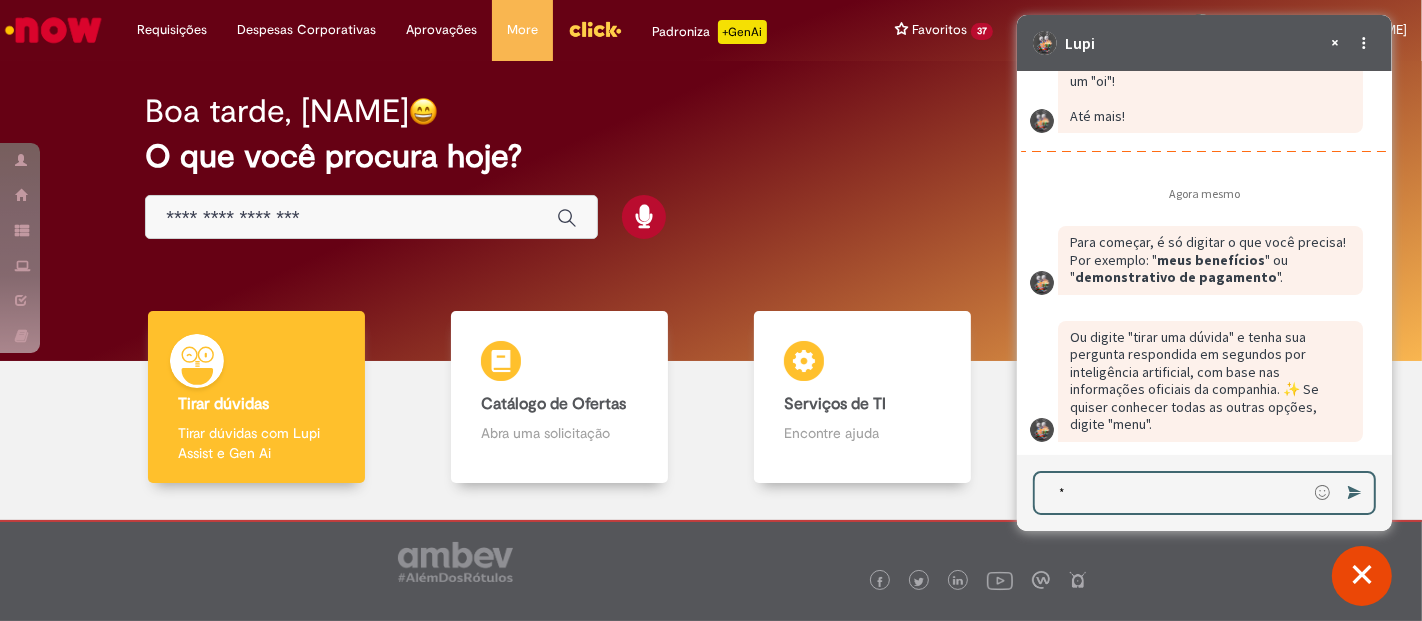 scroll, scrollTop: 6261, scrollLeft: 0, axis: vertical 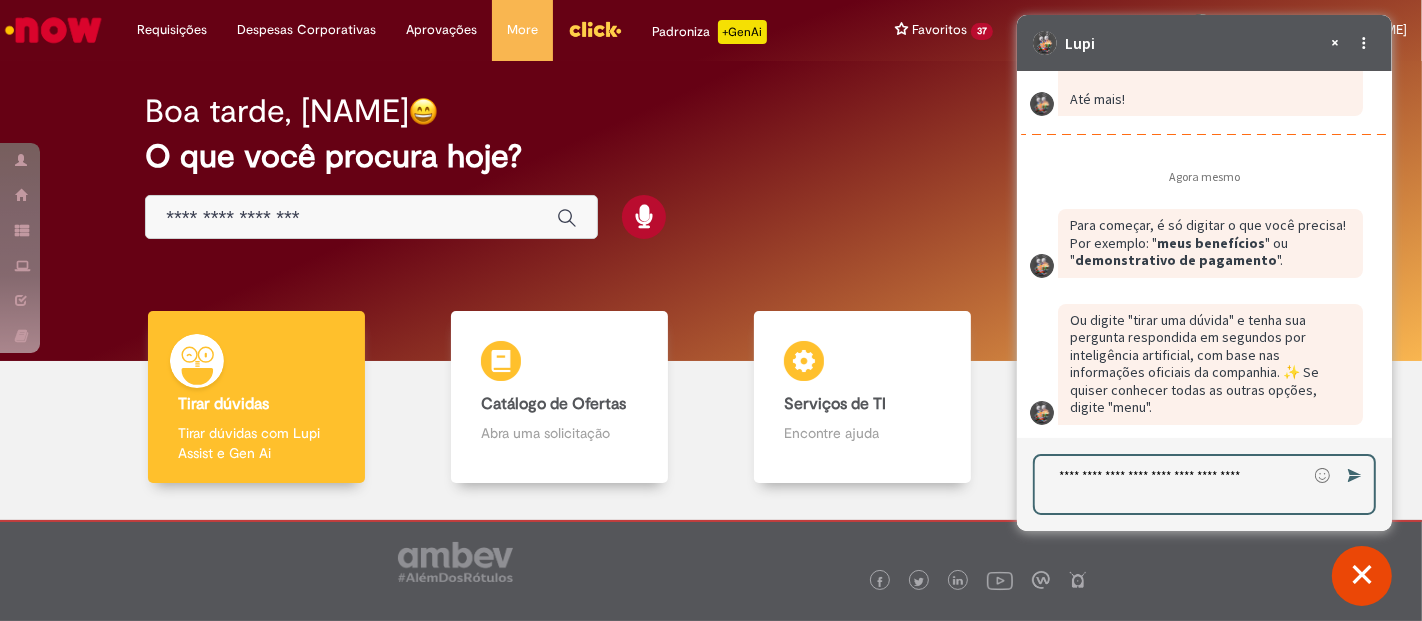 type on "**********" 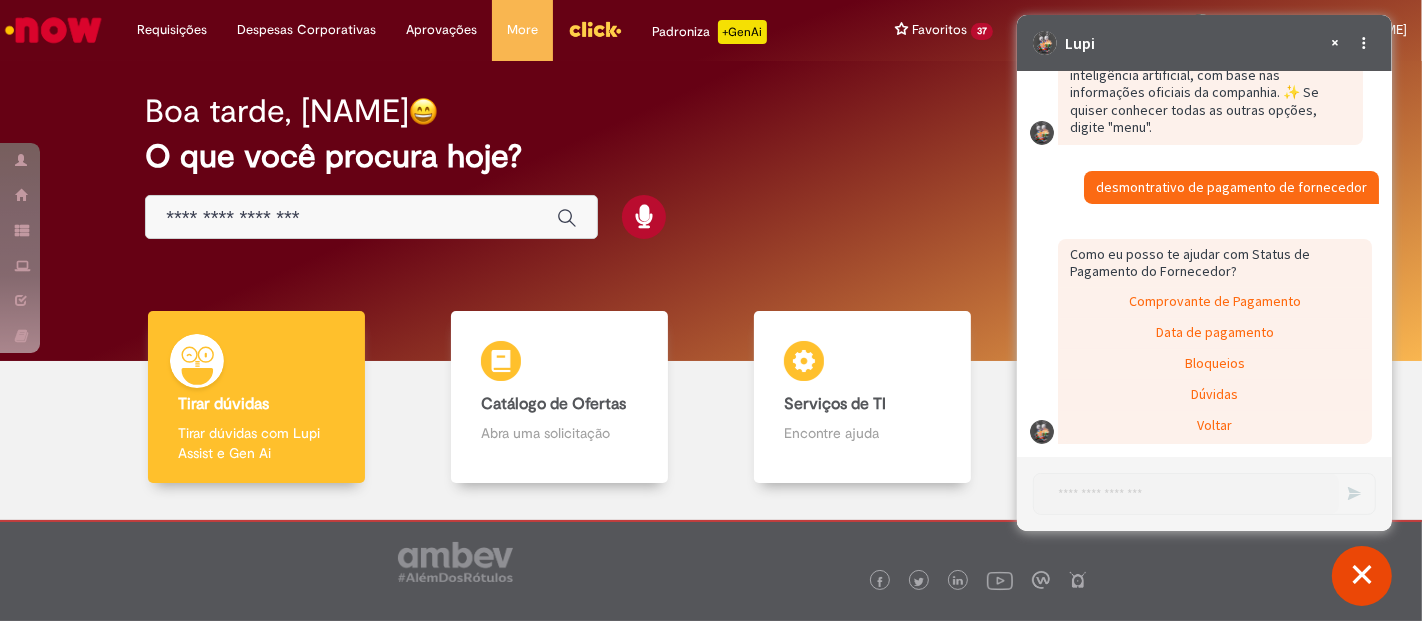 scroll, scrollTop: 6559, scrollLeft: 0, axis: vertical 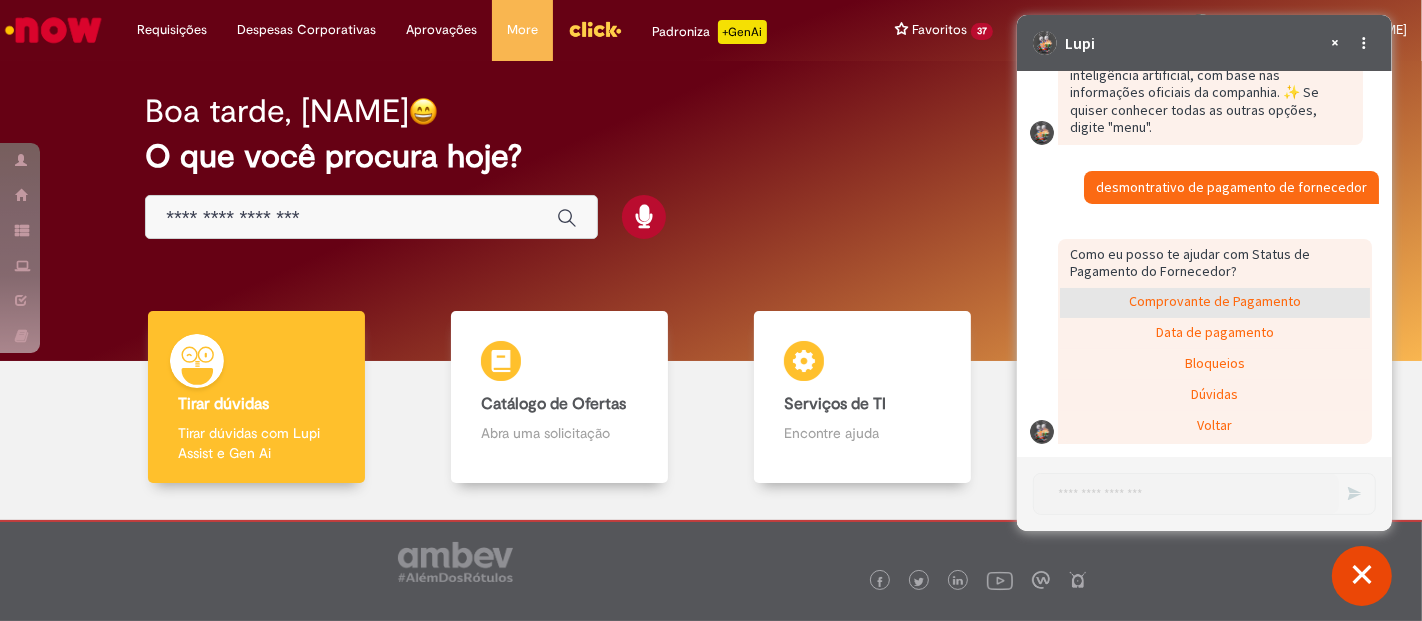click on "Comprovante de Pagamento" 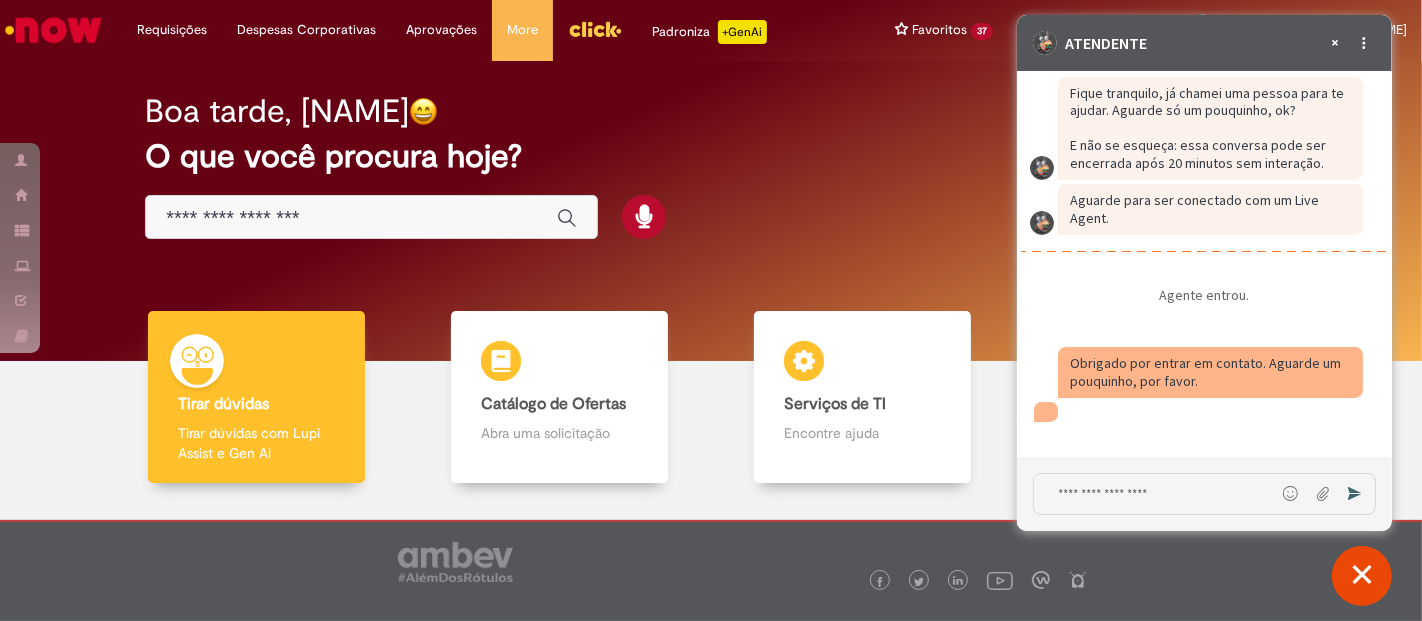 scroll, scrollTop: 6871, scrollLeft: 0, axis: vertical 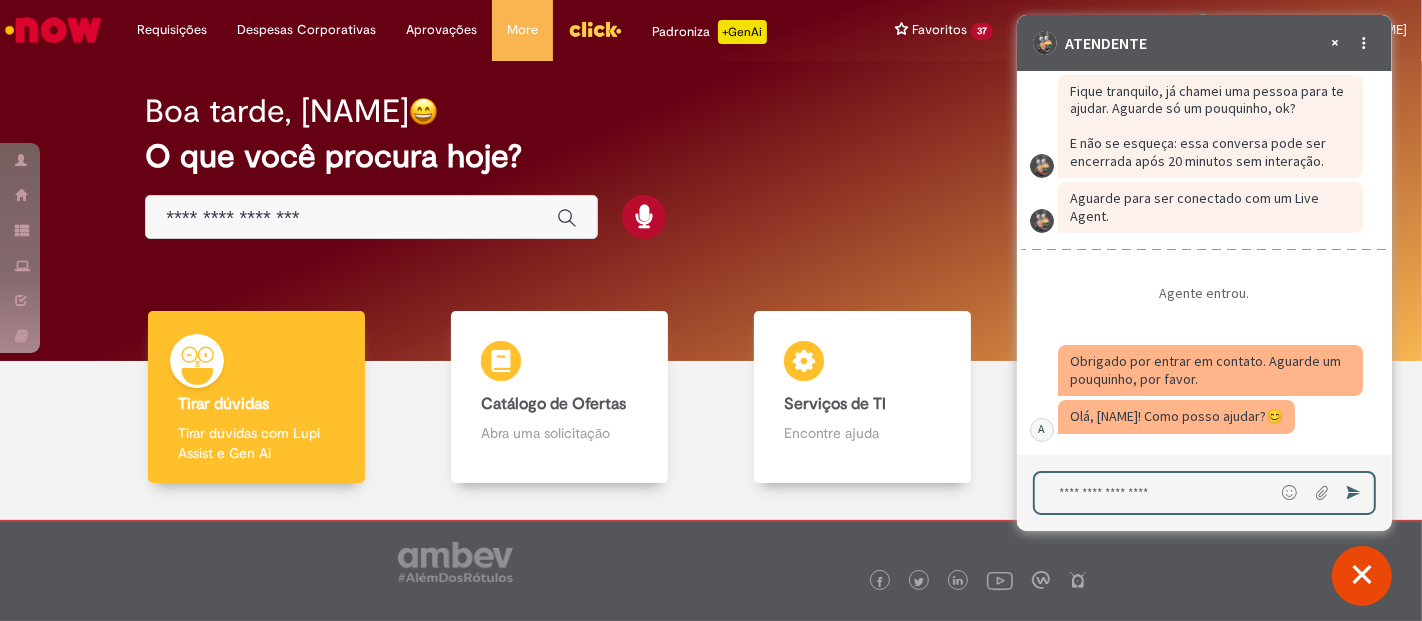 click at bounding box center [1153, 493] 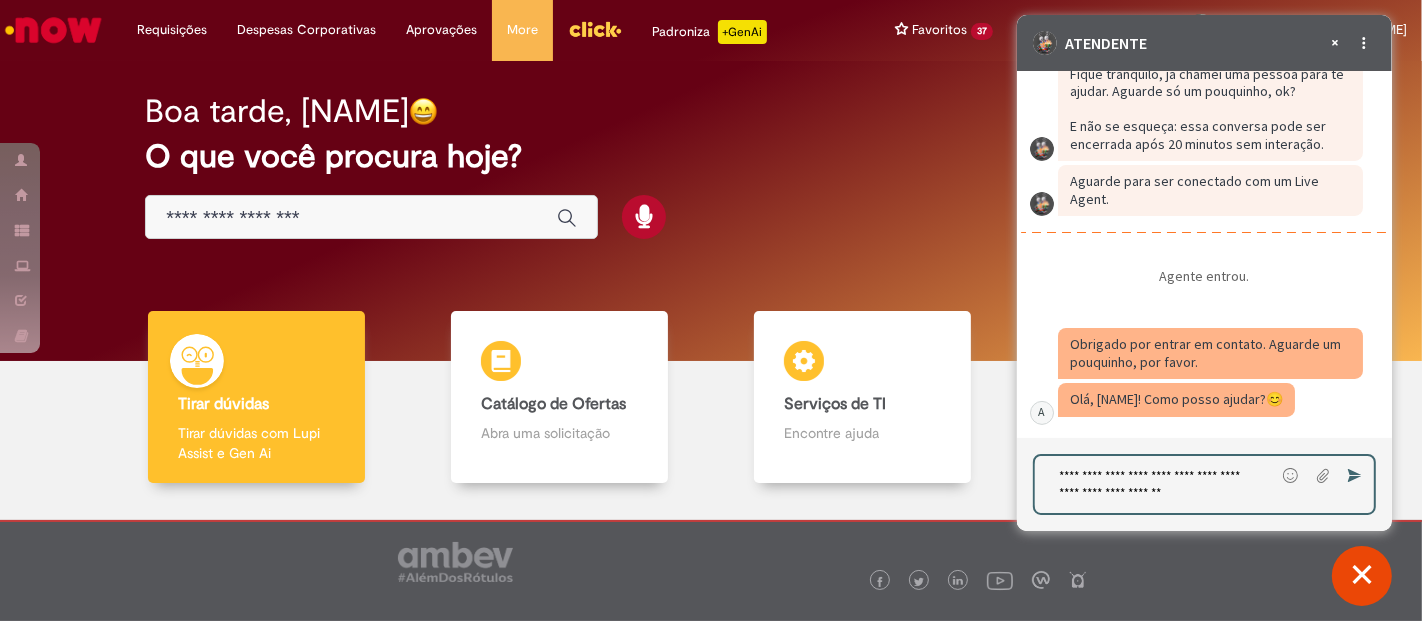 click on "**********" at bounding box center (1154, 484) 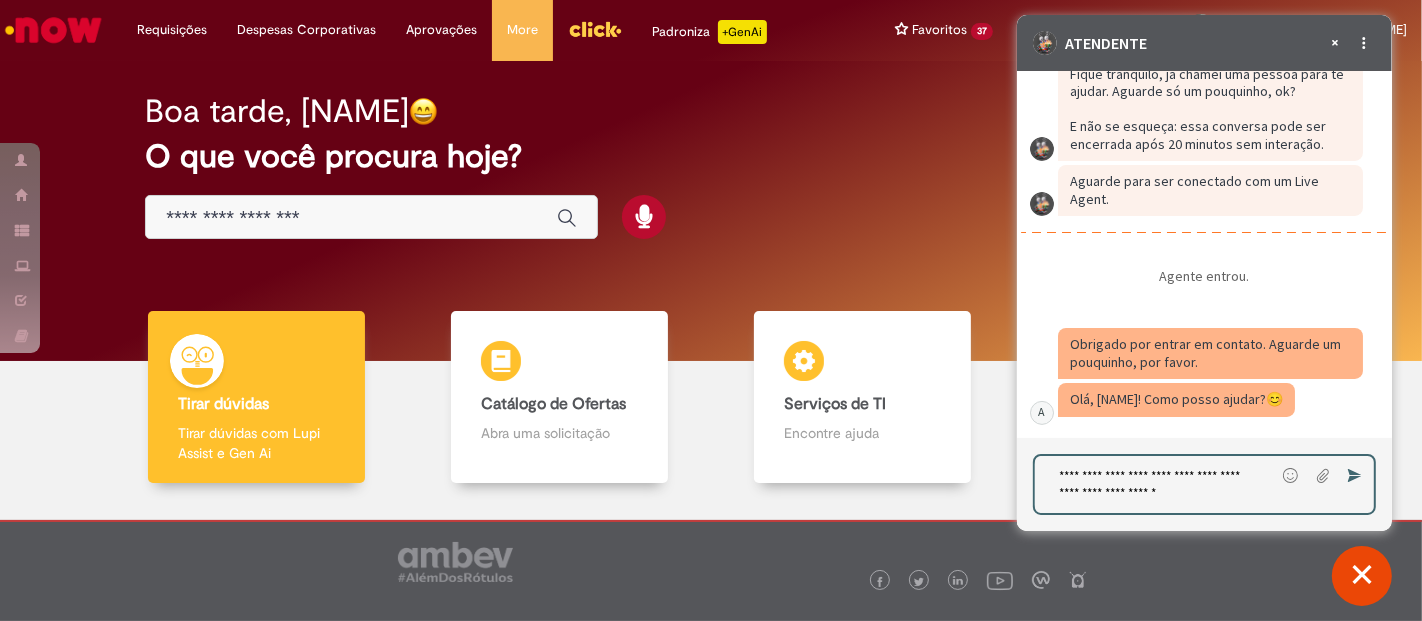 drag, startPoint x: 1250, startPoint y: 500, endPoint x: 1239, endPoint y: 502, distance: 11.18034 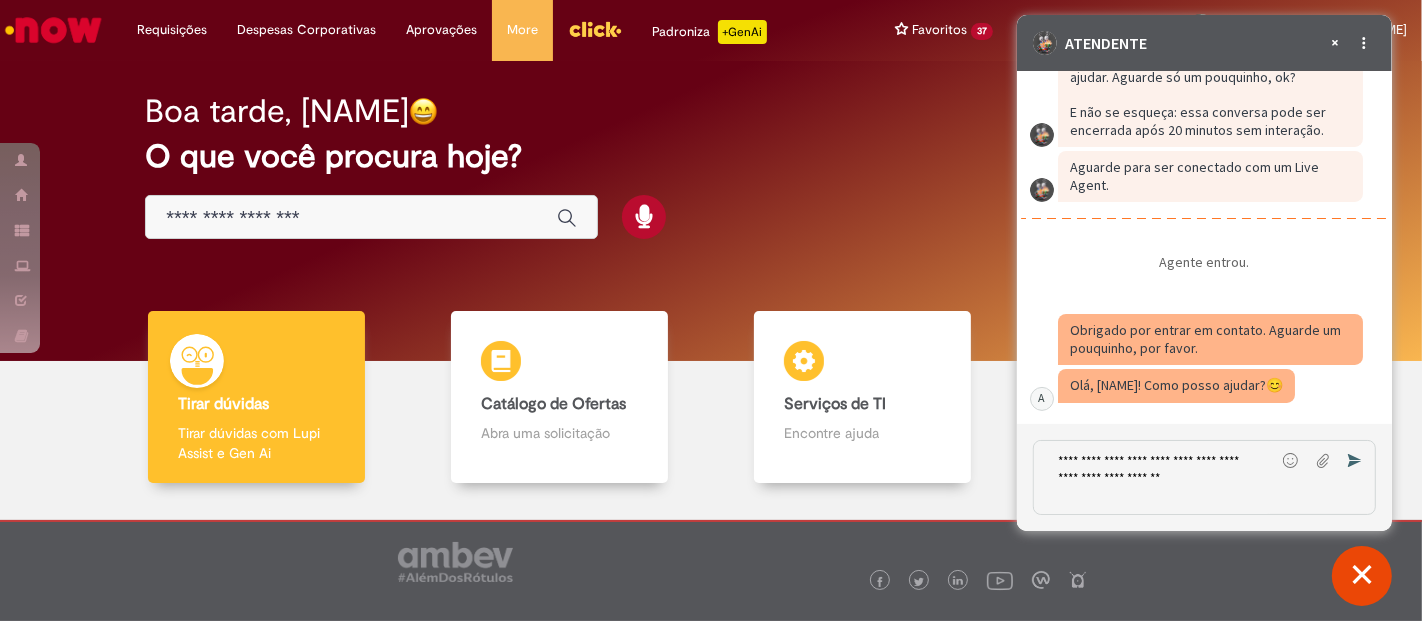click on "**********" at bounding box center (1153, 477) 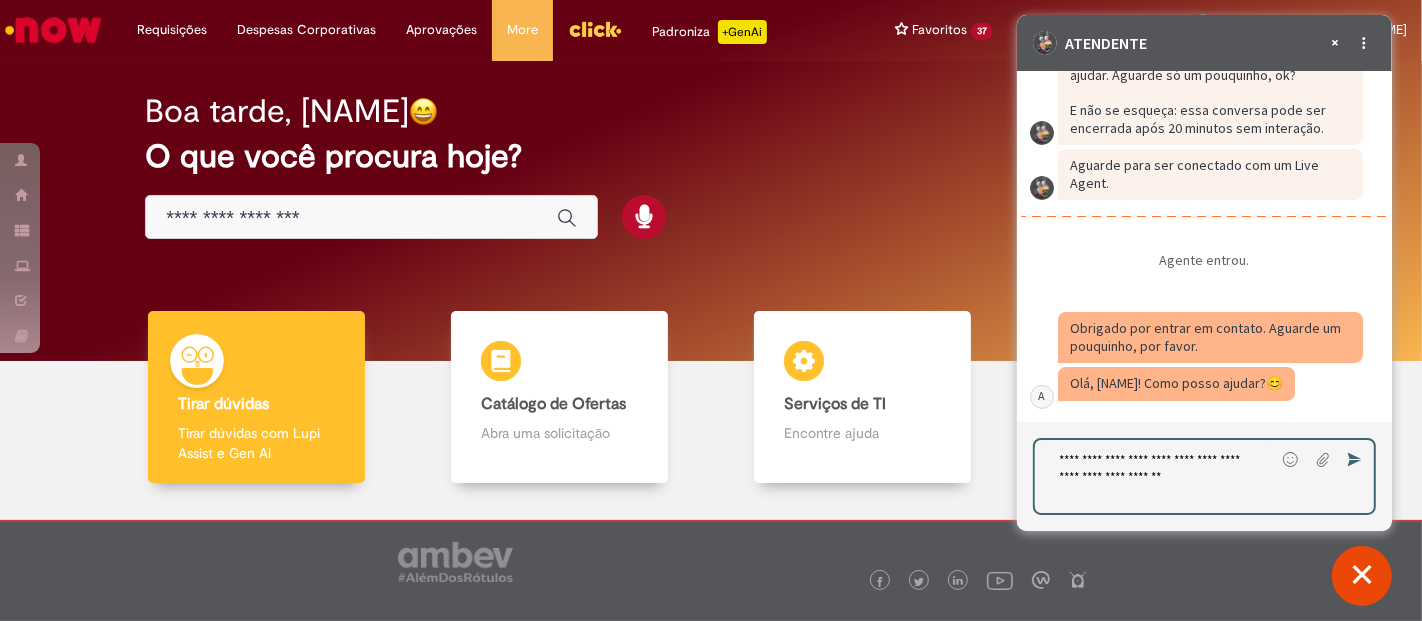 scroll, scrollTop: 6994, scrollLeft: 0, axis: vertical 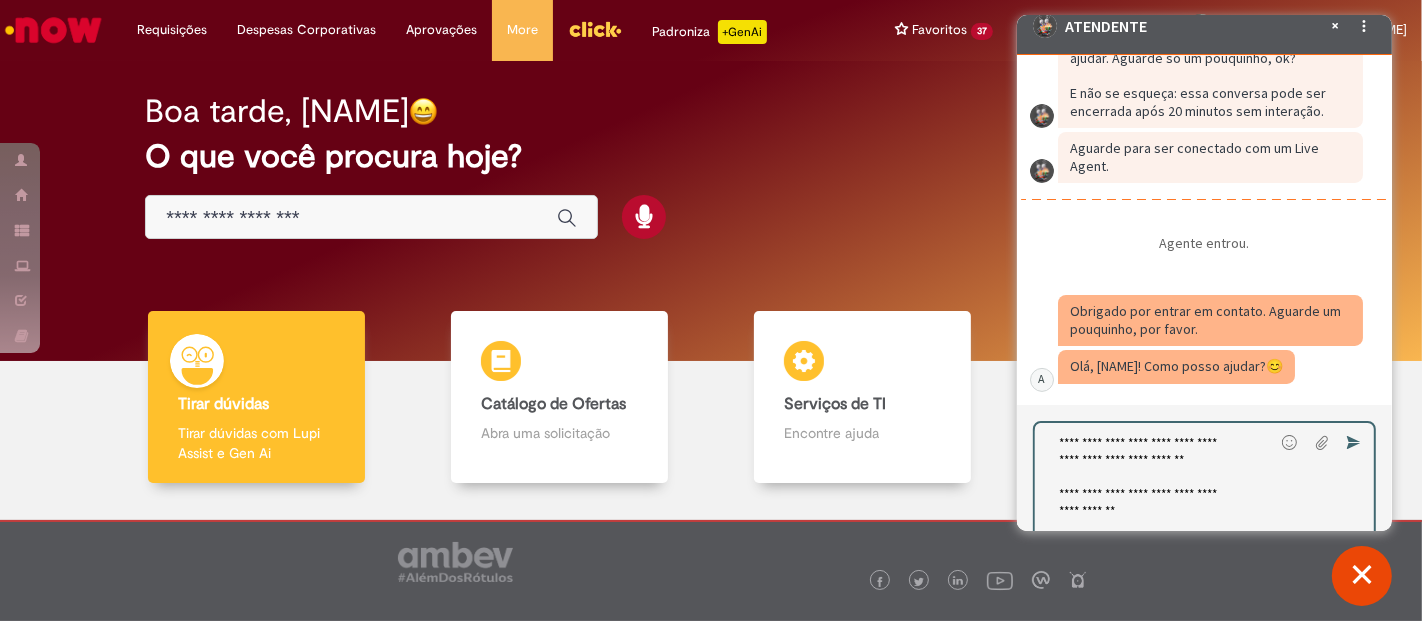 paste on "*******" 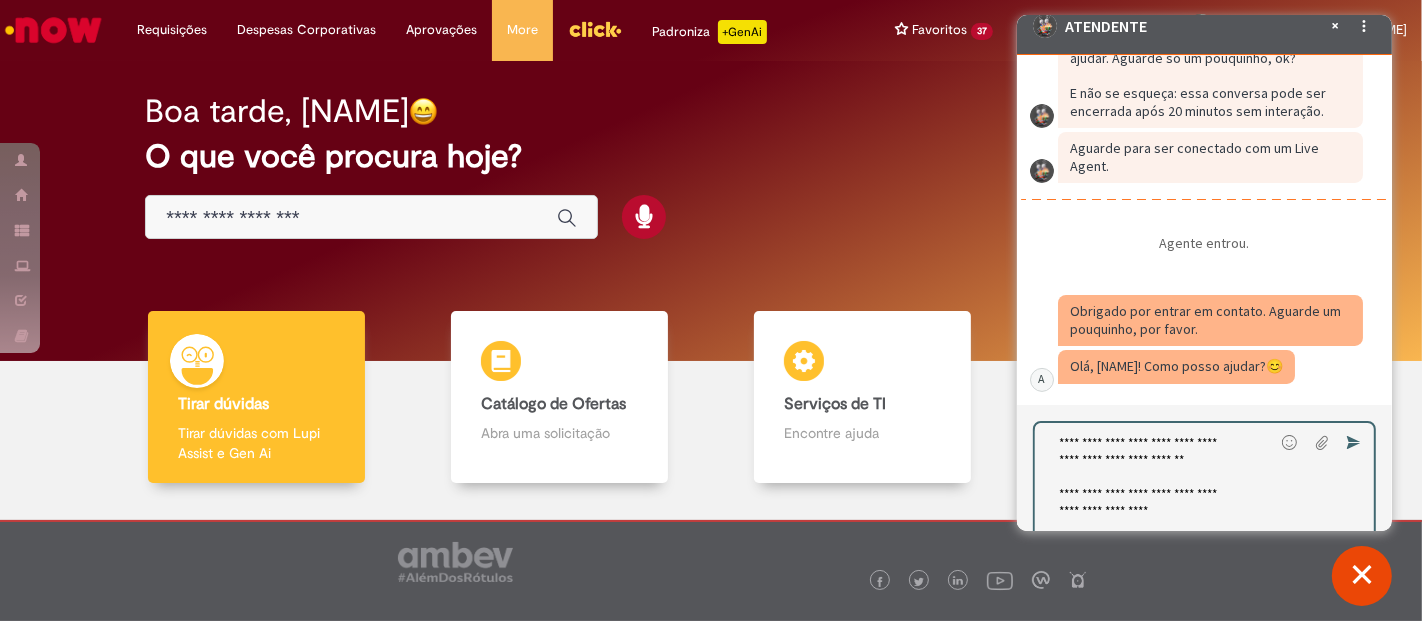 scroll, scrollTop: 4, scrollLeft: 0, axis: vertical 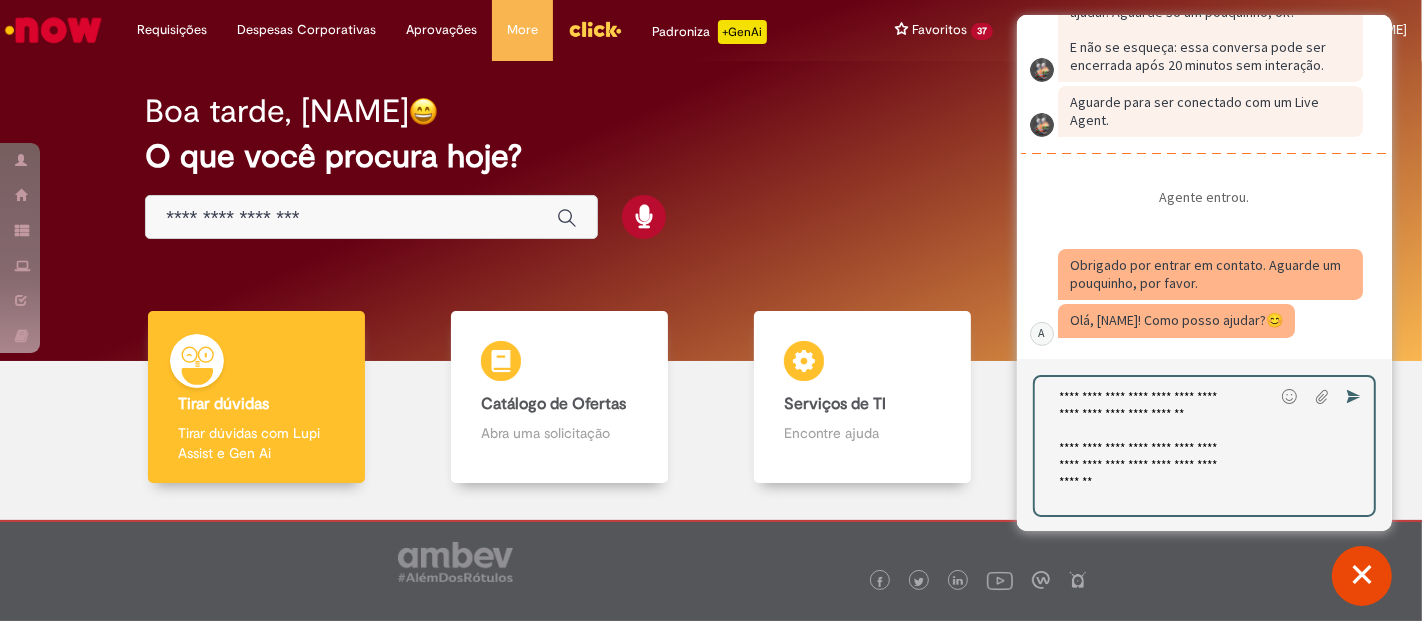 click on "**********" at bounding box center [1145, 446] 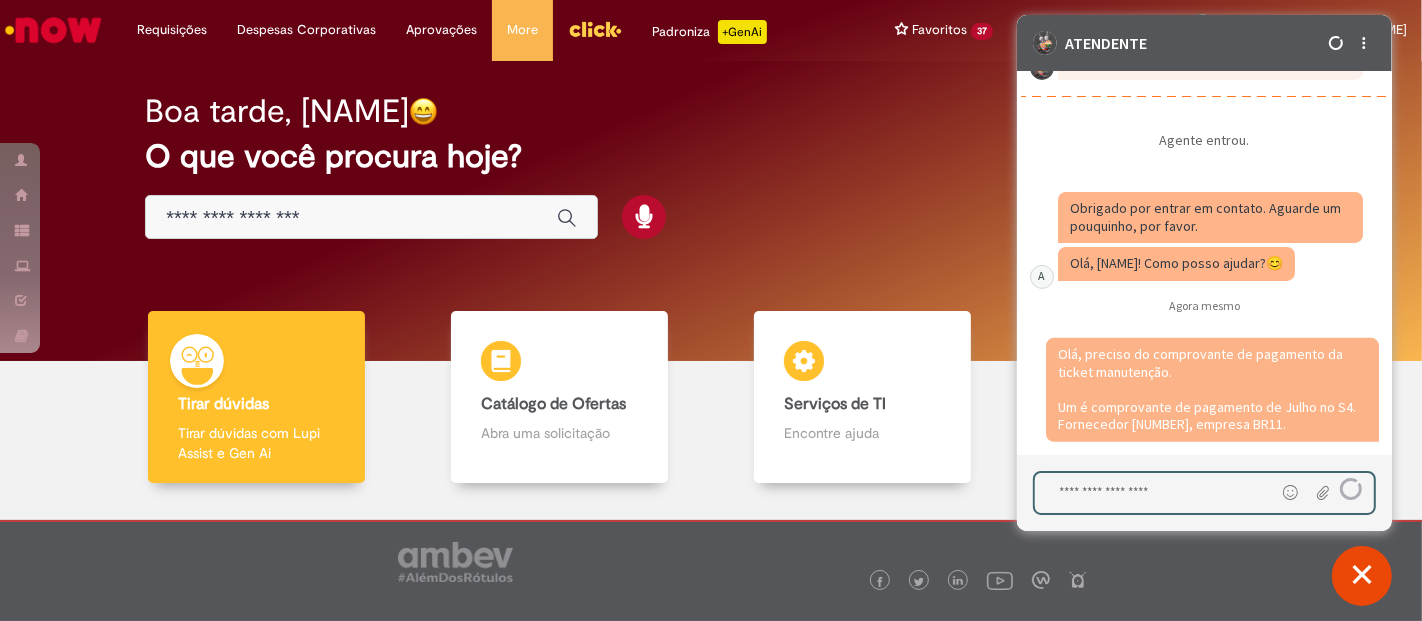 scroll, scrollTop: 0, scrollLeft: 0, axis: both 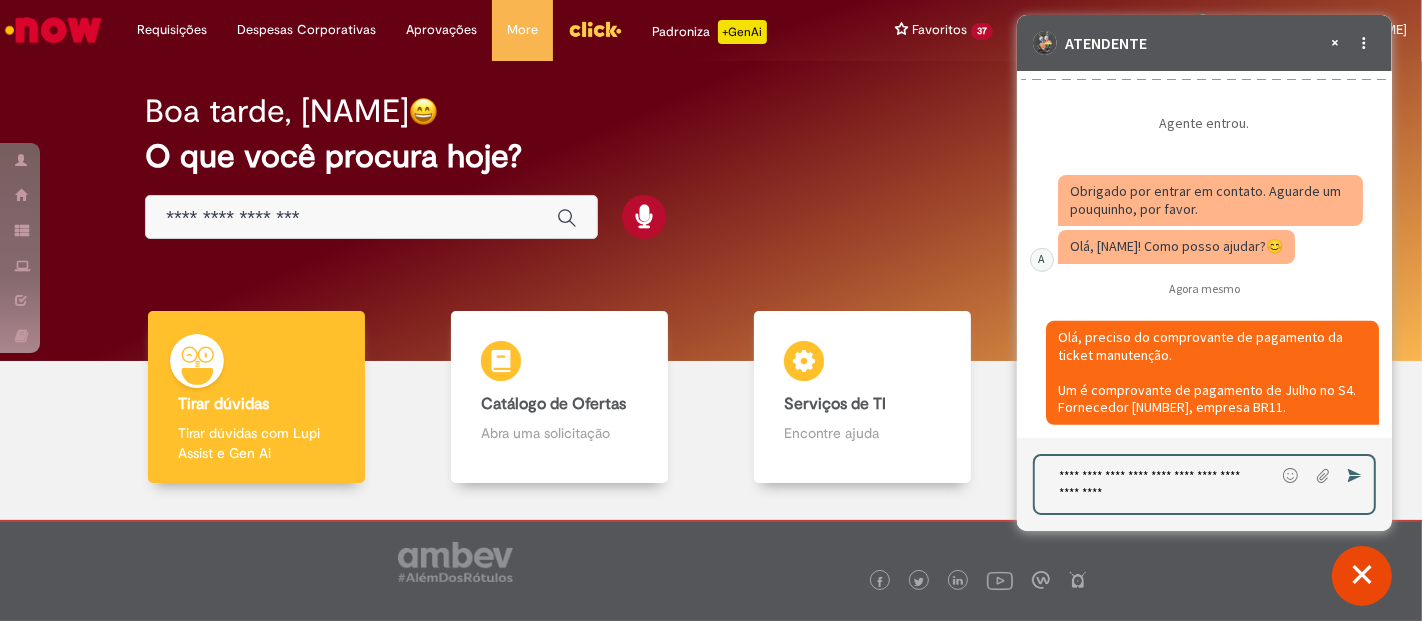 click on "**********" at bounding box center [1154, 484] 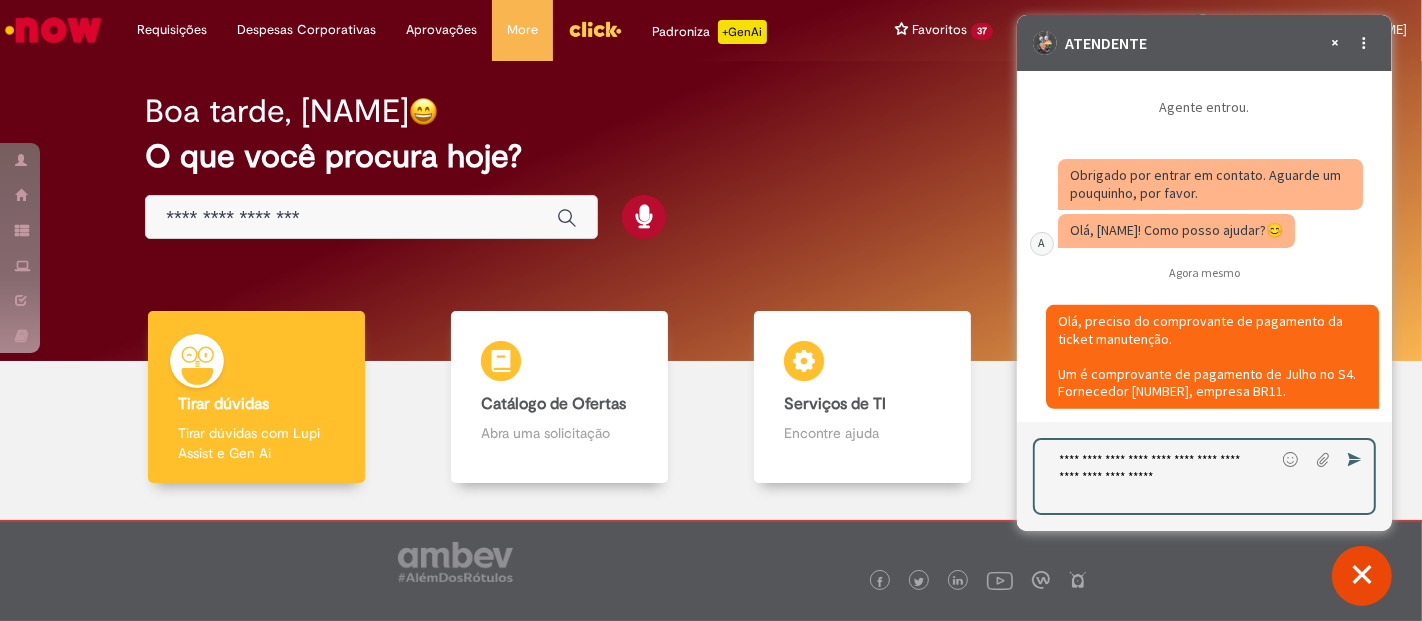 paste on "*******" 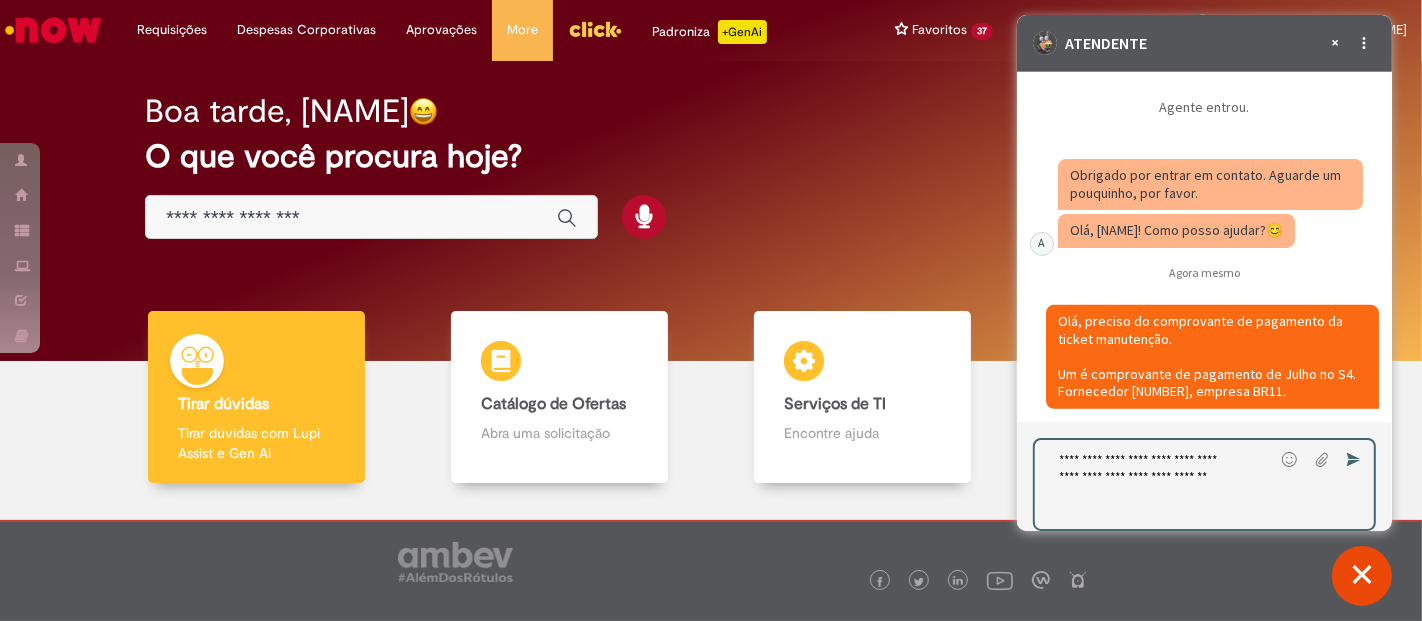 scroll, scrollTop: 7058, scrollLeft: 0, axis: vertical 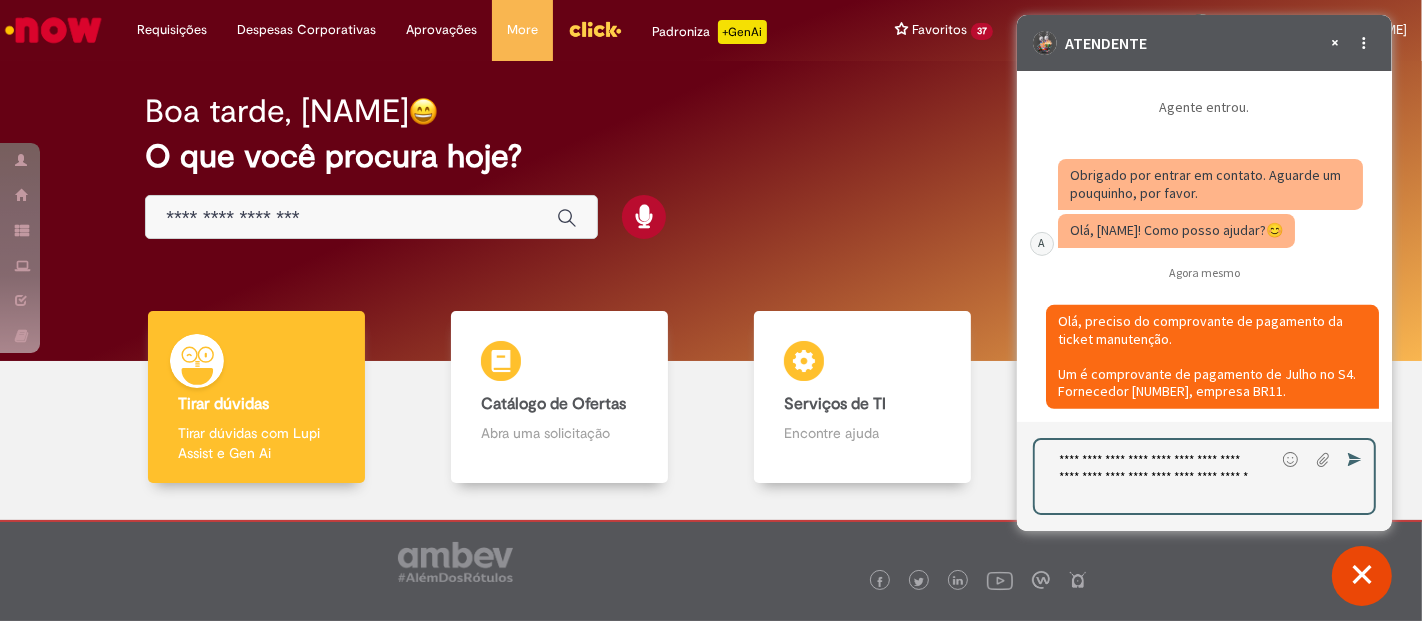 type on "**********" 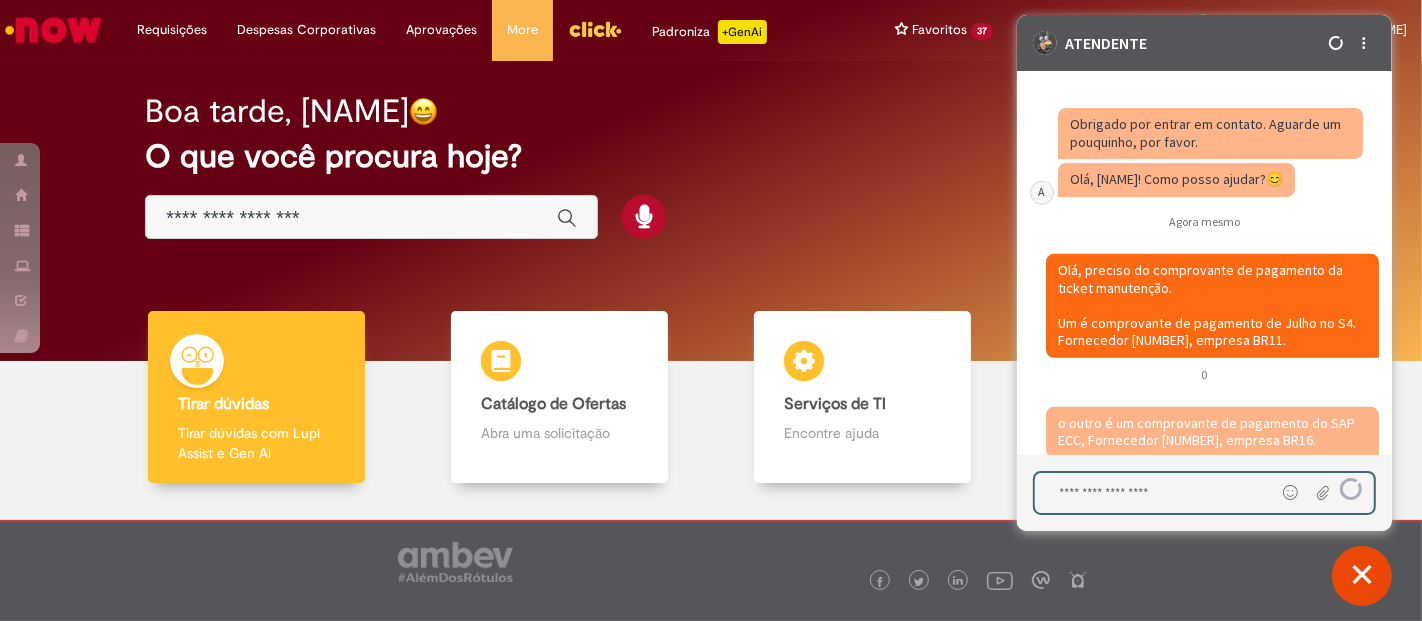 scroll, scrollTop: 7125, scrollLeft: 0, axis: vertical 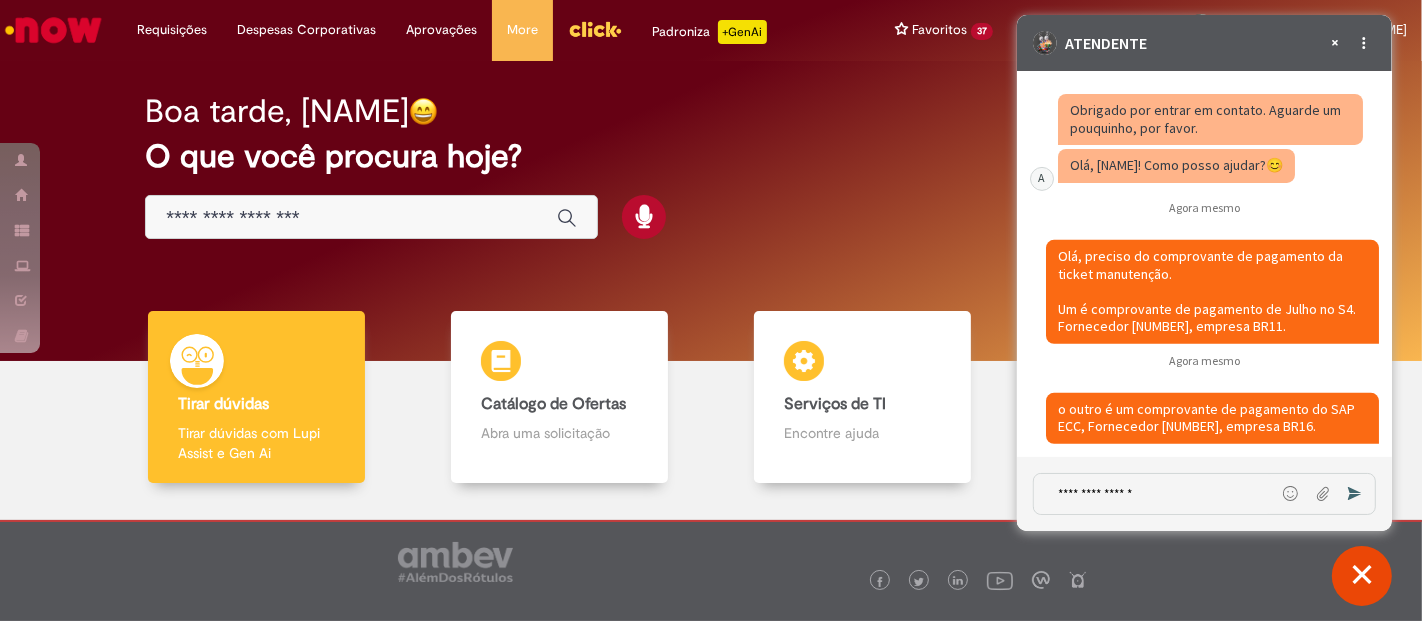 click on "**********" at bounding box center (1153, 494) 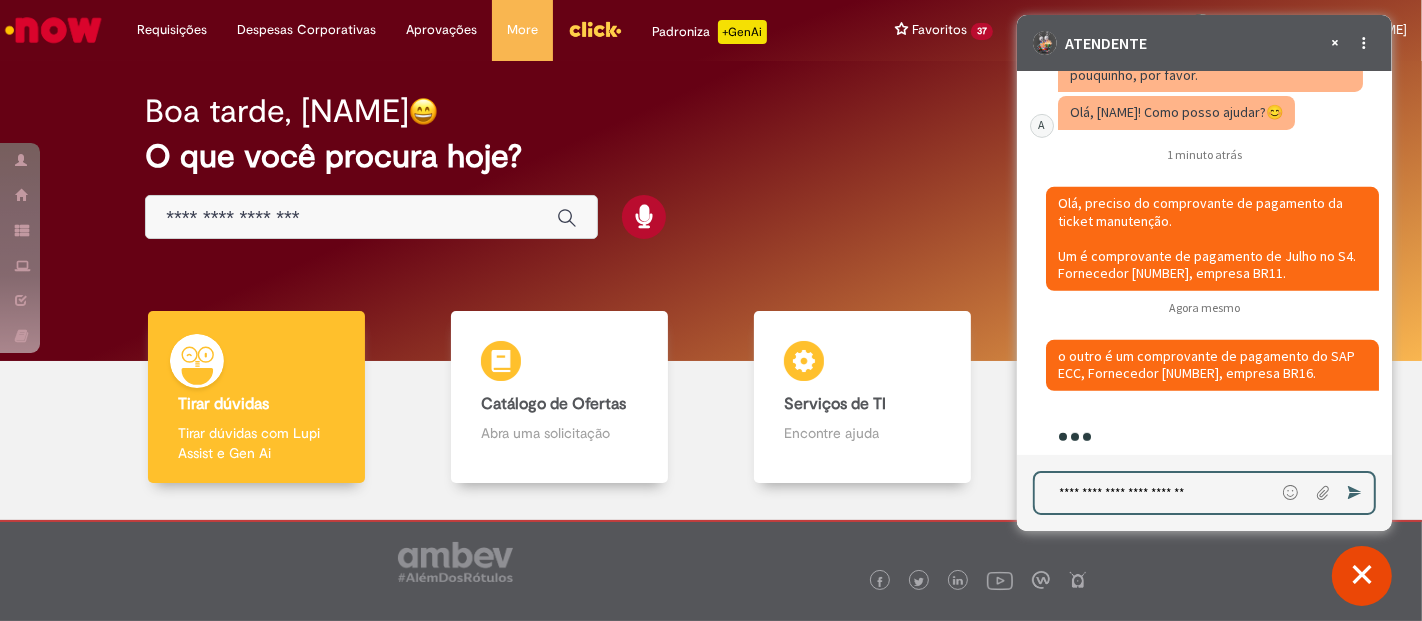 scroll, scrollTop: 7192, scrollLeft: 0, axis: vertical 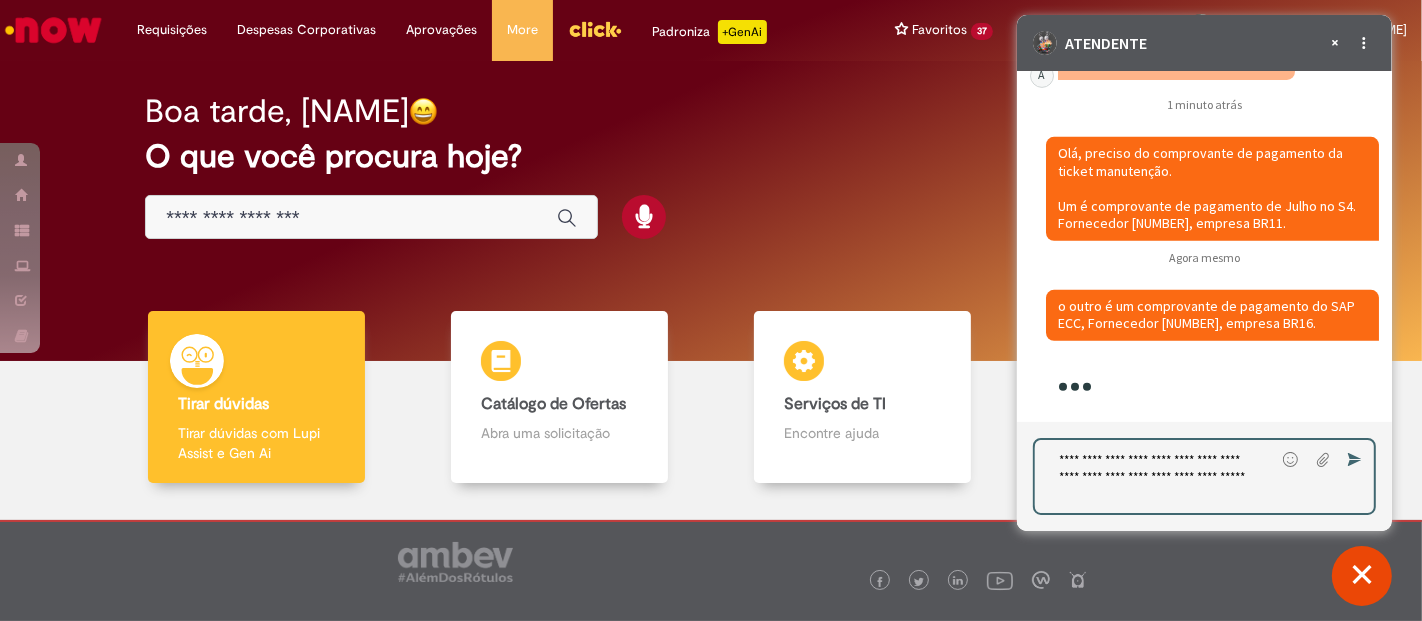 type on "**********" 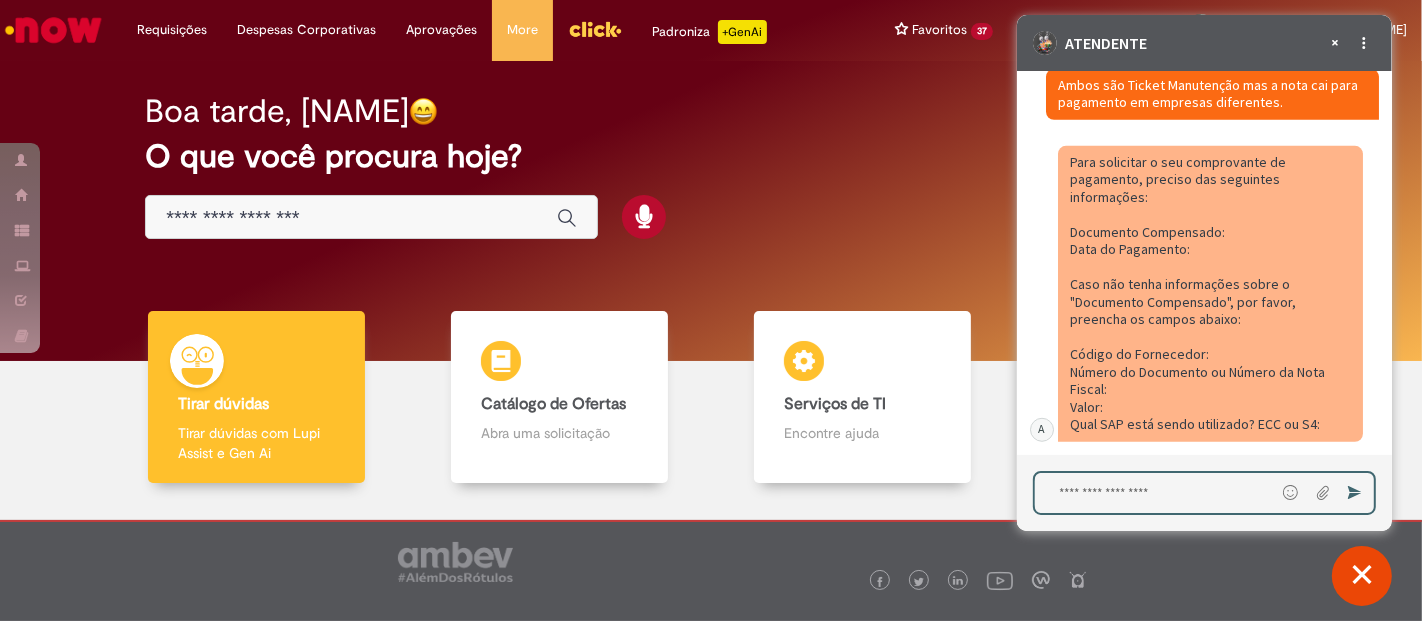 scroll, scrollTop: 7546, scrollLeft: 0, axis: vertical 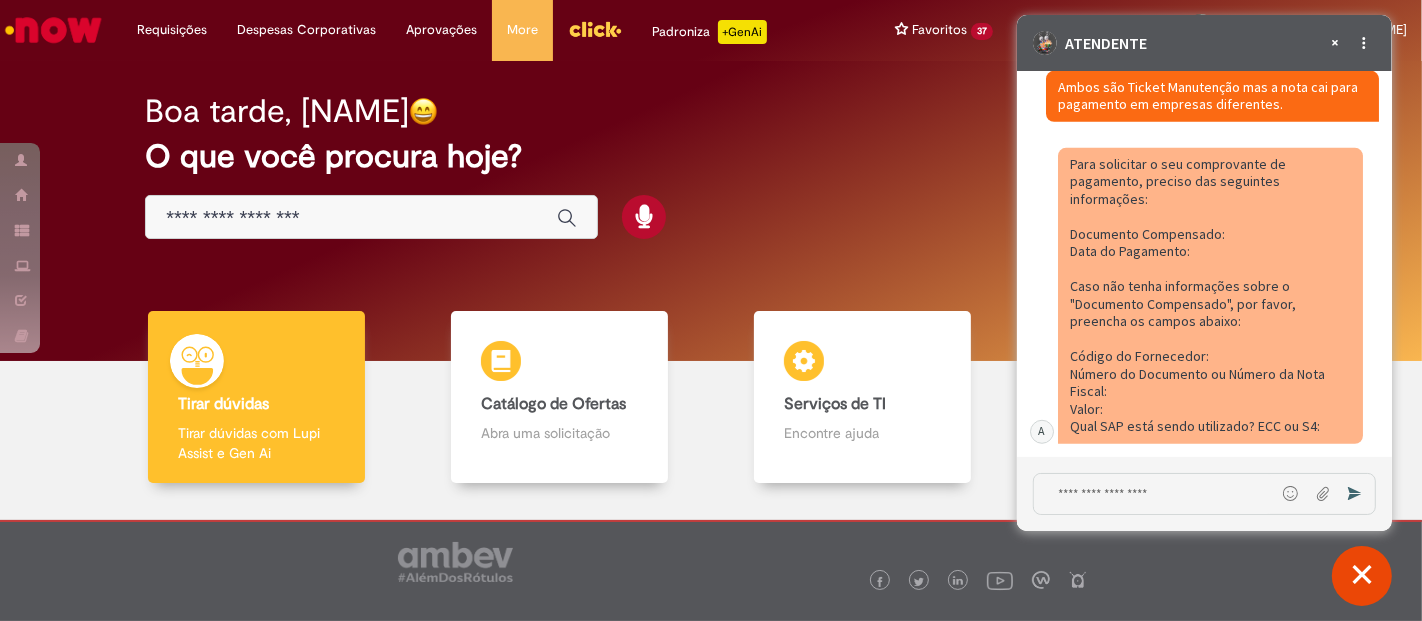 drag, startPoint x: 1318, startPoint y: 426, endPoint x: 1063, endPoint y: 363, distance: 262.66708 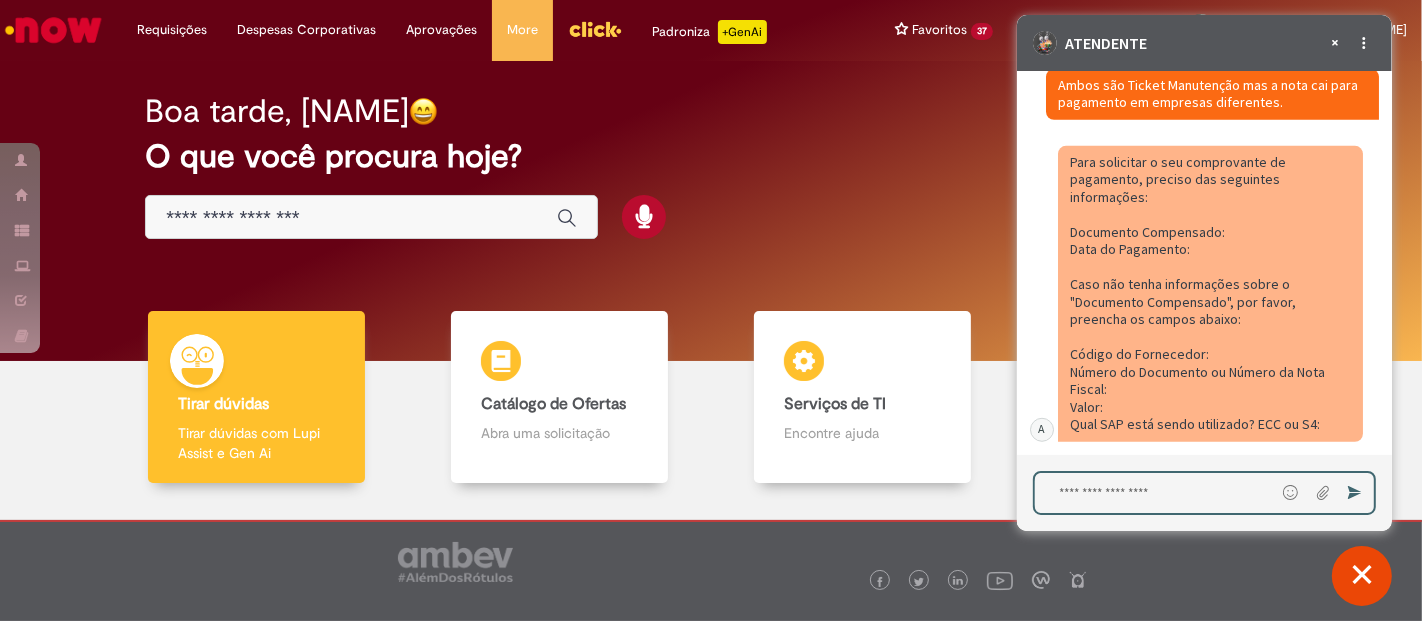 paste on "**********" 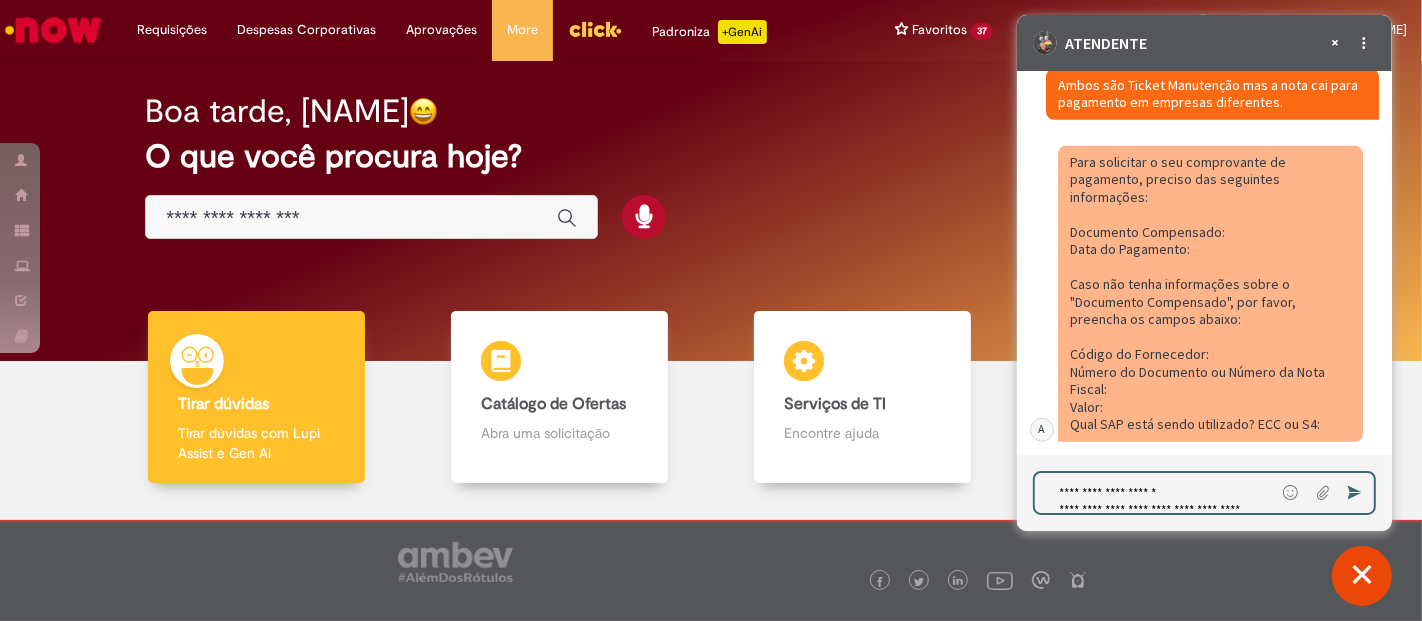 scroll, scrollTop: 17, scrollLeft: 0, axis: vertical 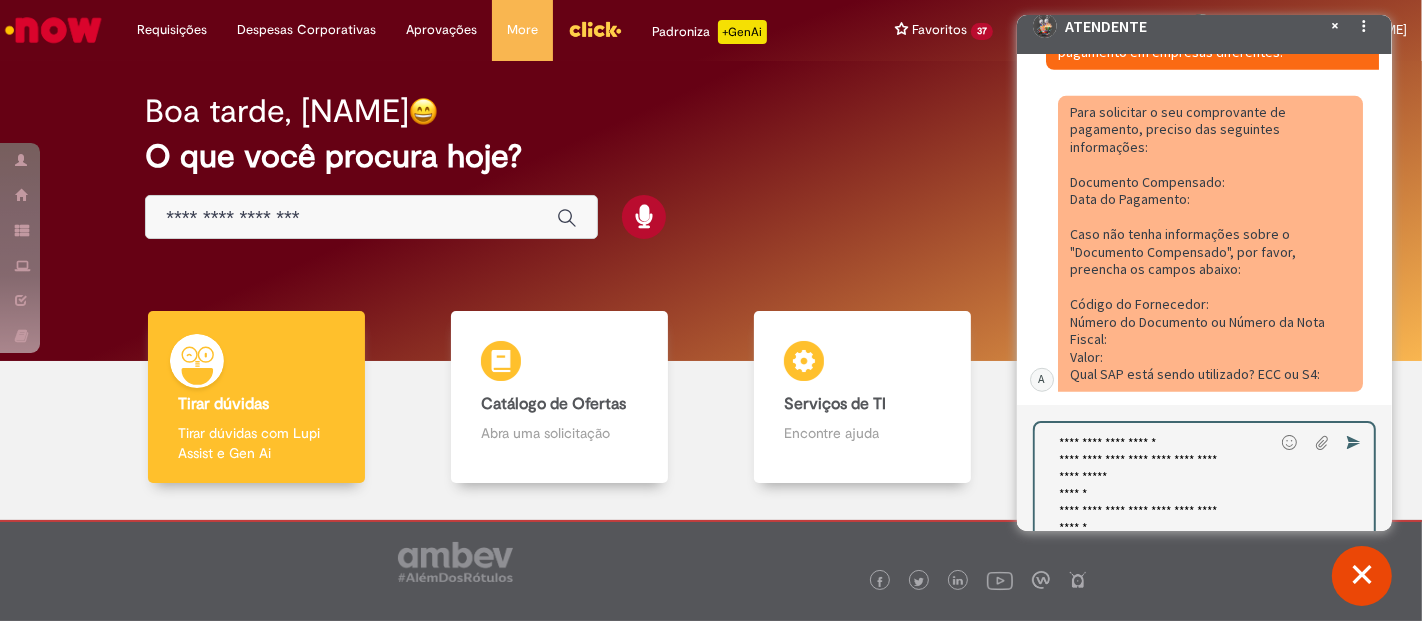 click on "**********" at bounding box center (1145, 484) 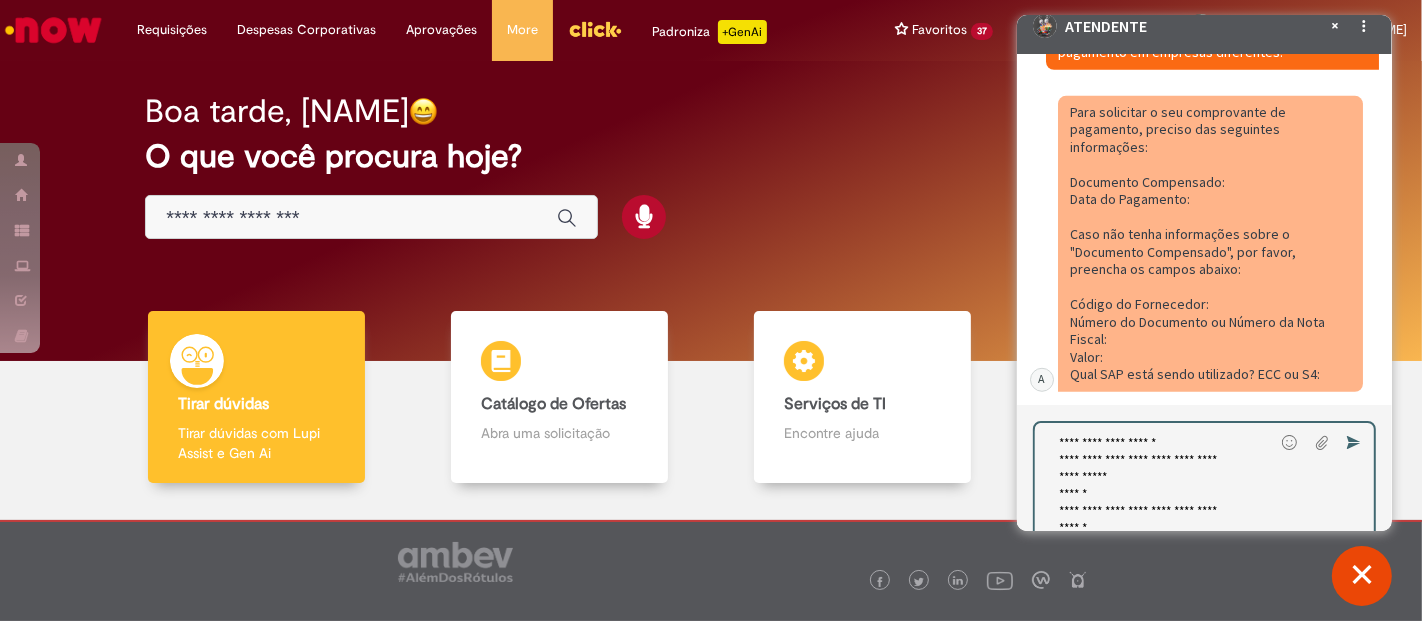 click on "**********" at bounding box center [1145, 484] 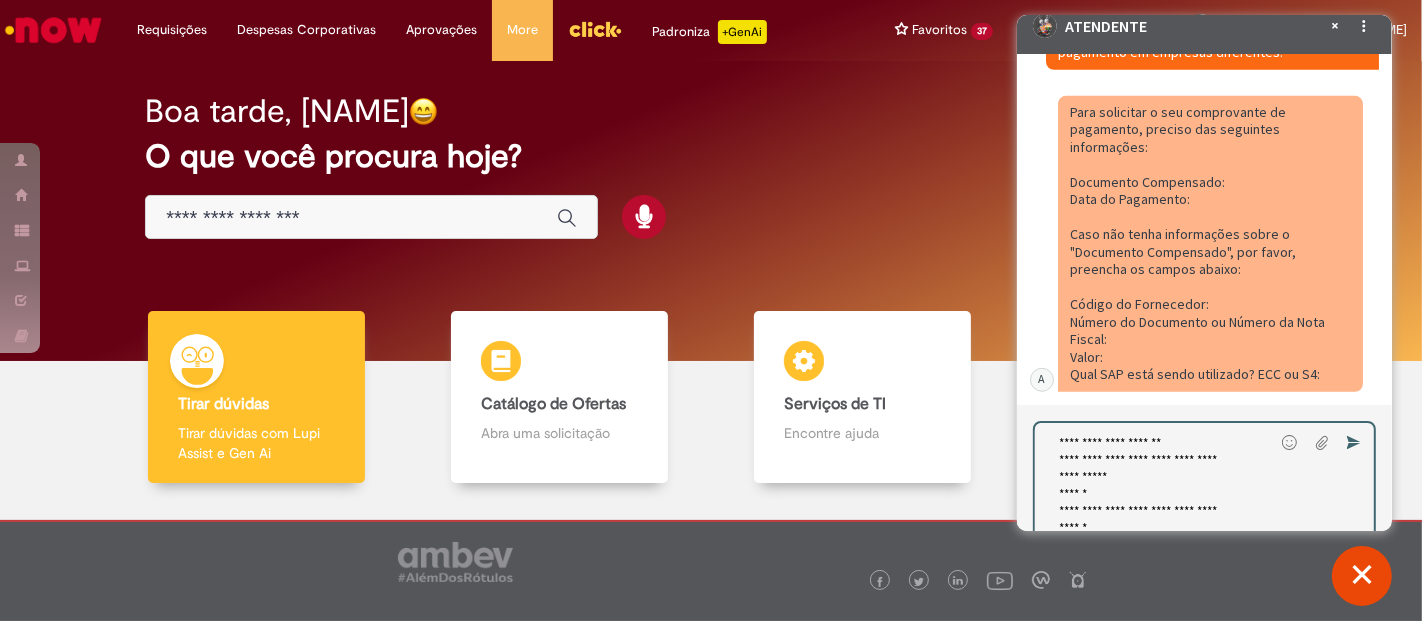 paste on "******" 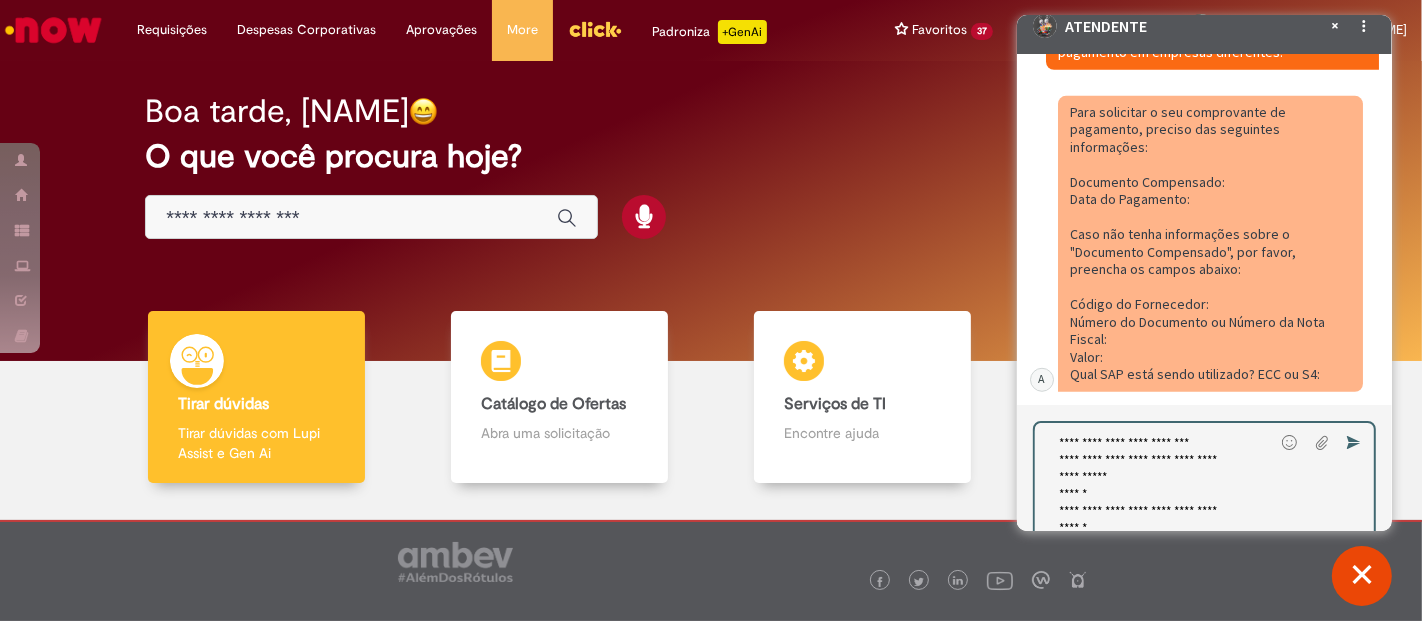 click on "**********" at bounding box center (1145, 484) 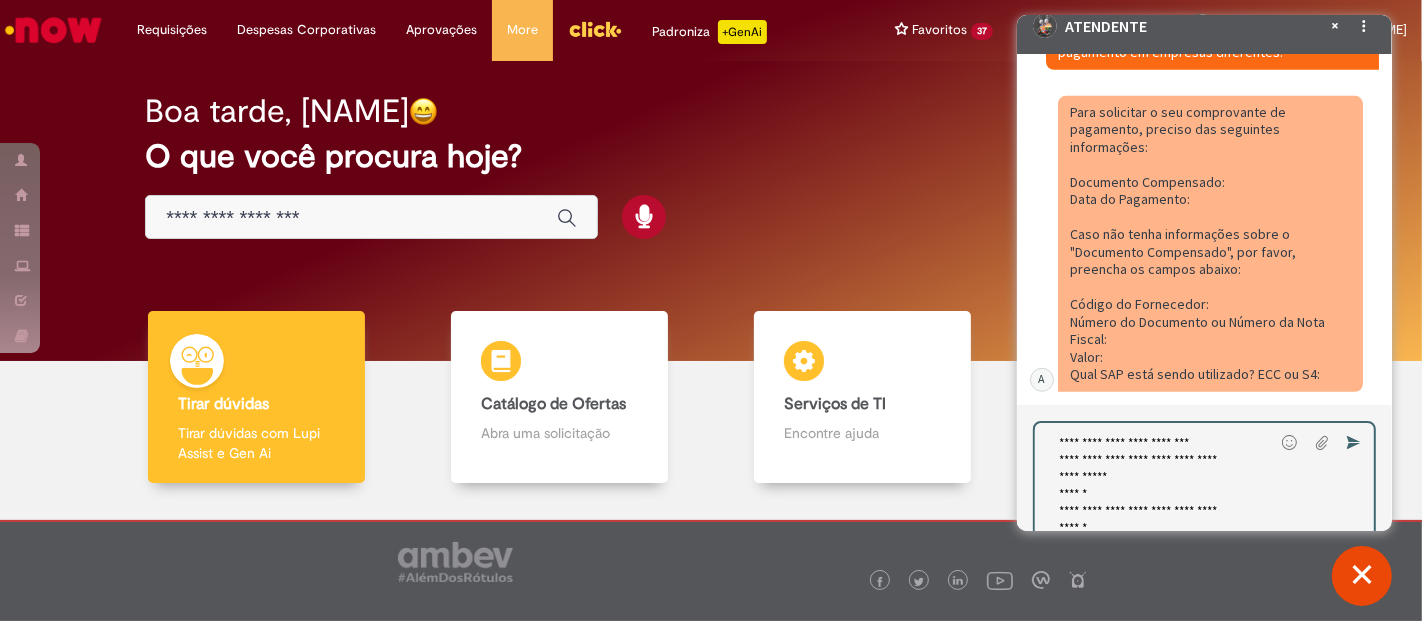 click on "**********" at bounding box center (1145, 484) 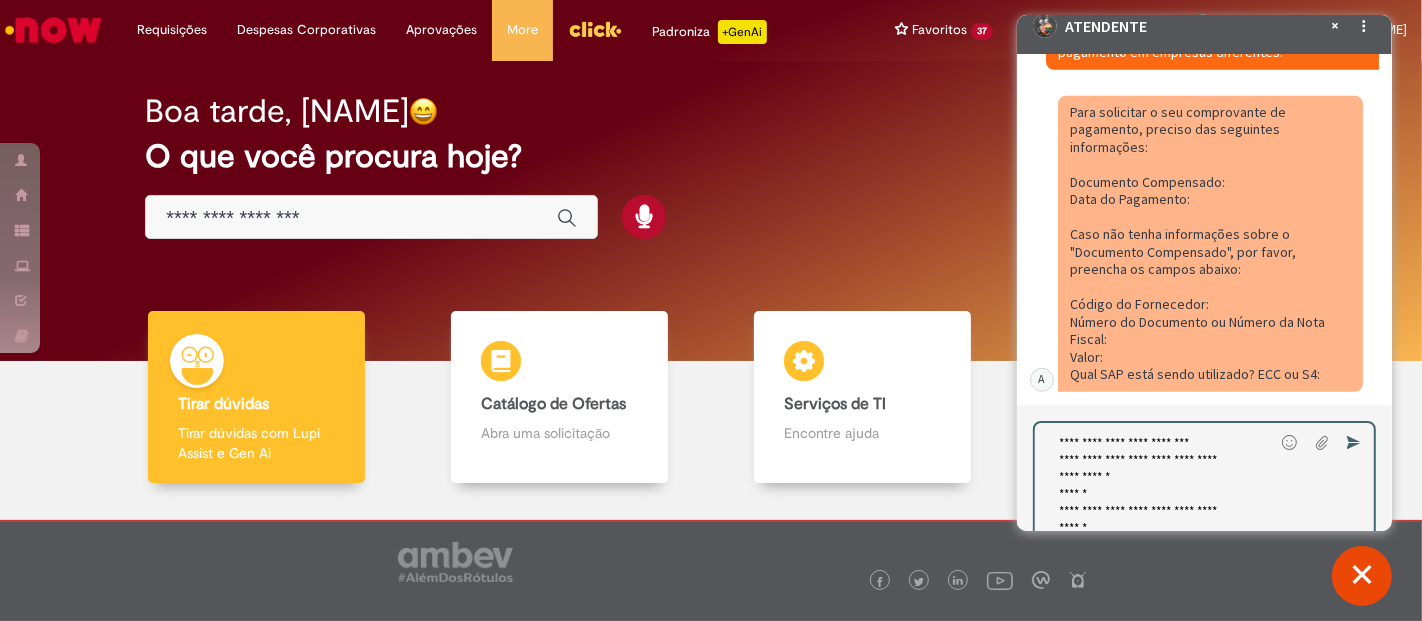 paste on "********" 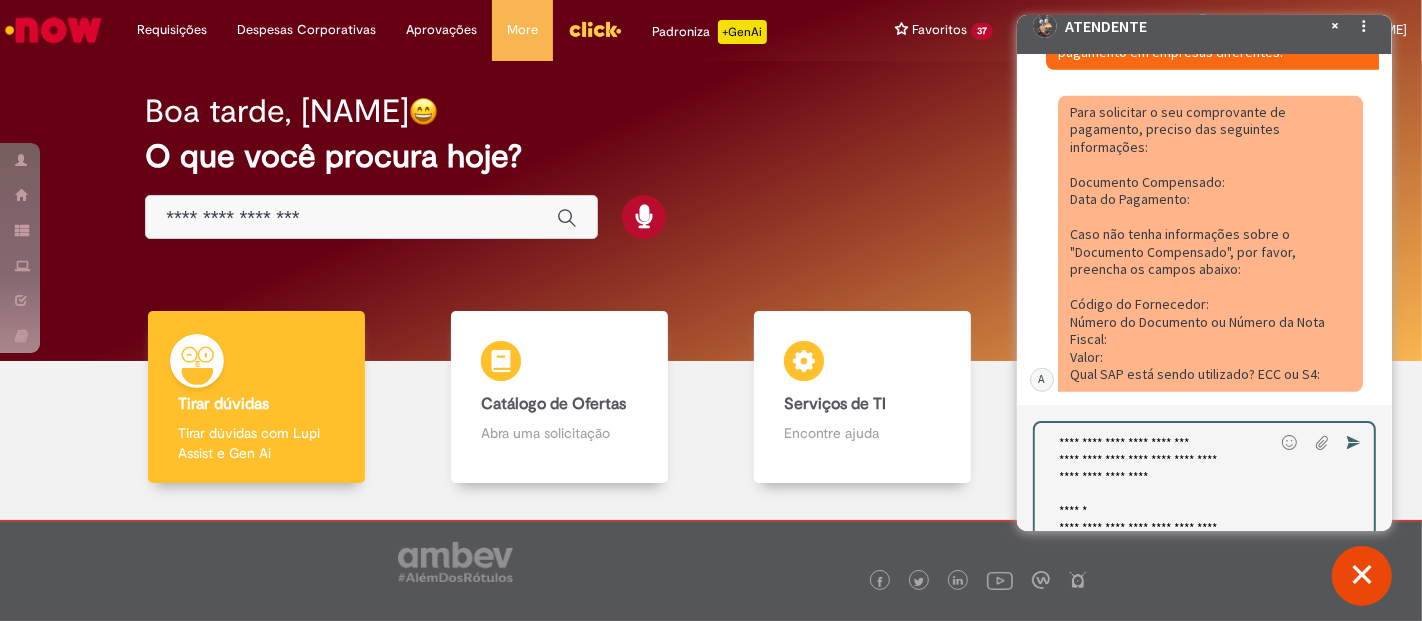 scroll, scrollTop: 63, scrollLeft: 0, axis: vertical 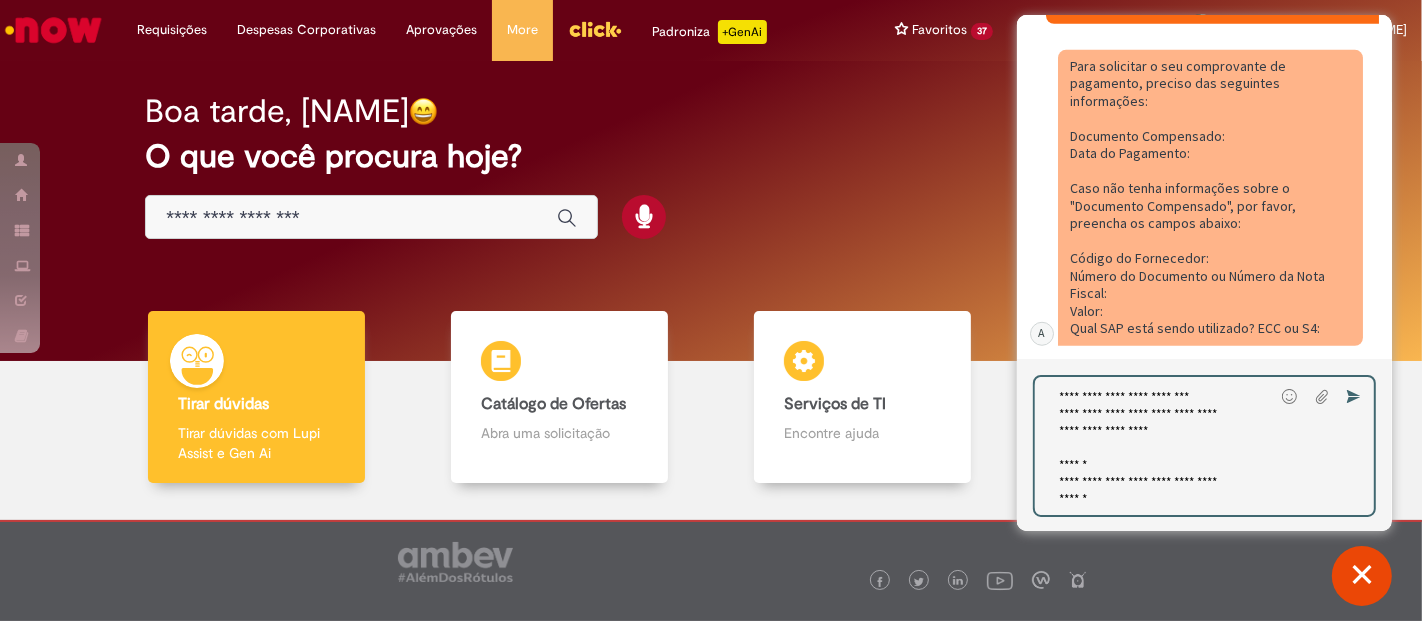 click on "**********" at bounding box center (1145, 446) 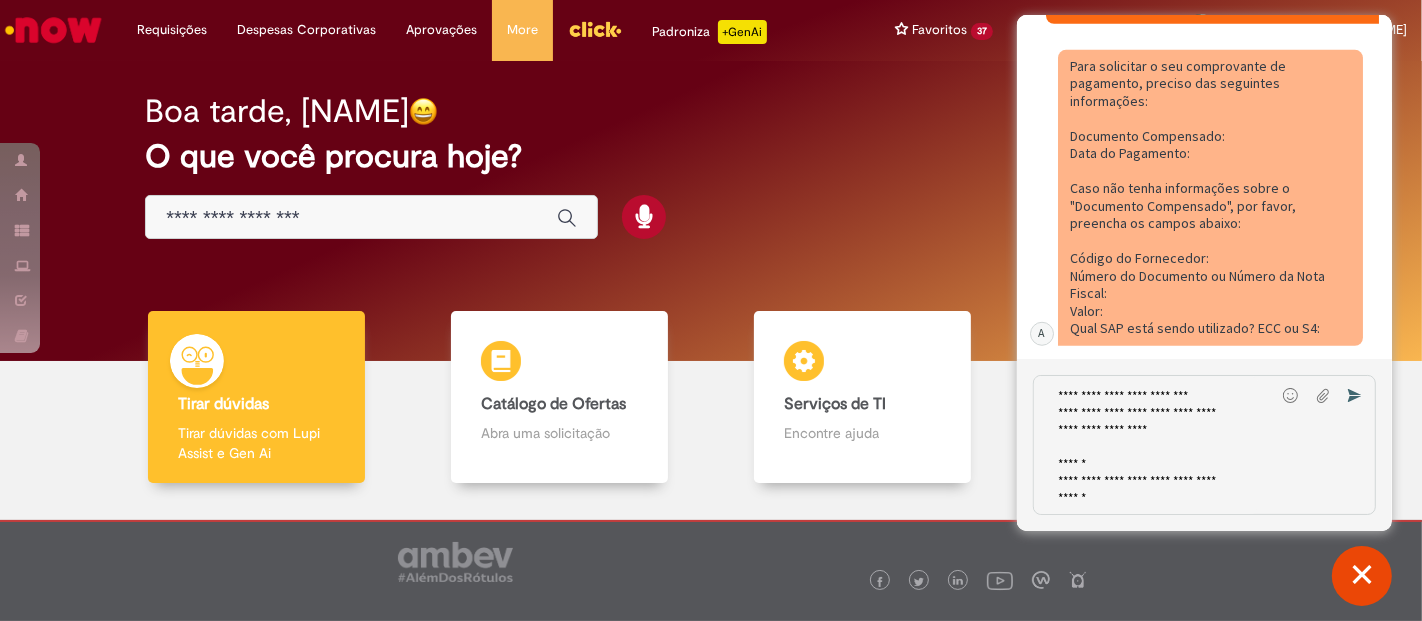 scroll, scrollTop: 62, scrollLeft: 0, axis: vertical 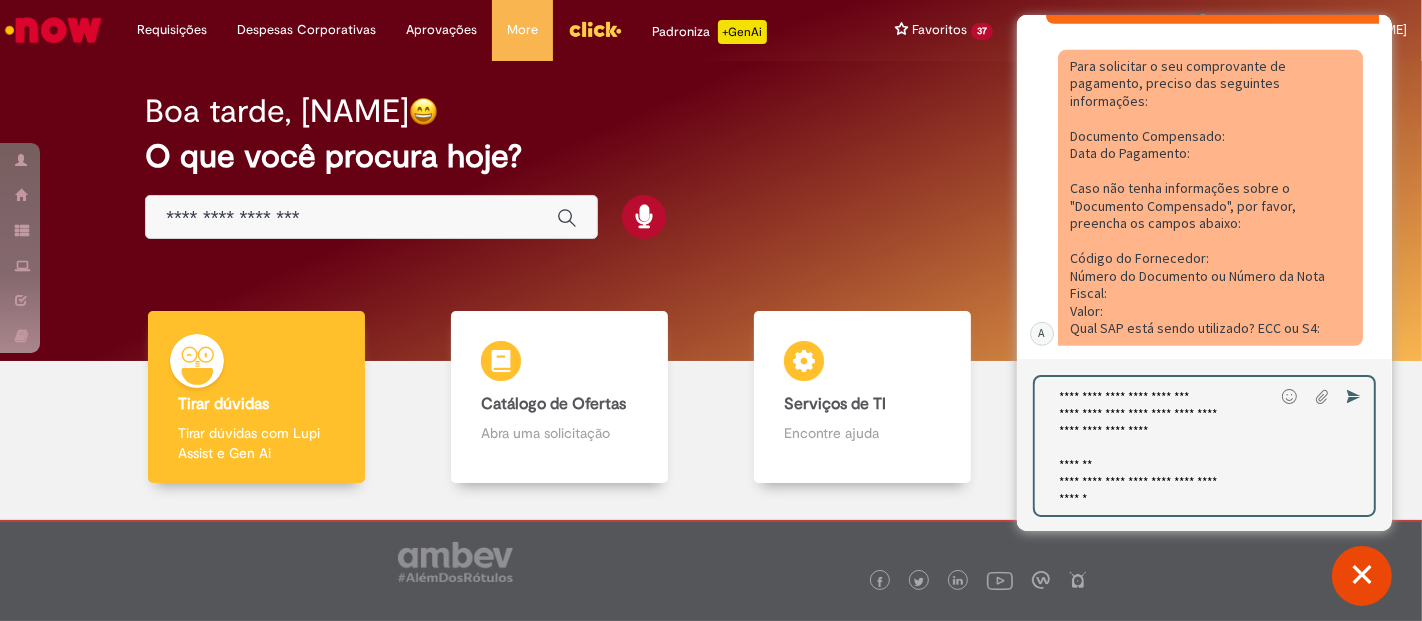 paste on "********" 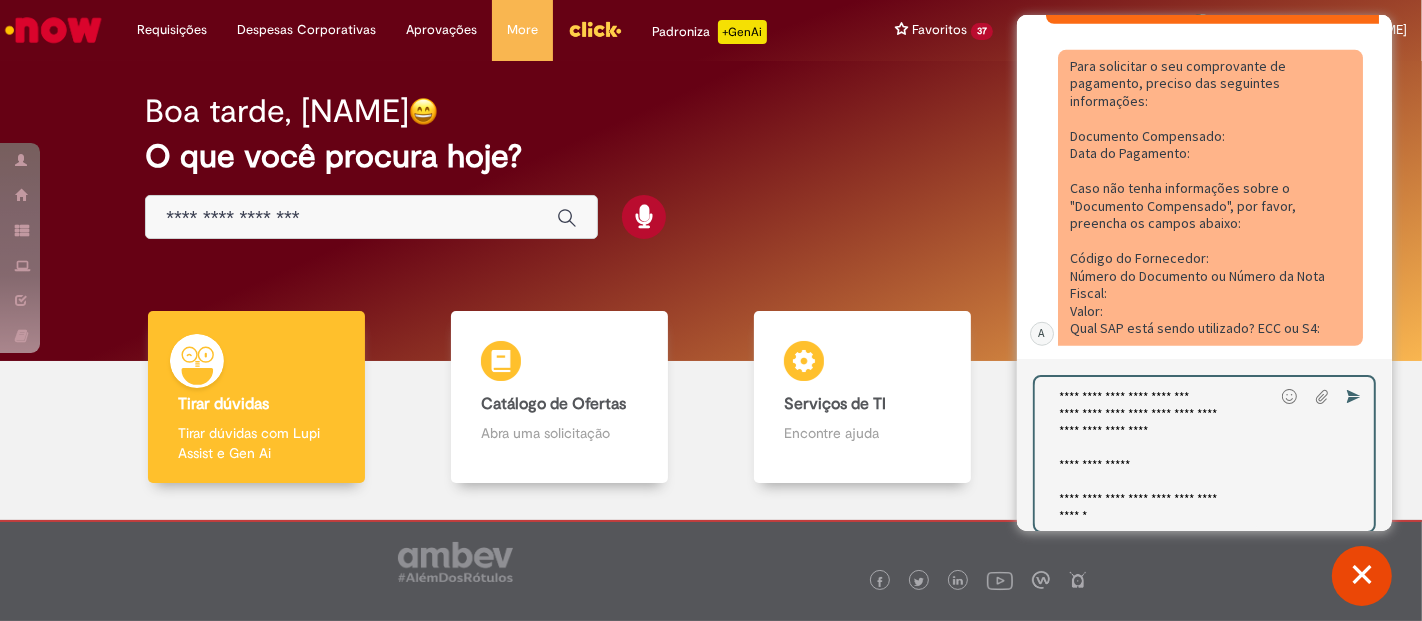 scroll, scrollTop: 80, scrollLeft: 0, axis: vertical 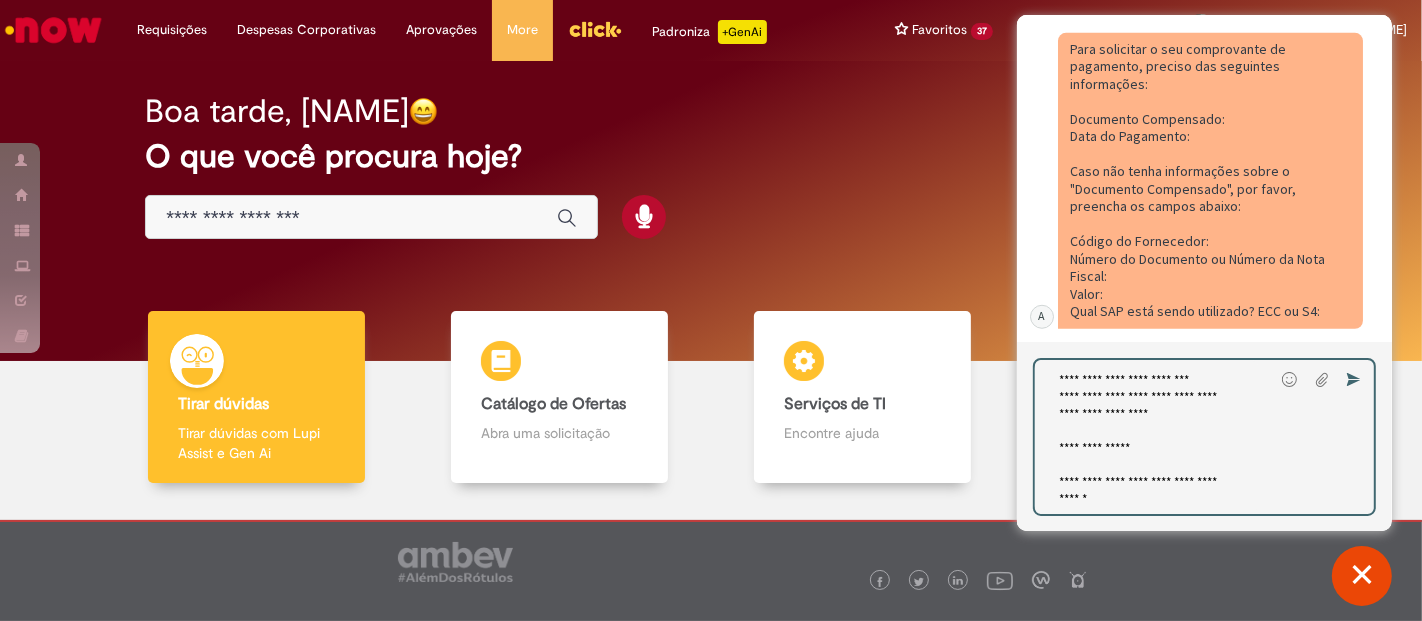 click on "**********" at bounding box center [1145, 437] 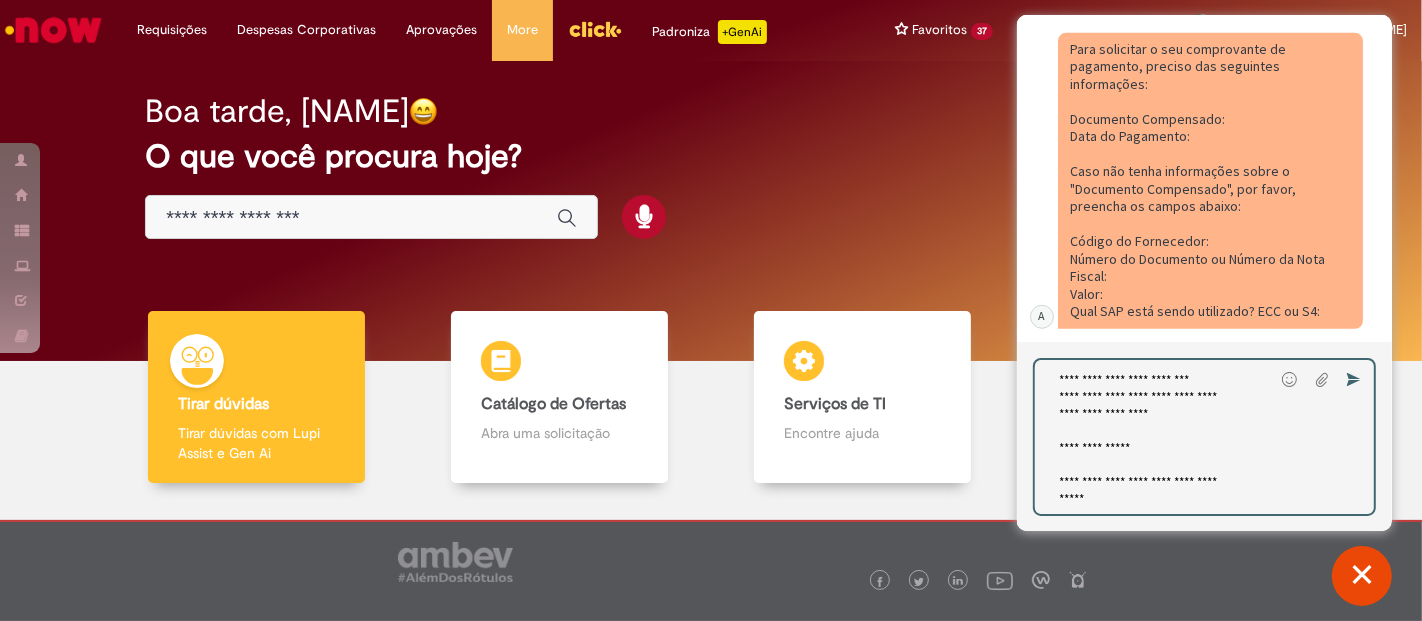 scroll, scrollTop: 4, scrollLeft: 0, axis: vertical 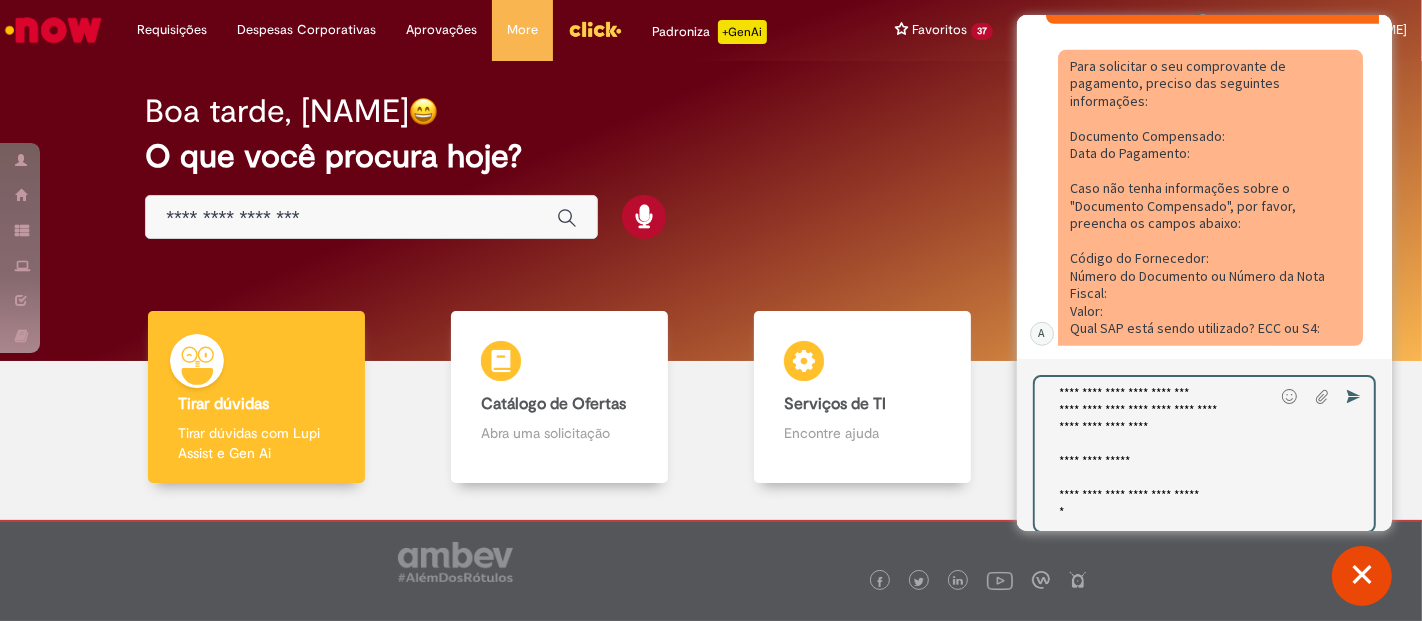 type on "**********" 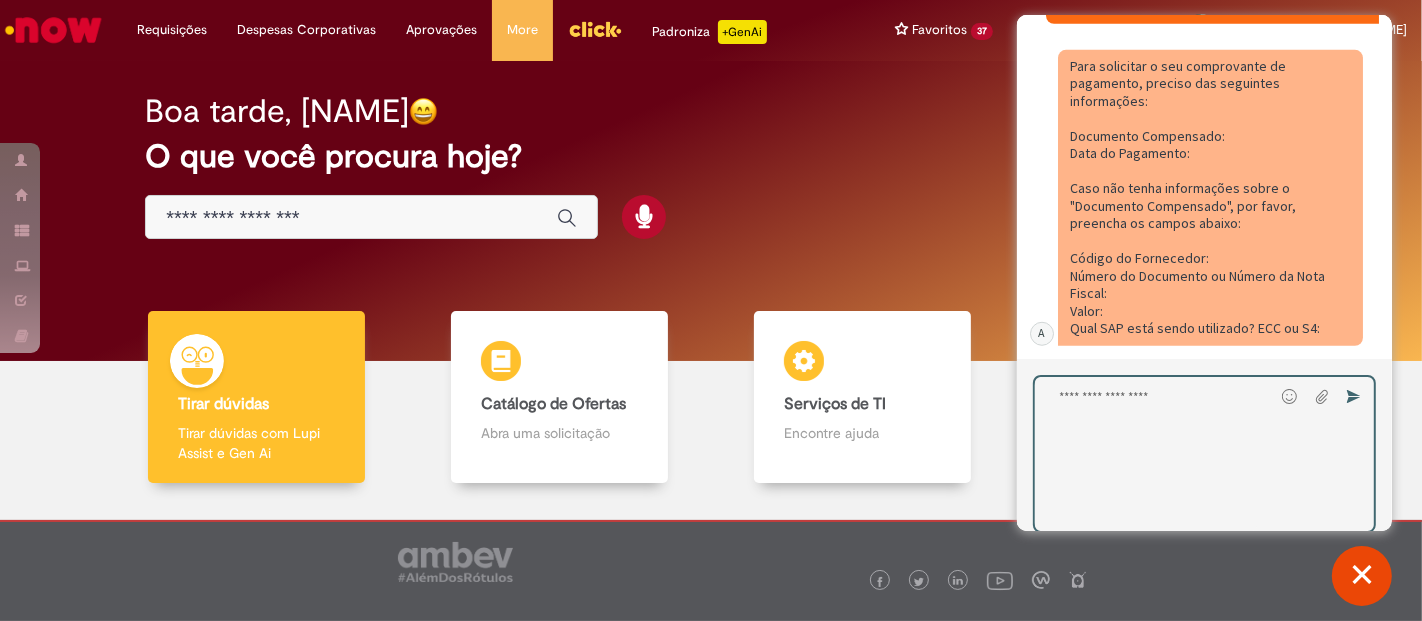 scroll, scrollTop: 0, scrollLeft: 0, axis: both 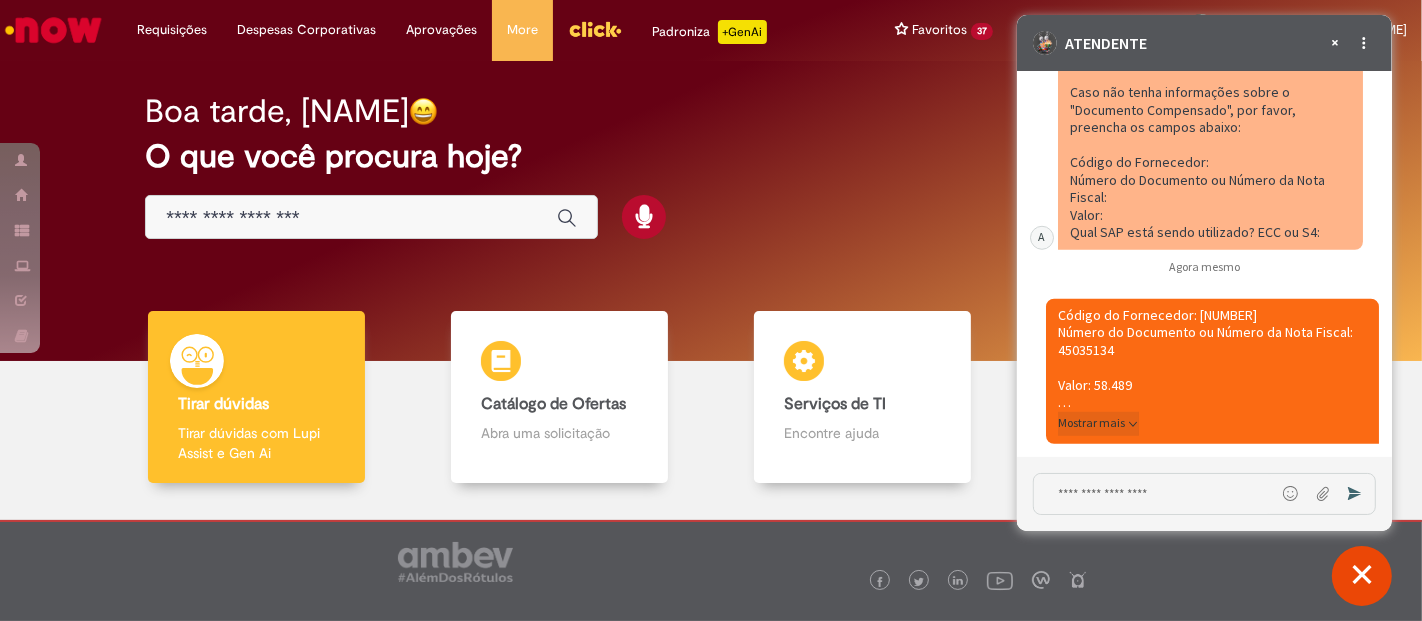 click on "Mostrar mais" 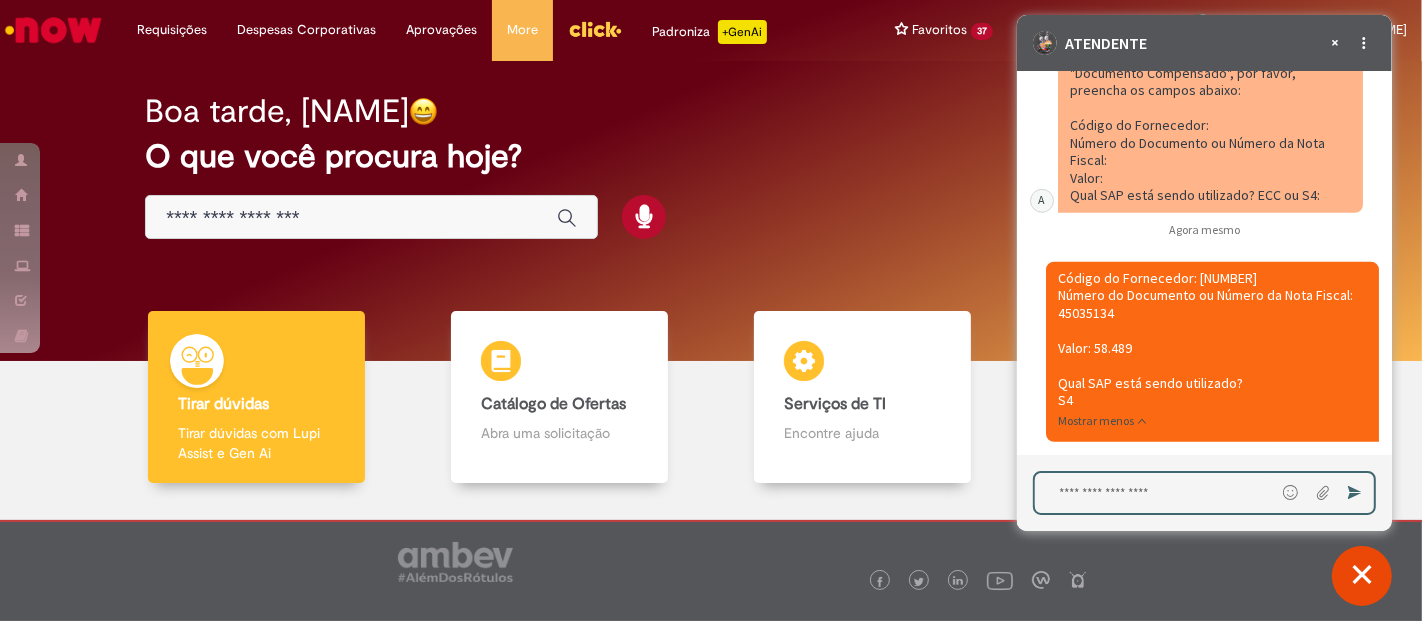 click at bounding box center (1154, 493) 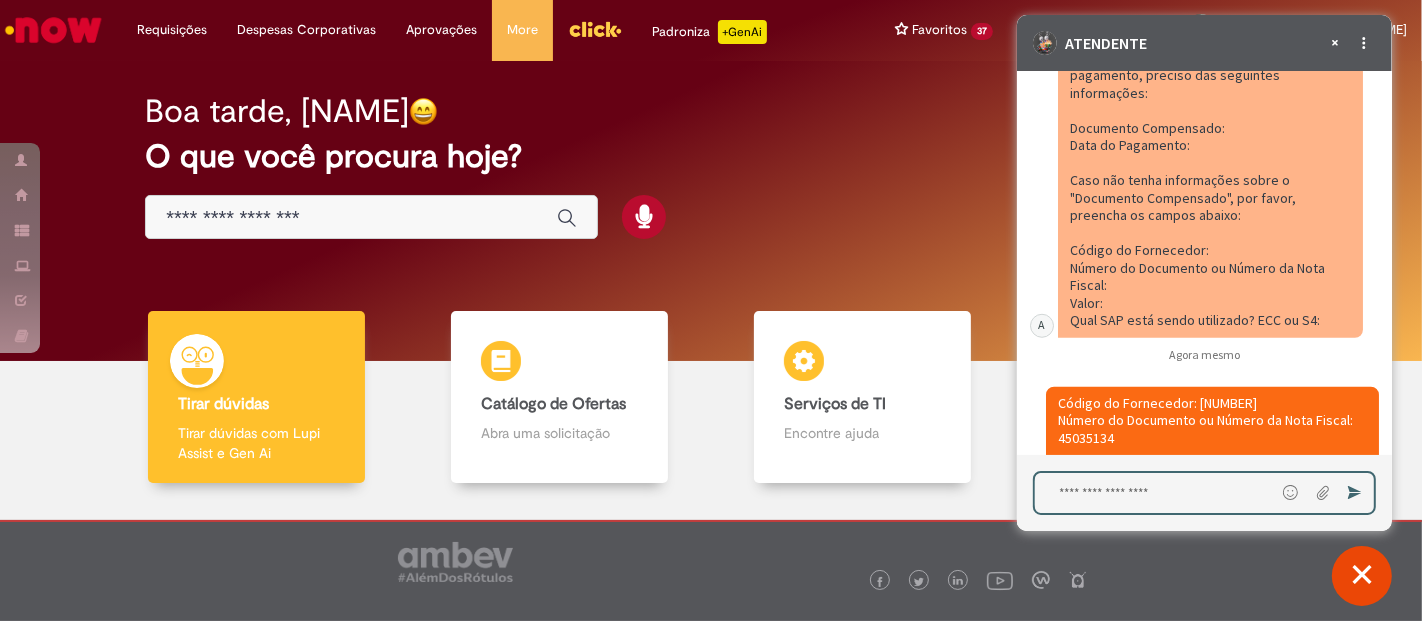 scroll, scrollTop: 7599, scrollLeft: 0, axis: vertical 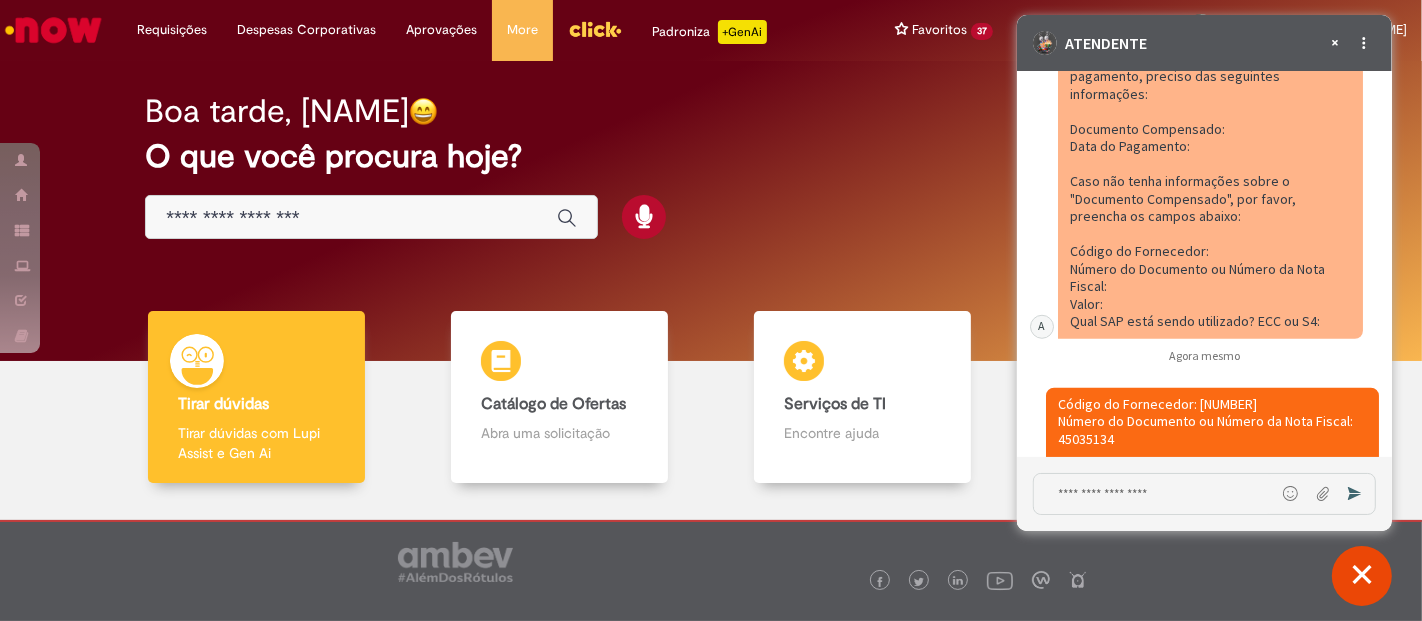 drag, startPoint x: 1069, startPoint y: 304, endPoint x: 1329, endPoint y: 388, distance: 273.2325 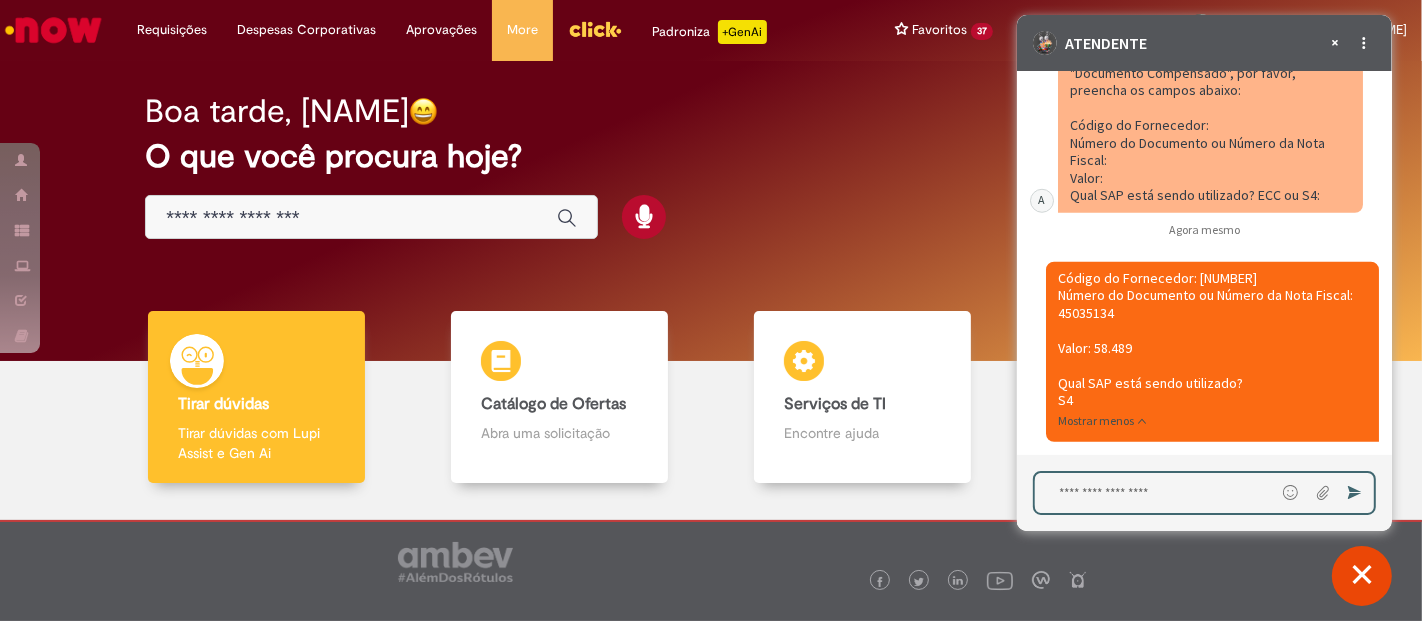 click at bounding box center [1154, 493] 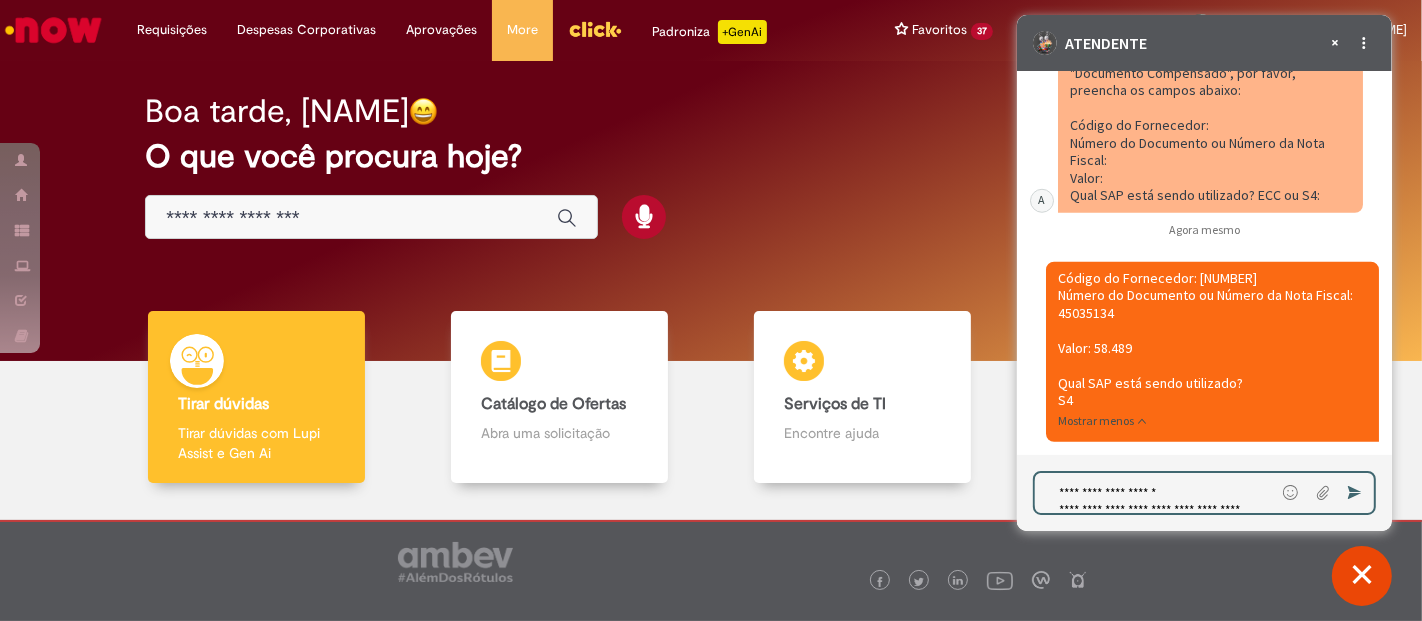 scroll, scrollTop: 17, scrollLeft: 0, axis: vertical 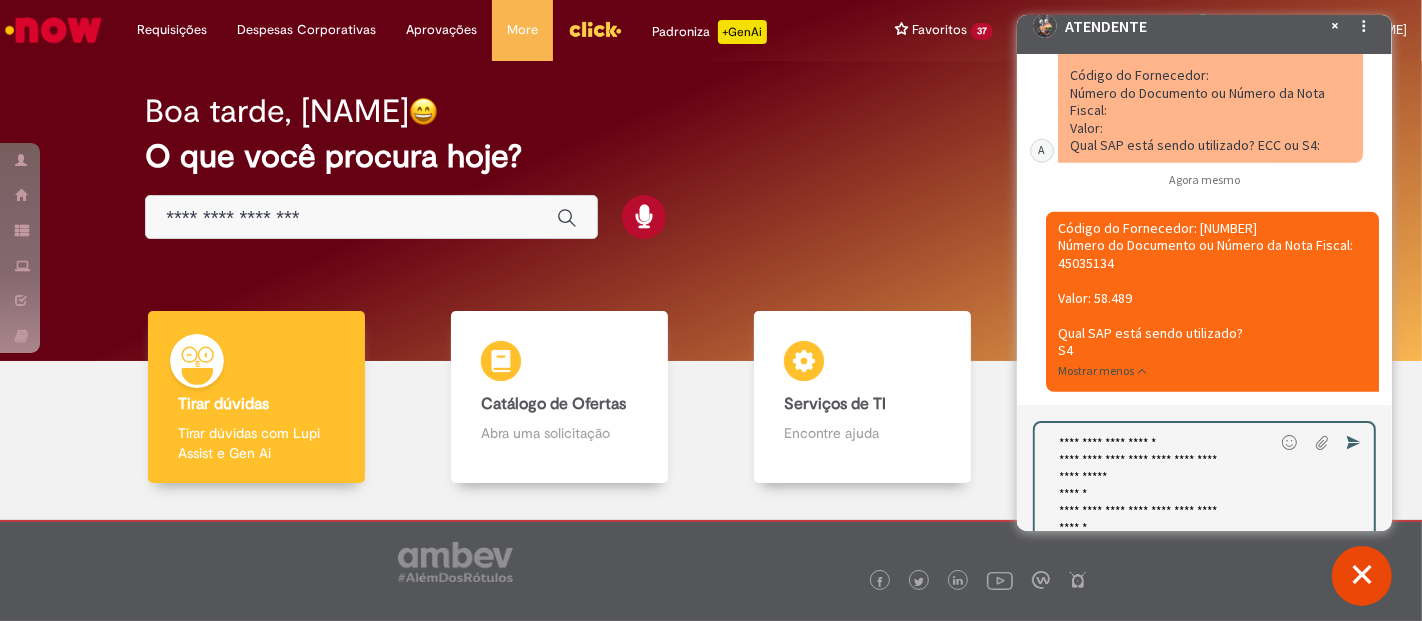 click on "**********" at bounding box center (1145, 484) 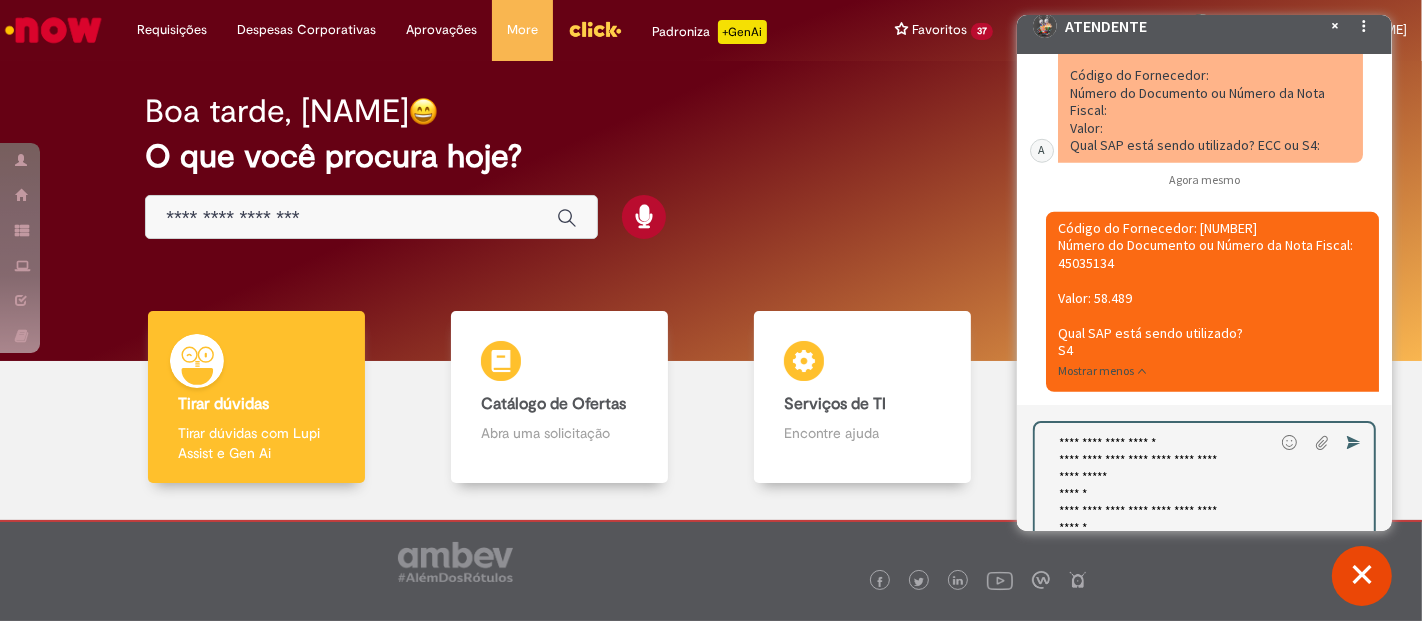 click on "**********" at bounding box center [1145, 484] 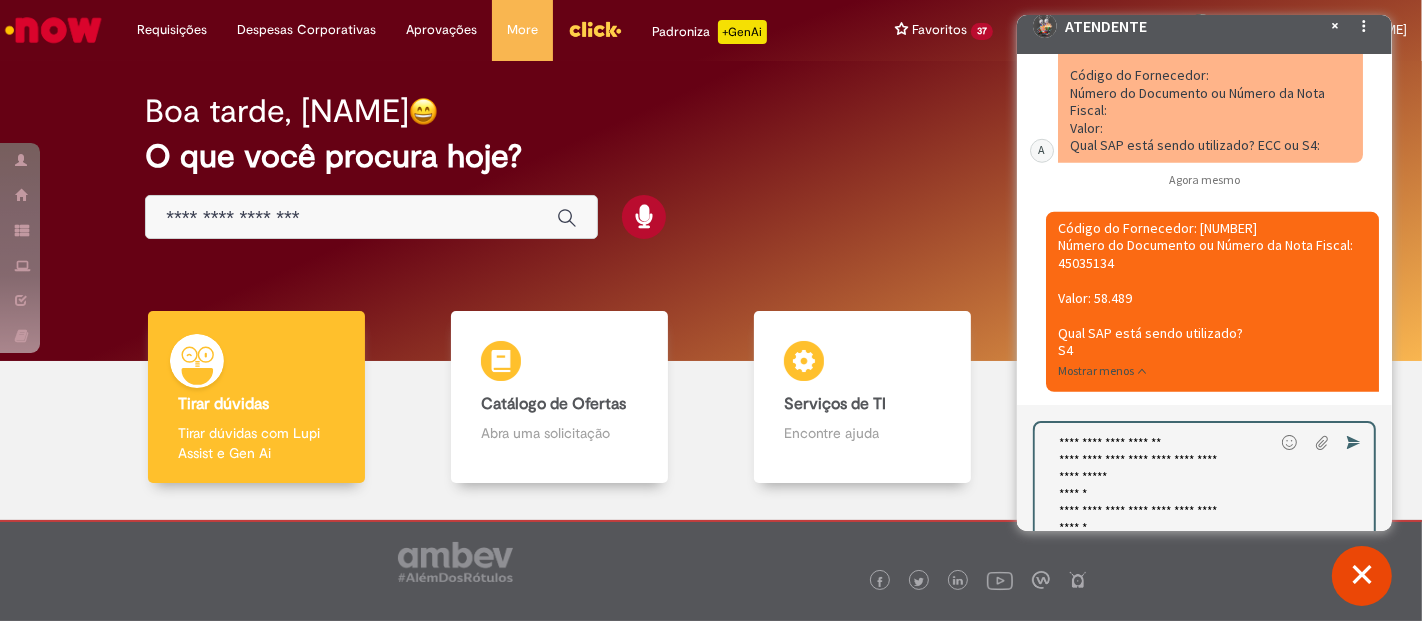 paste on "******" 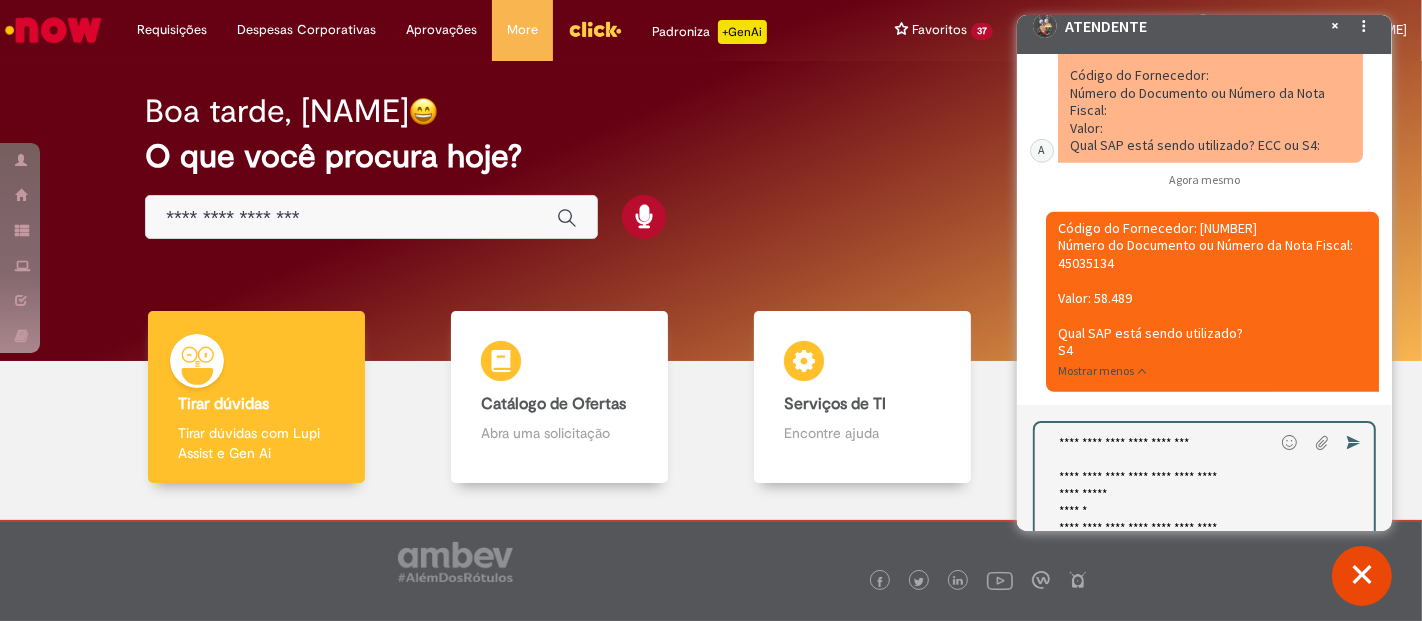 click on "**********" at bounding box center [1145, 492] 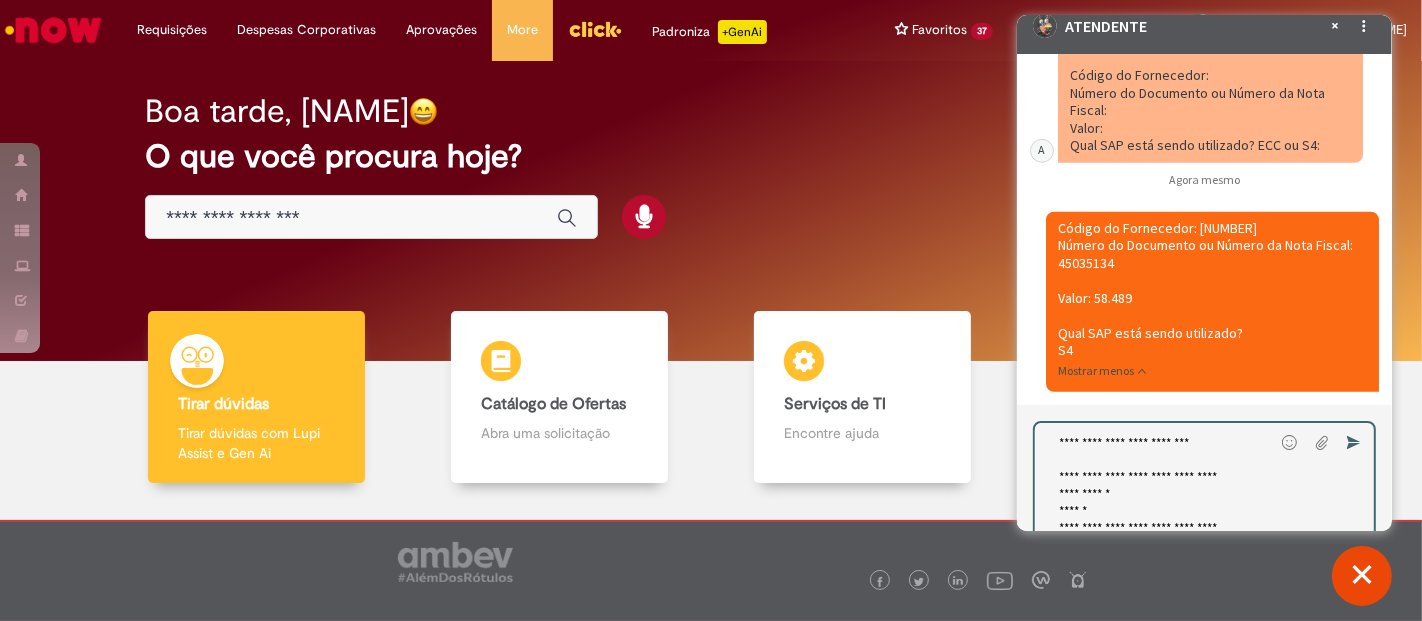 click on "**********" at bounding box center (1145, 492) 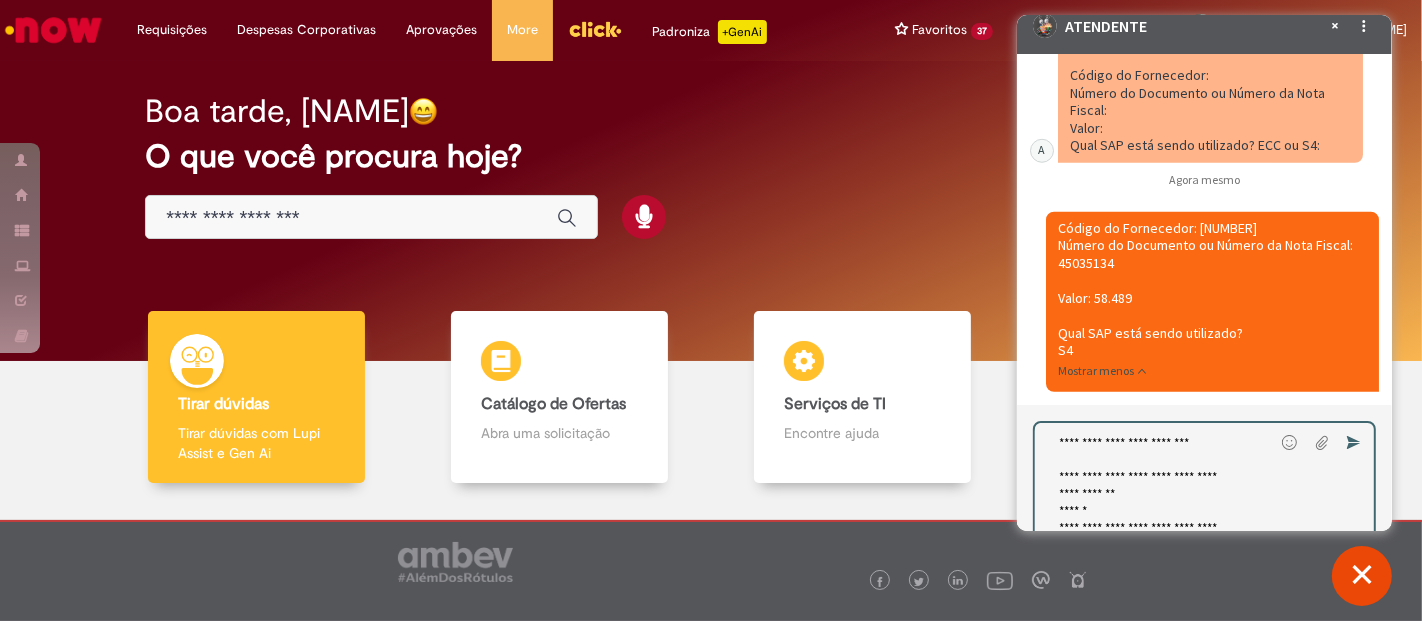 paste on "********" 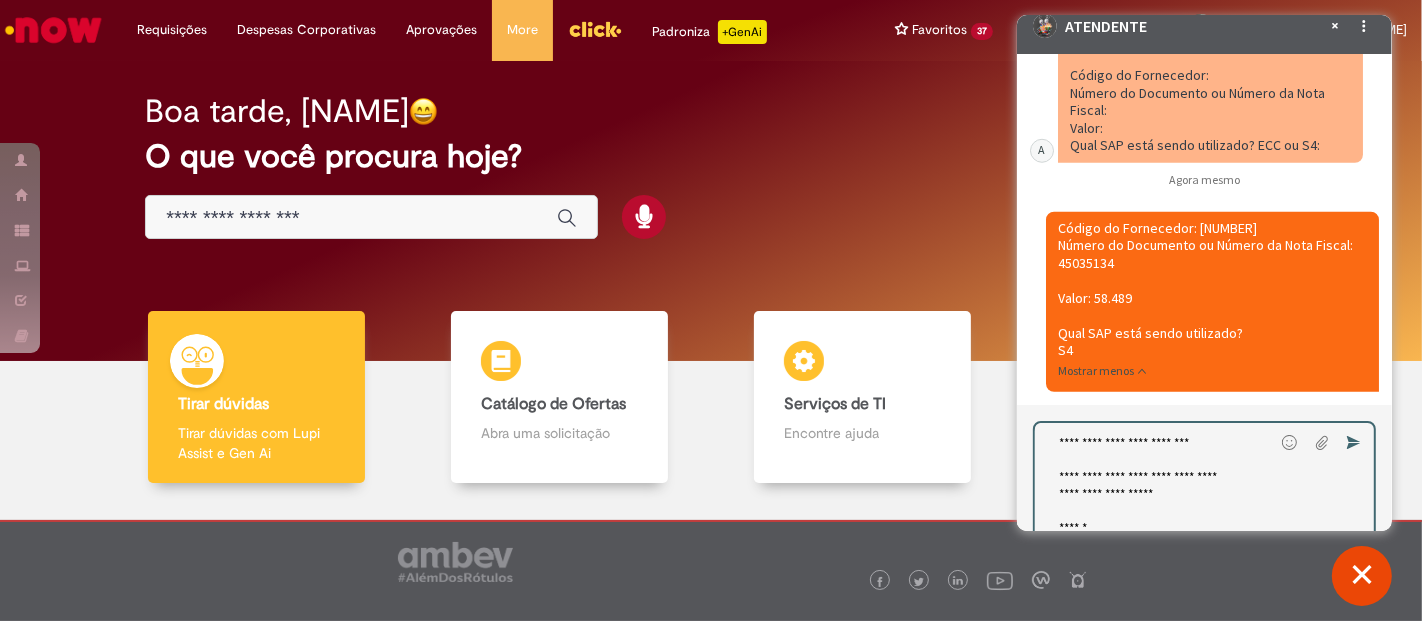 scroll, scrollTop: 80, scrollLeft: 0, axis: vertical 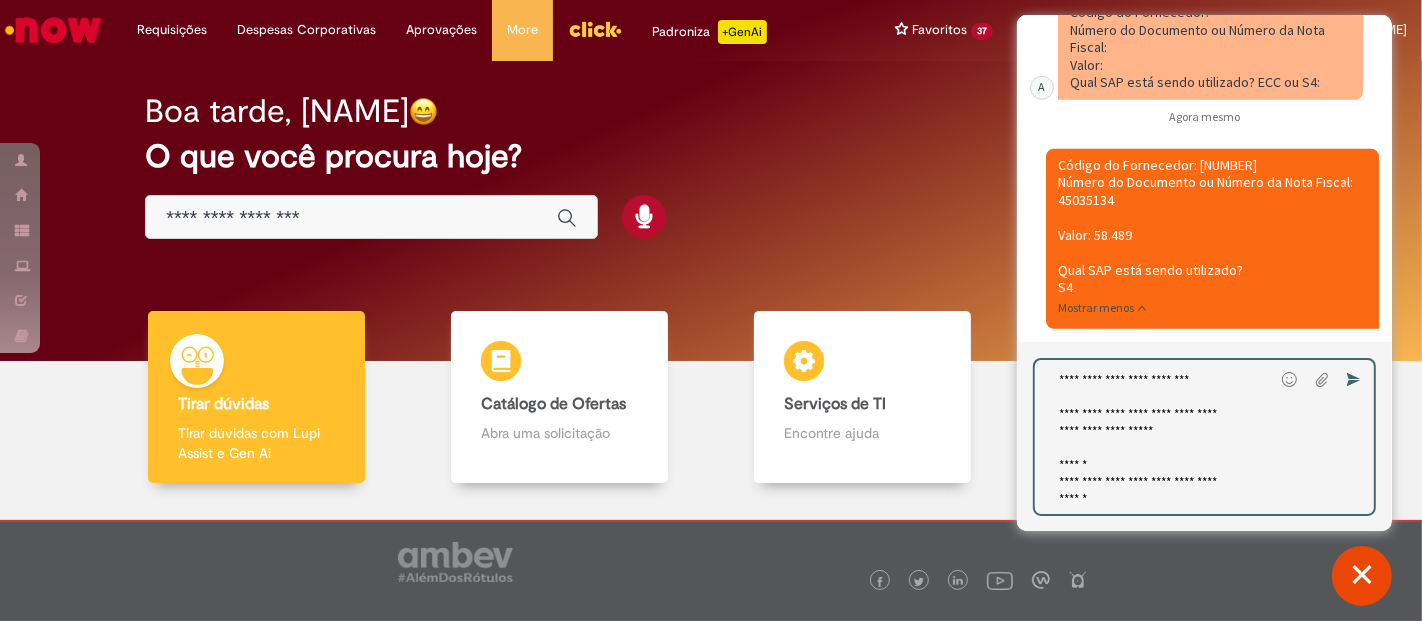 click on "**********" at bounding box center [1145, 437] 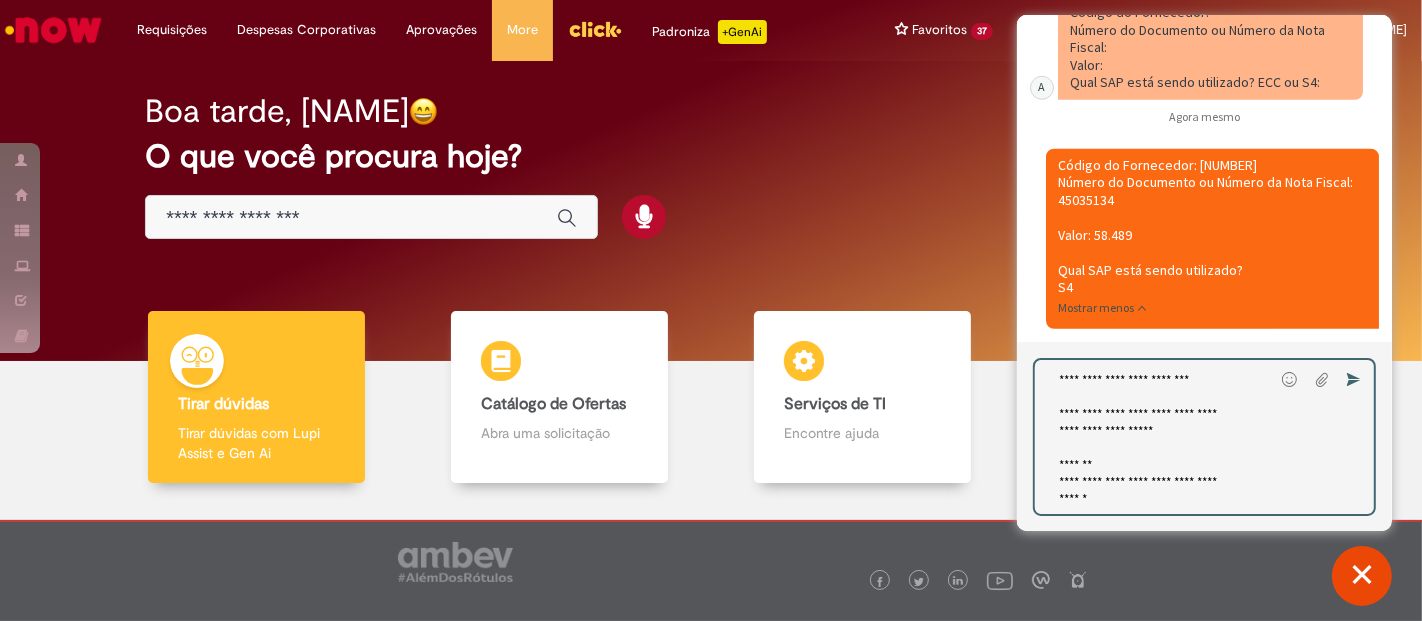 scroll, scrollTop: 78, scrollLeft: 0, axis: vertical 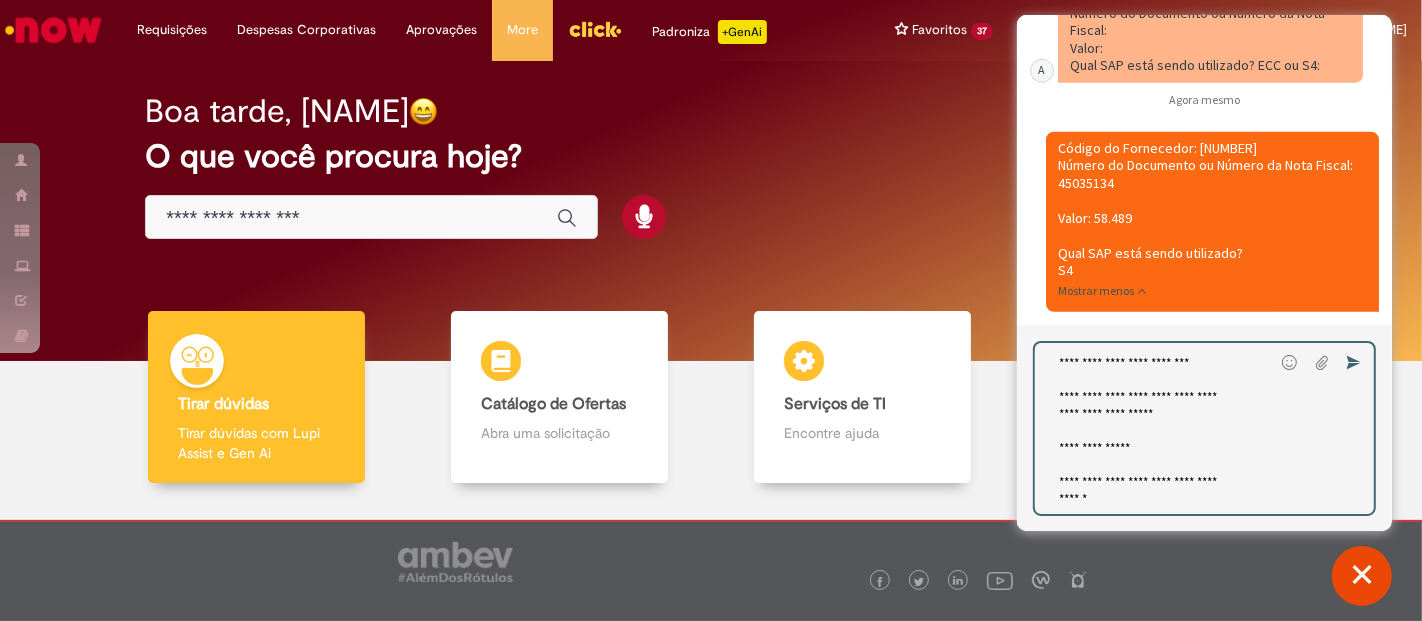 drag, startPoint x: 1120, startPoint y: 509, endPoint x: 1075, endPoint y: 507, distance: 45.044422 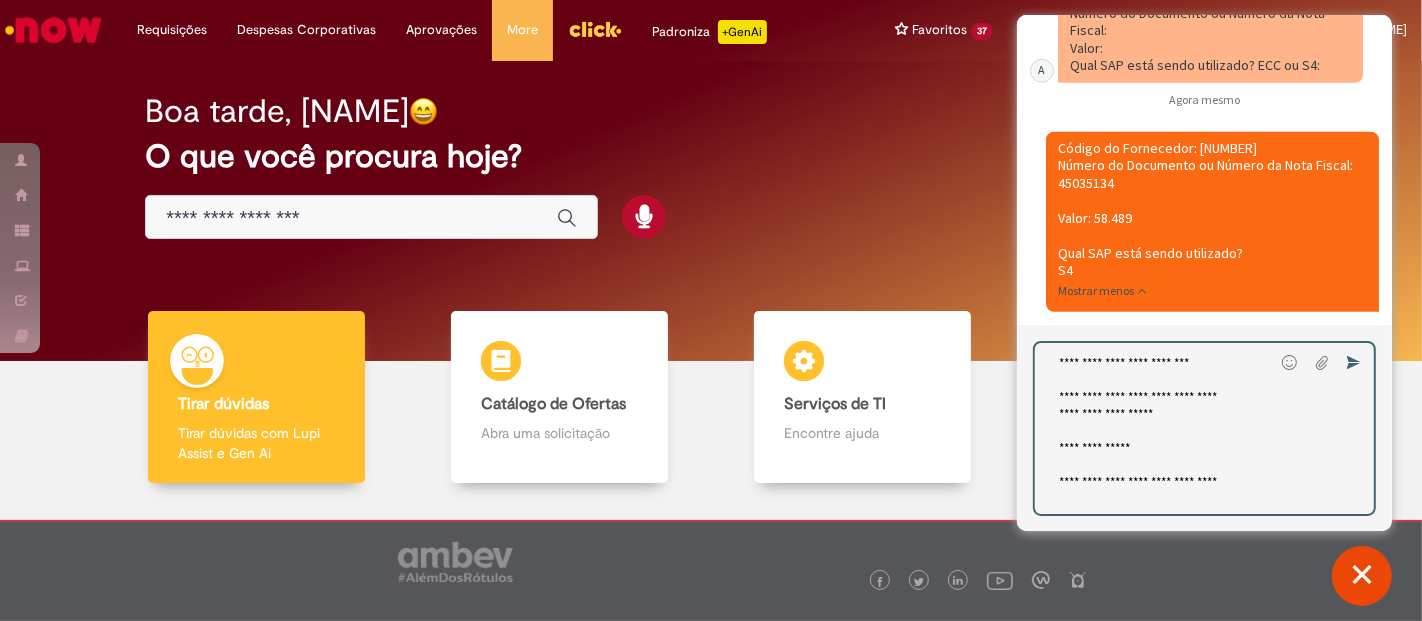 scroll, scrollTop: 80, scrollLeft: 0, axis: vertical 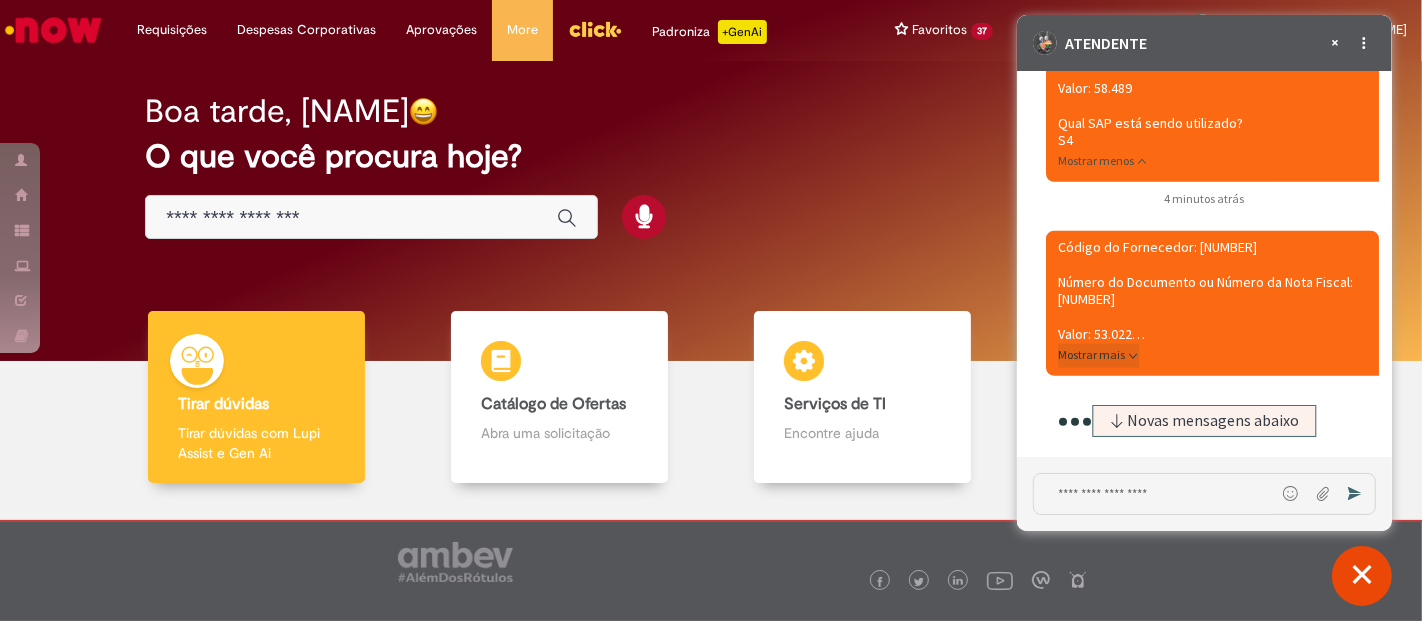 click on "Mostrar mais" 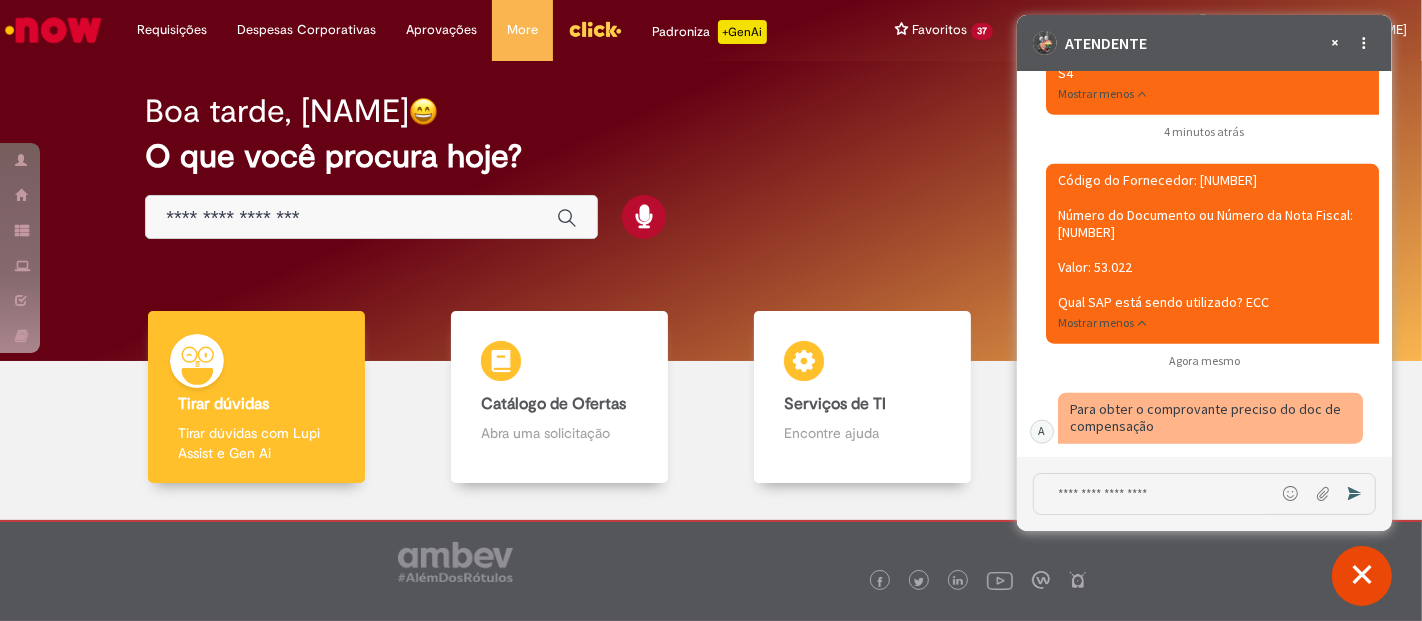 scroll, scrollTop: 8102, scrollLeft: 0, axis: vertical 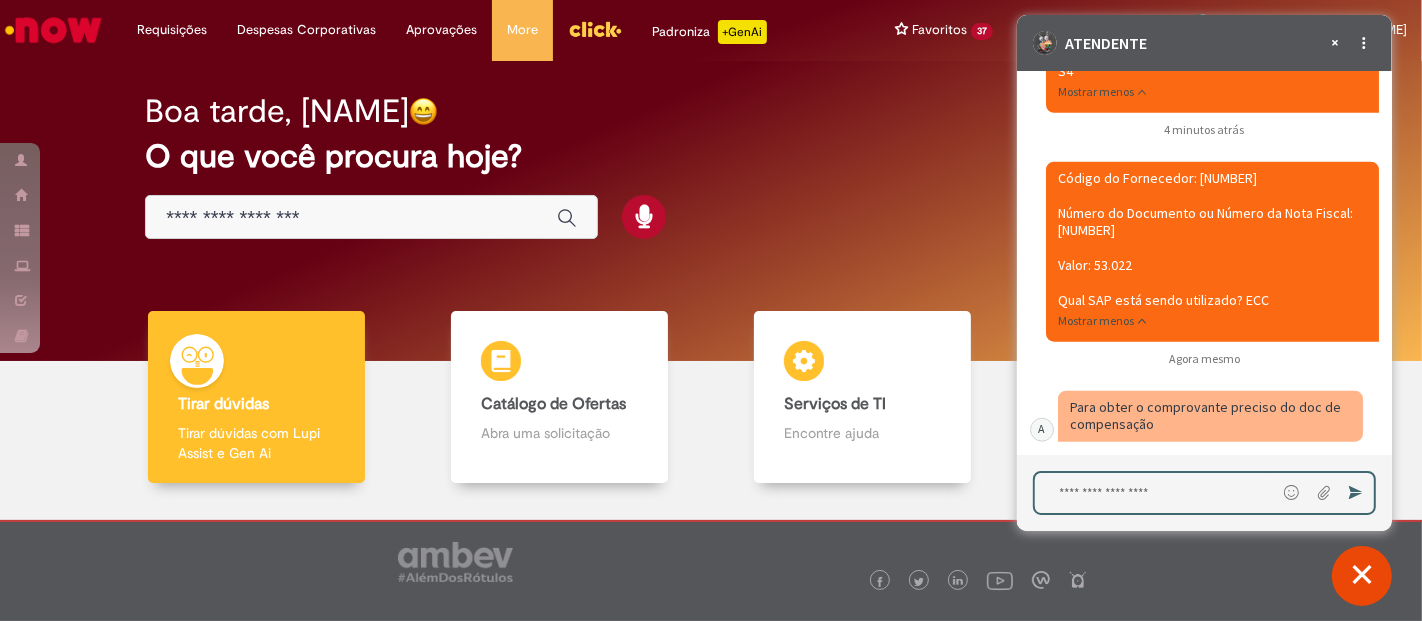 click at bounding box center (1154, 495) 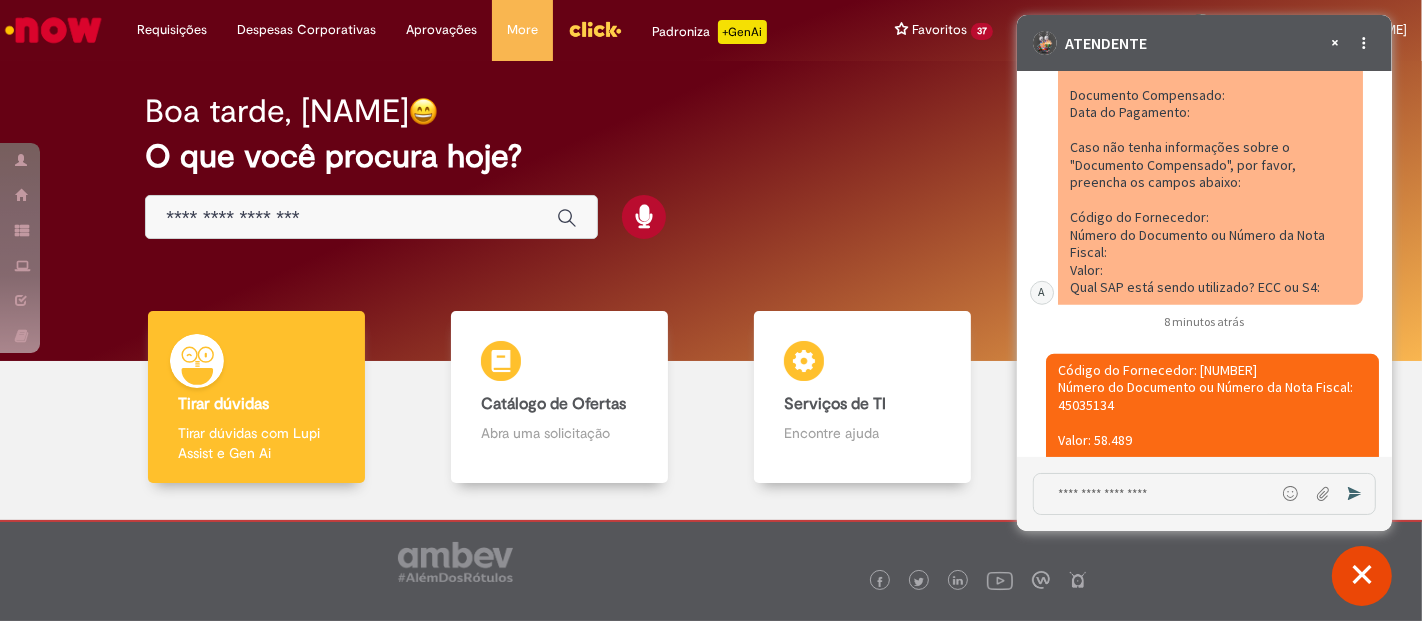 scroll, scrollTop: 8102, scrollLeft: 0, axis: vertical 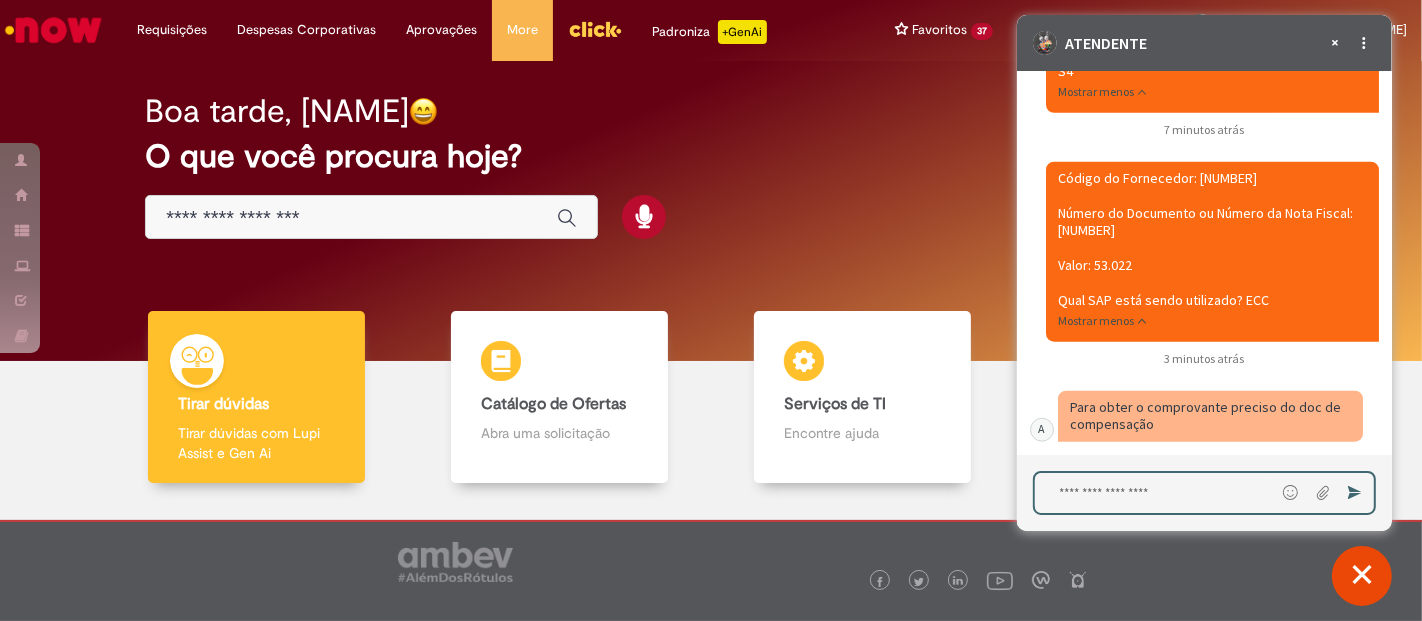click at bounding box center [1154, 493] 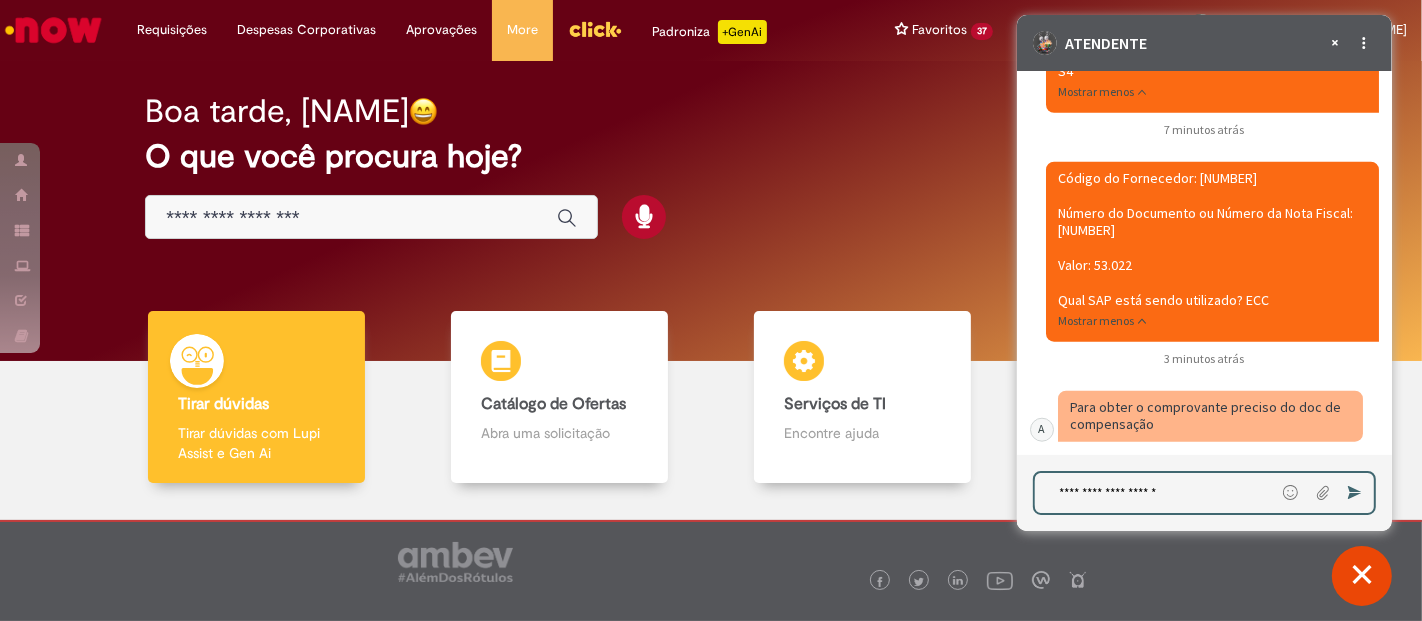 paste on "**********" 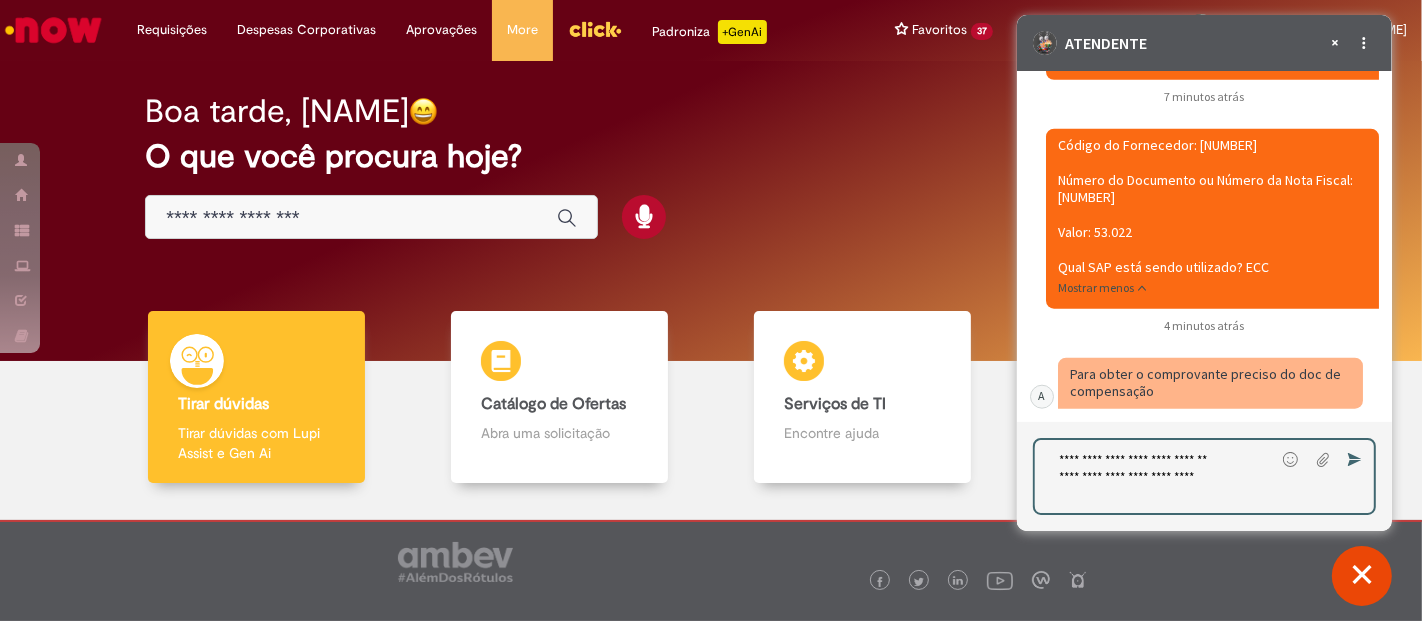 type on "**********" 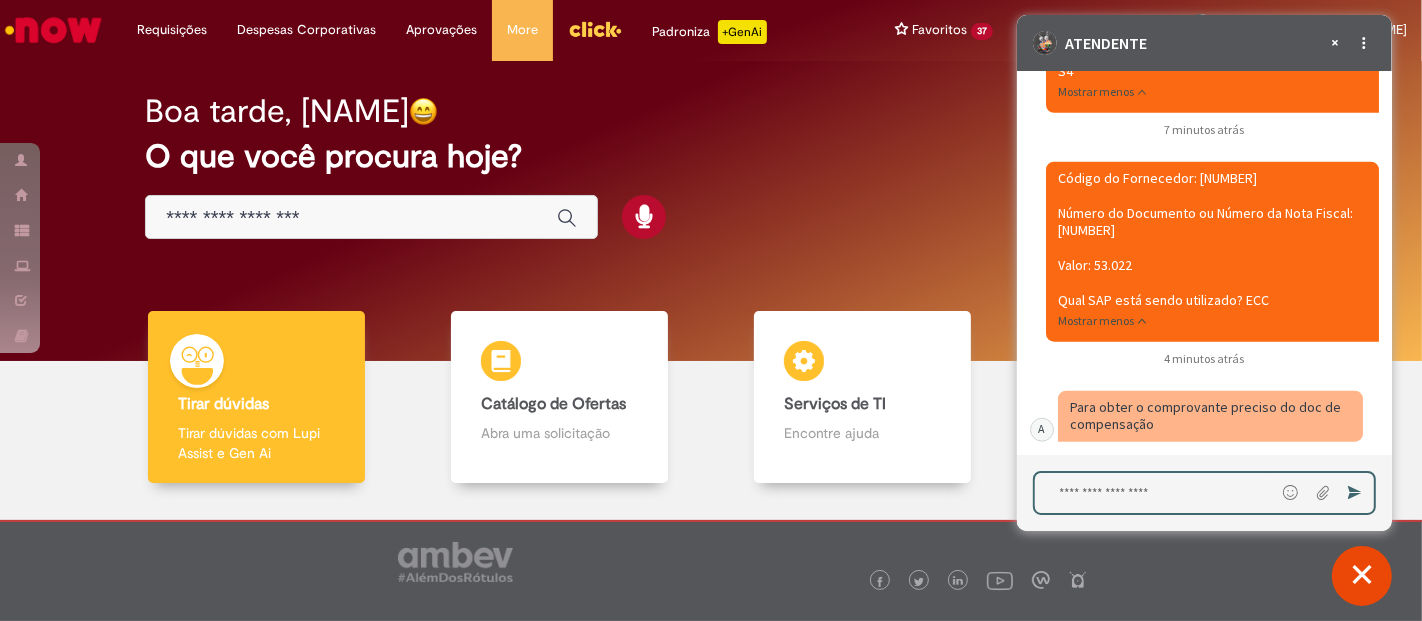 click at bounding box center (1154, 493) 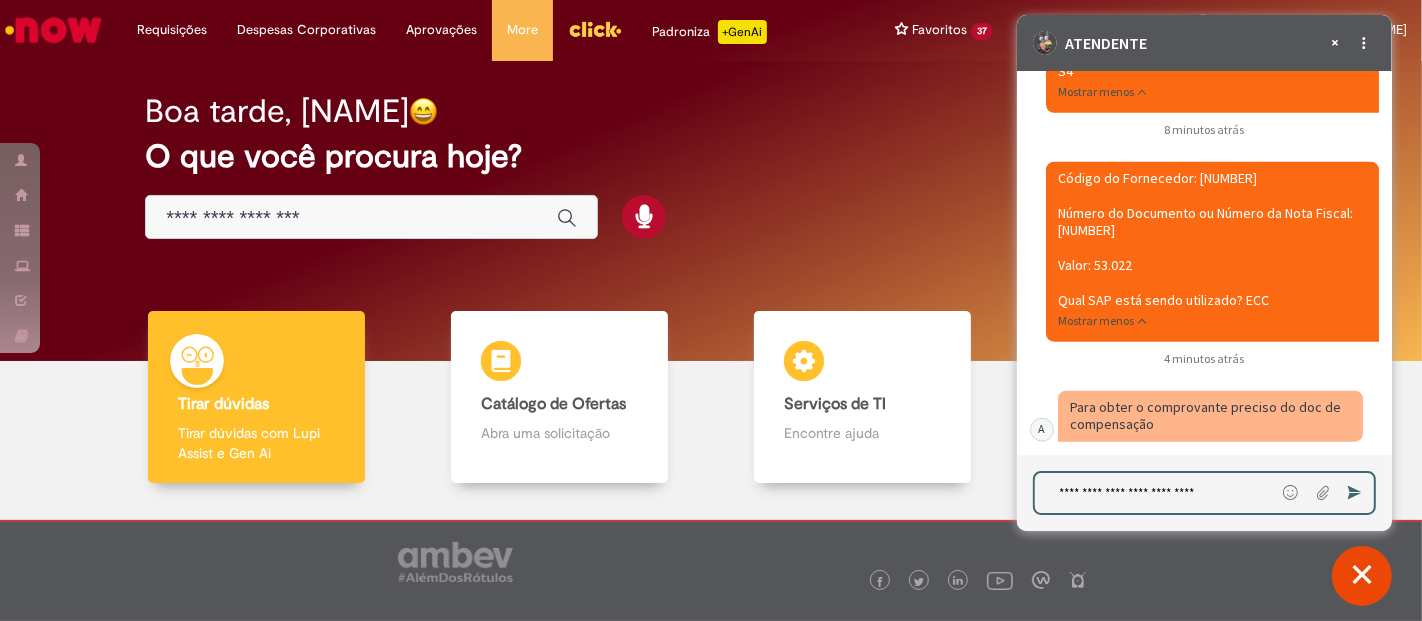 type on "**********" 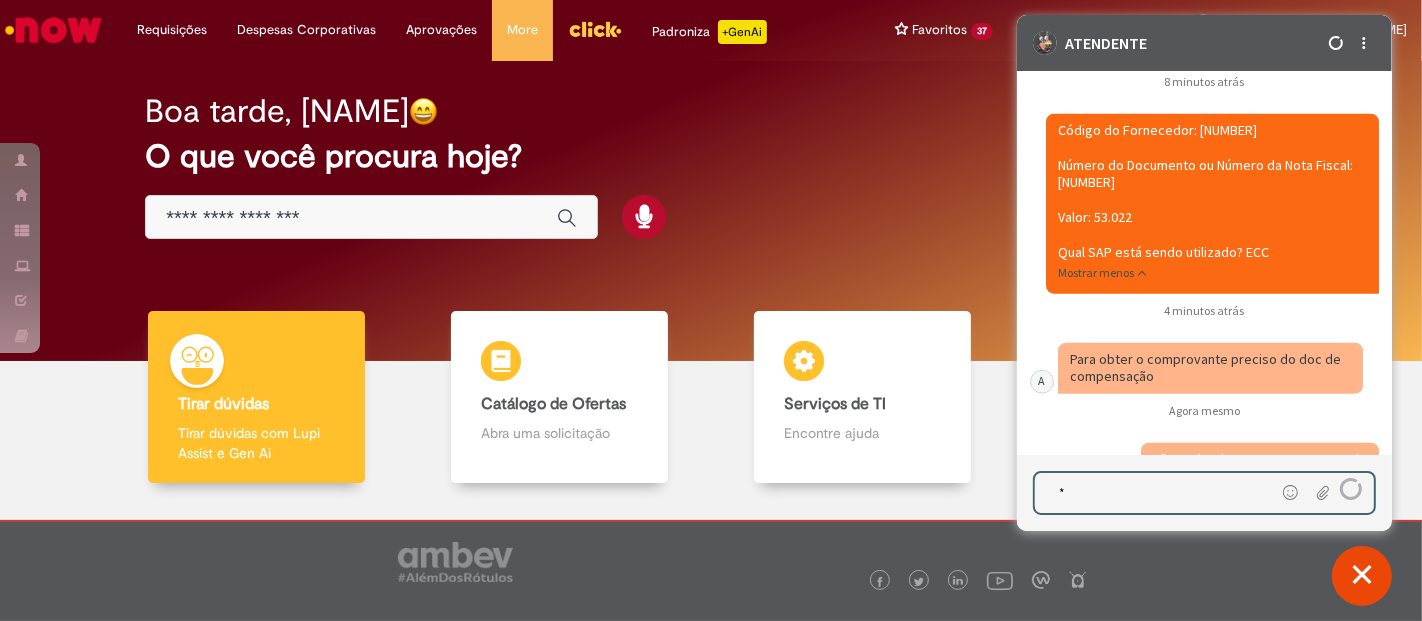 scroll, scrollTop: 8195, scrollLeft: 0, axis: vertical 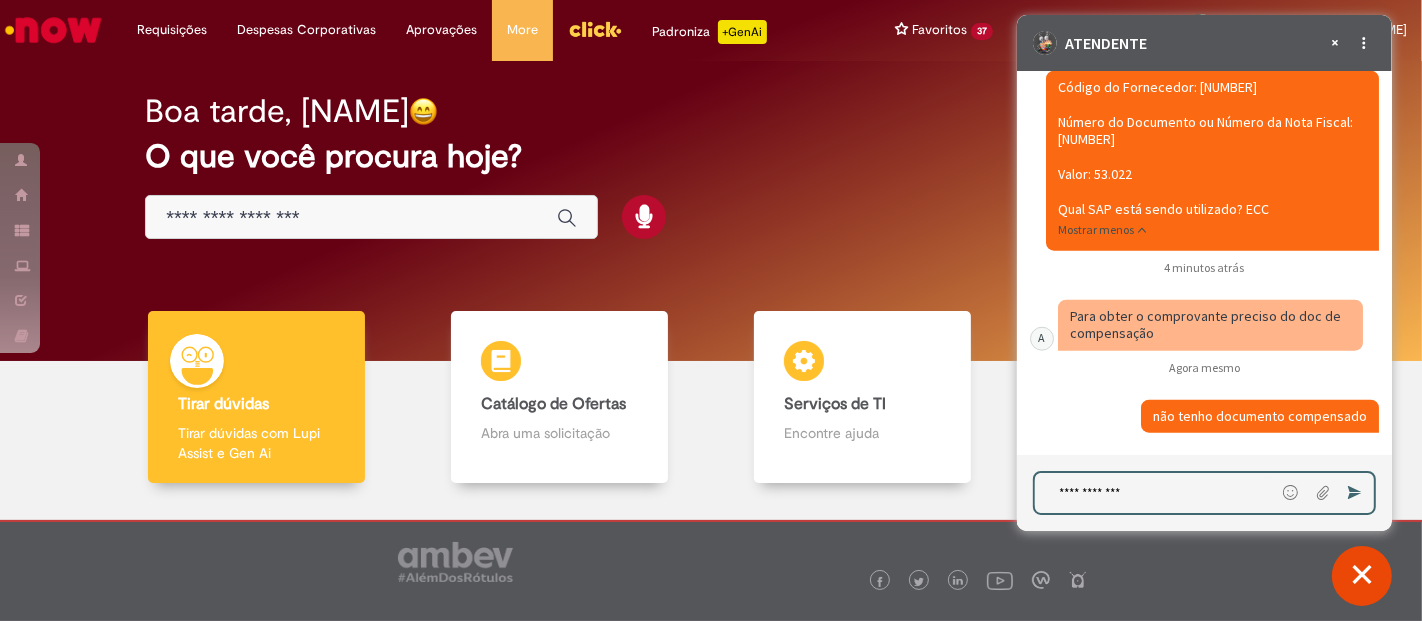 type on "**********" 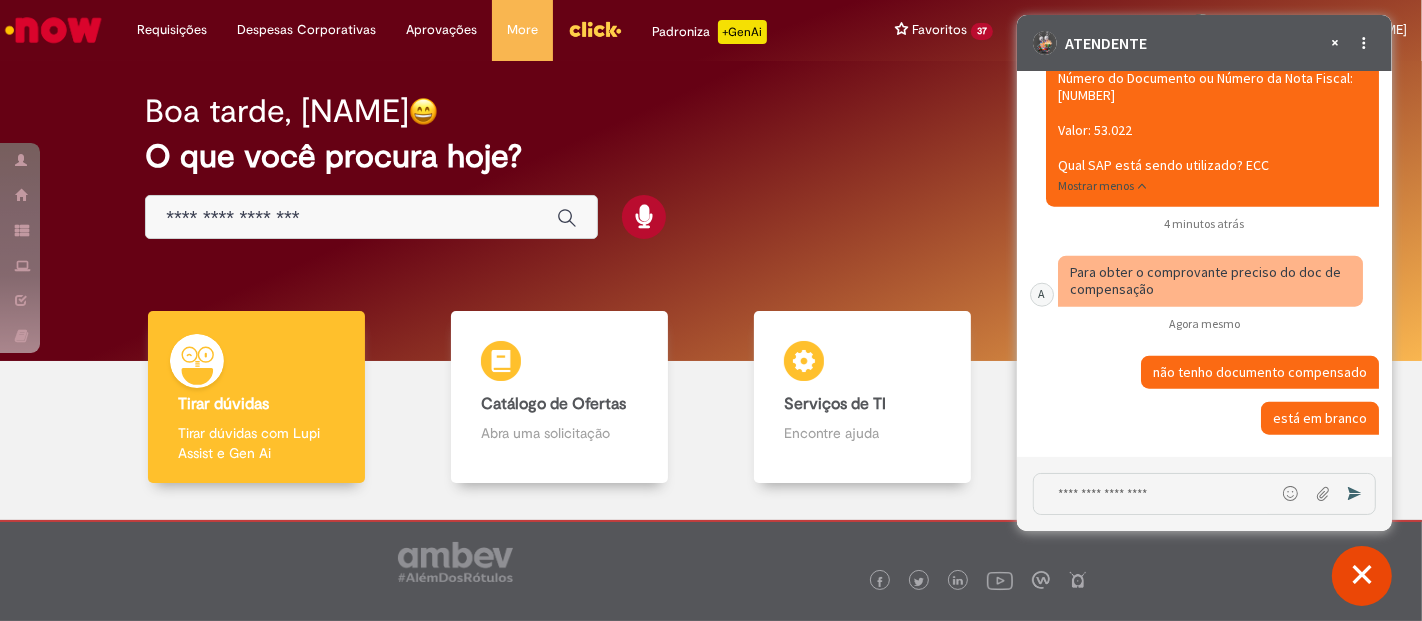 scroll, scrollTop: 8240, scrollLeft: 0, axis: vertical 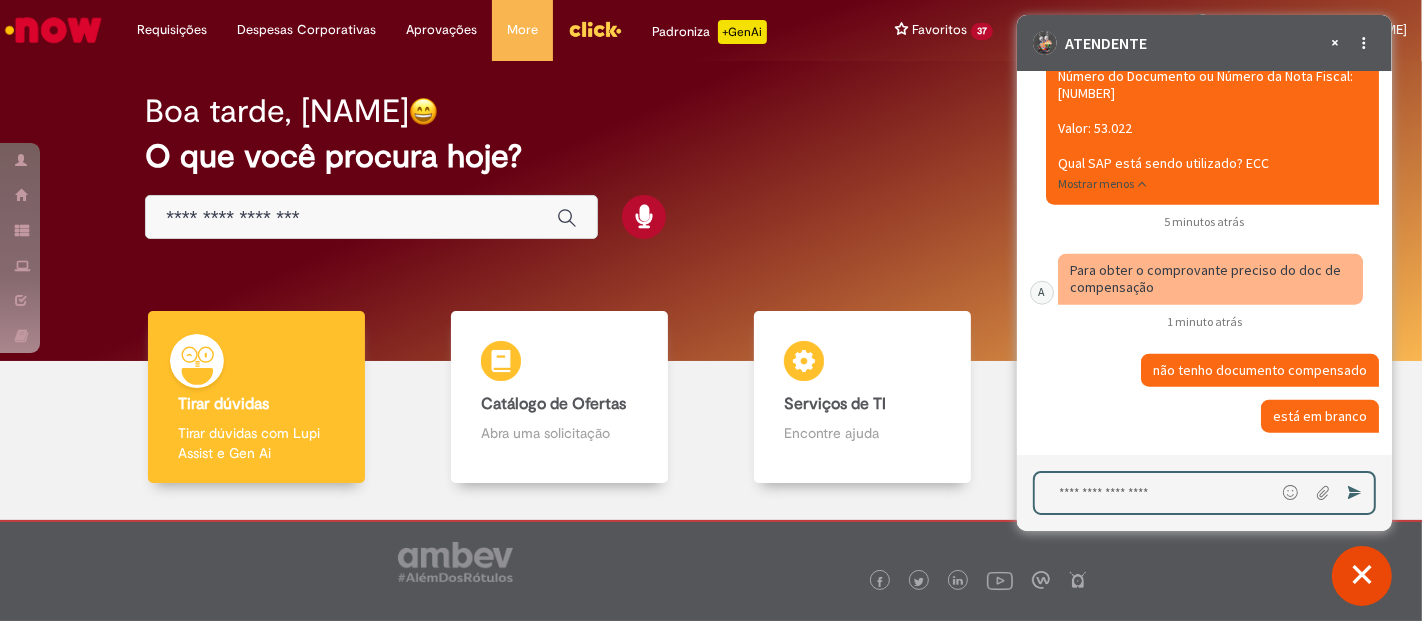 click at bounding box center (1154, 493) 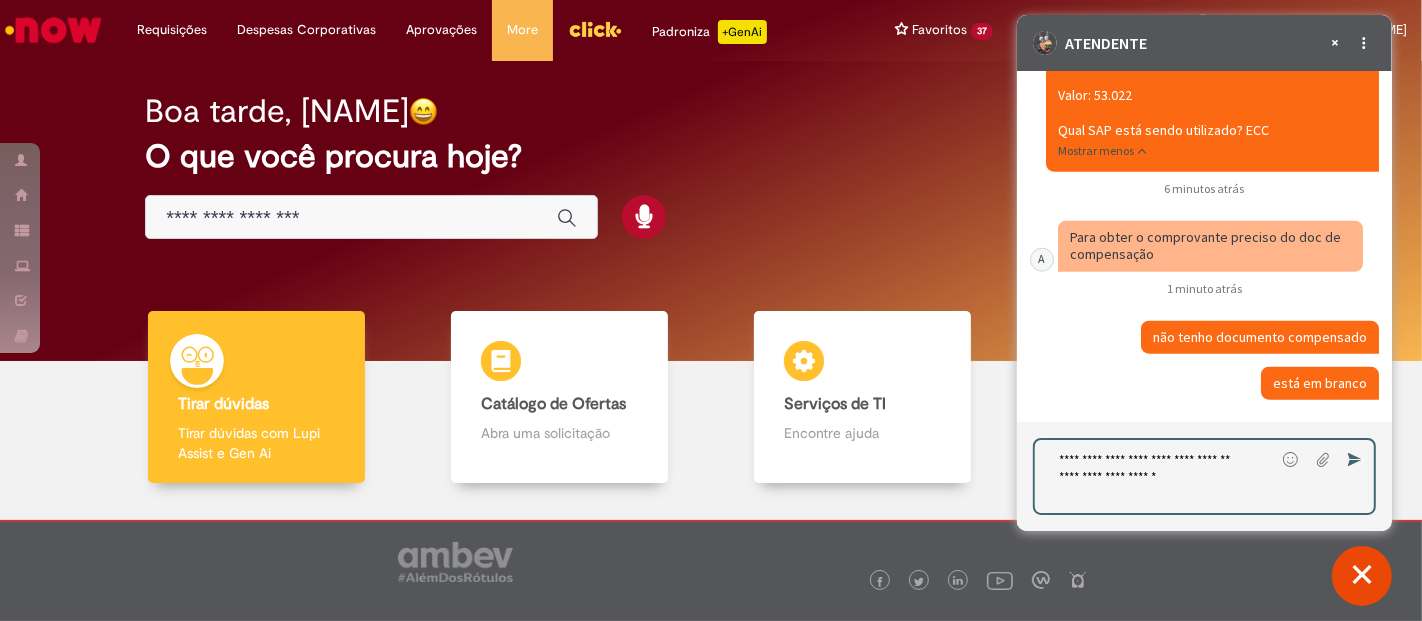 paste on "**********" 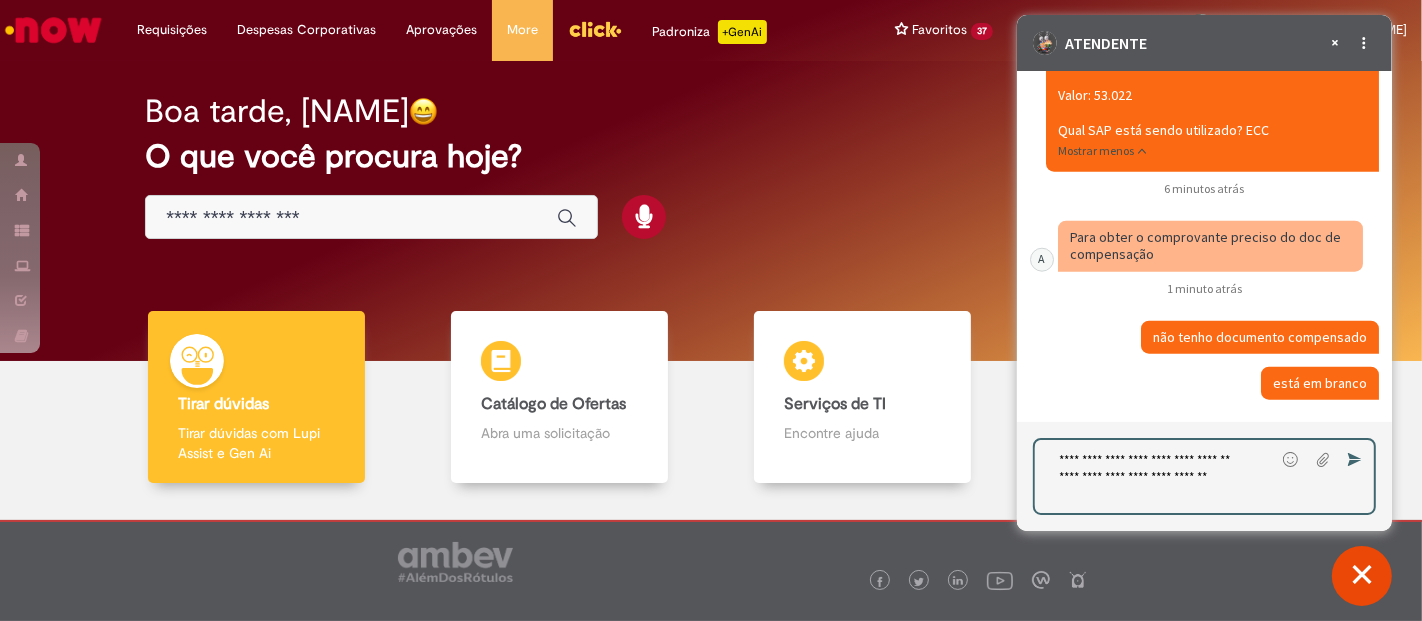 scroll, scrollTop: 1, scrollLeft: 0, axis: vertical 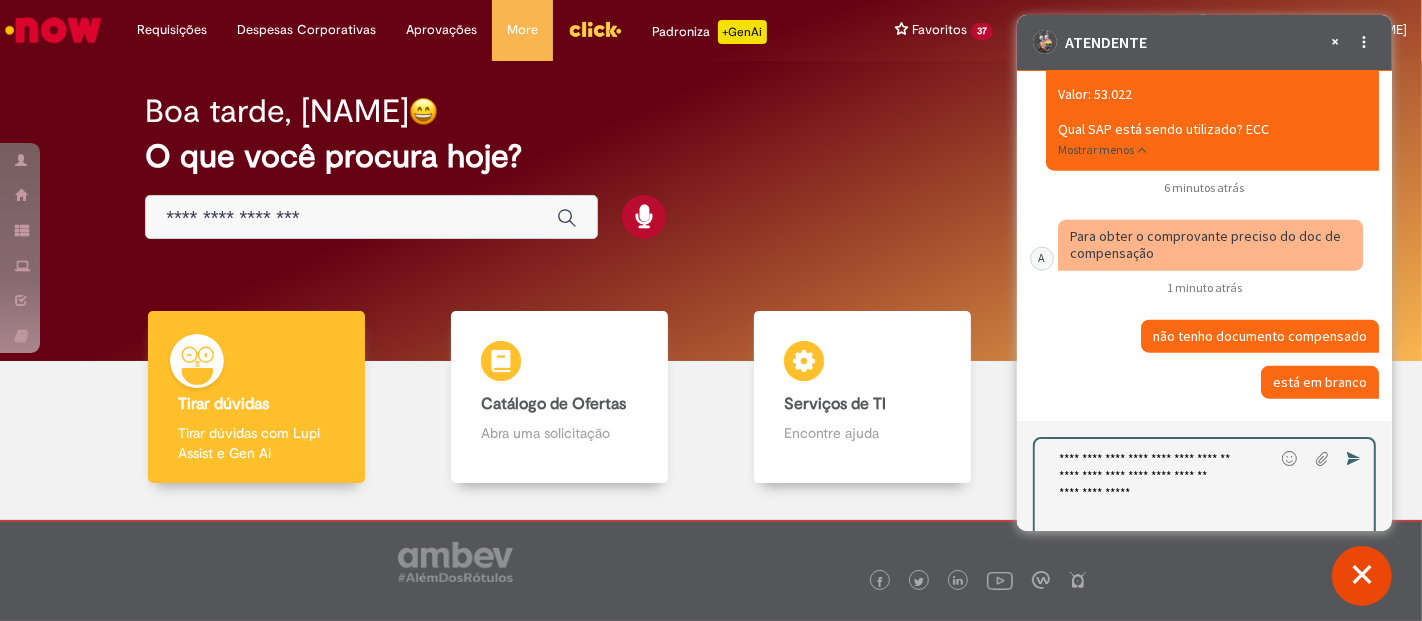 click on "**********" at bounding box center (1145, 491) 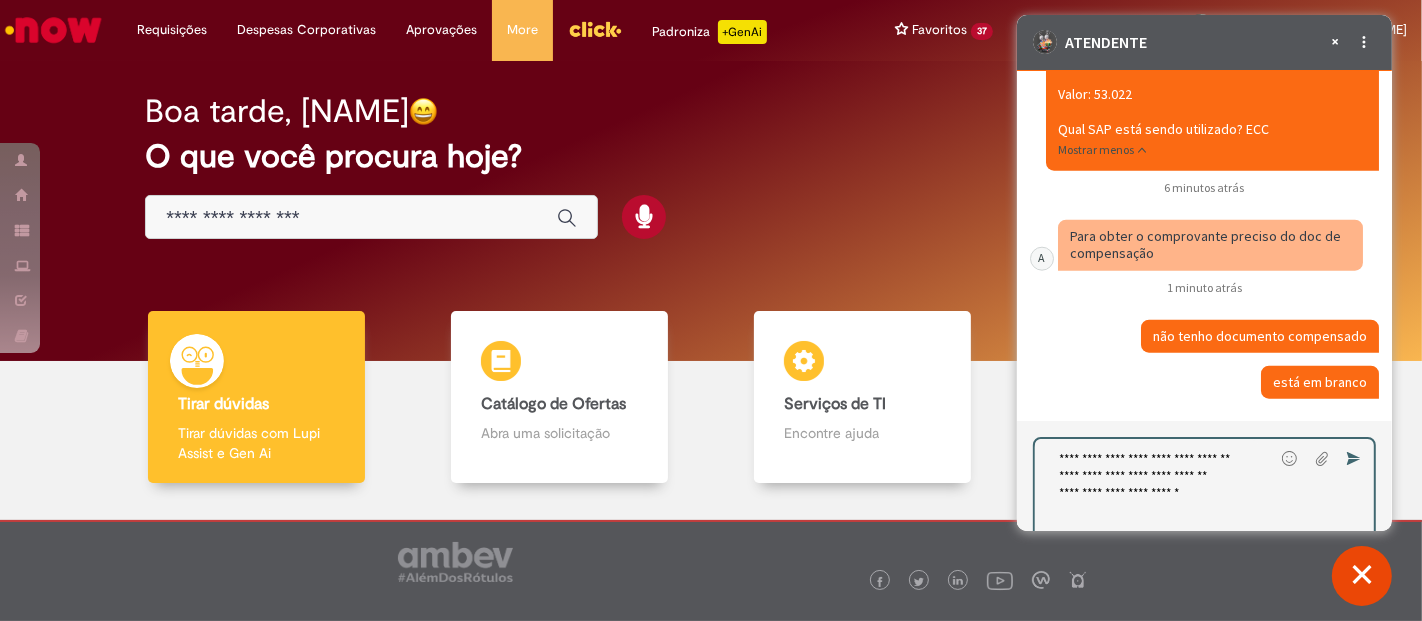 scroll, scrollTop: 17, scrollLeft: 0, axis: vertical 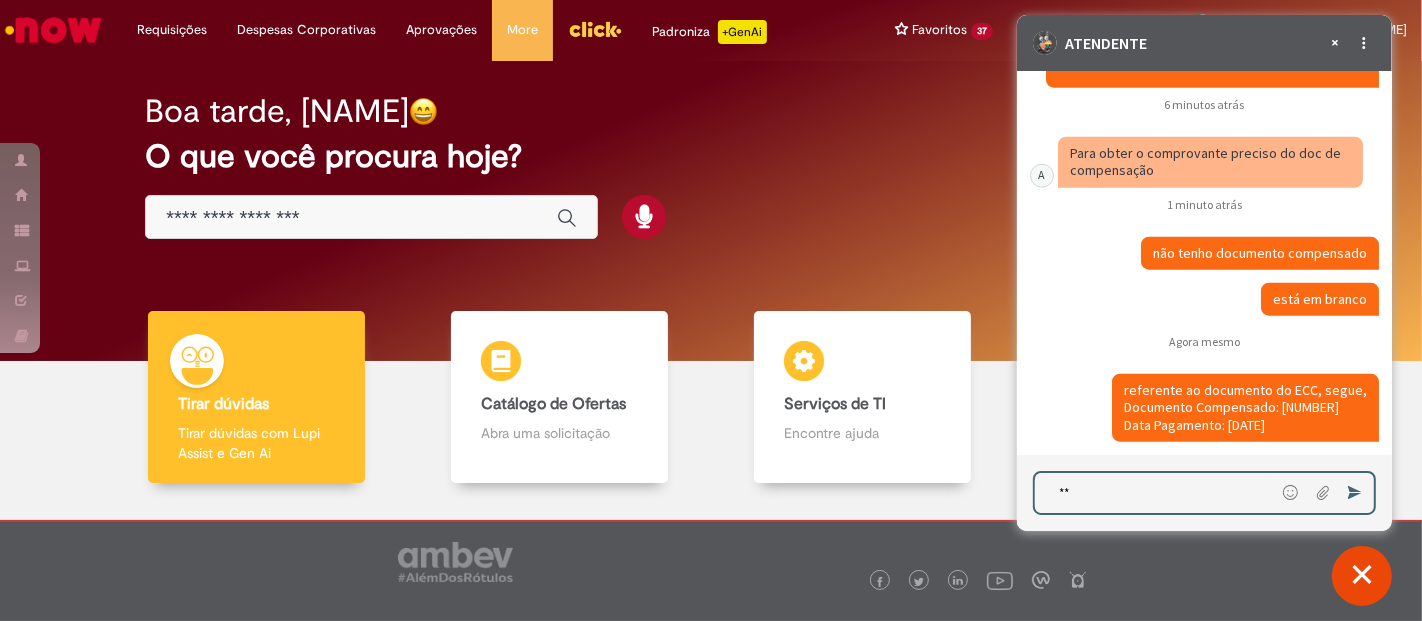type on "*" 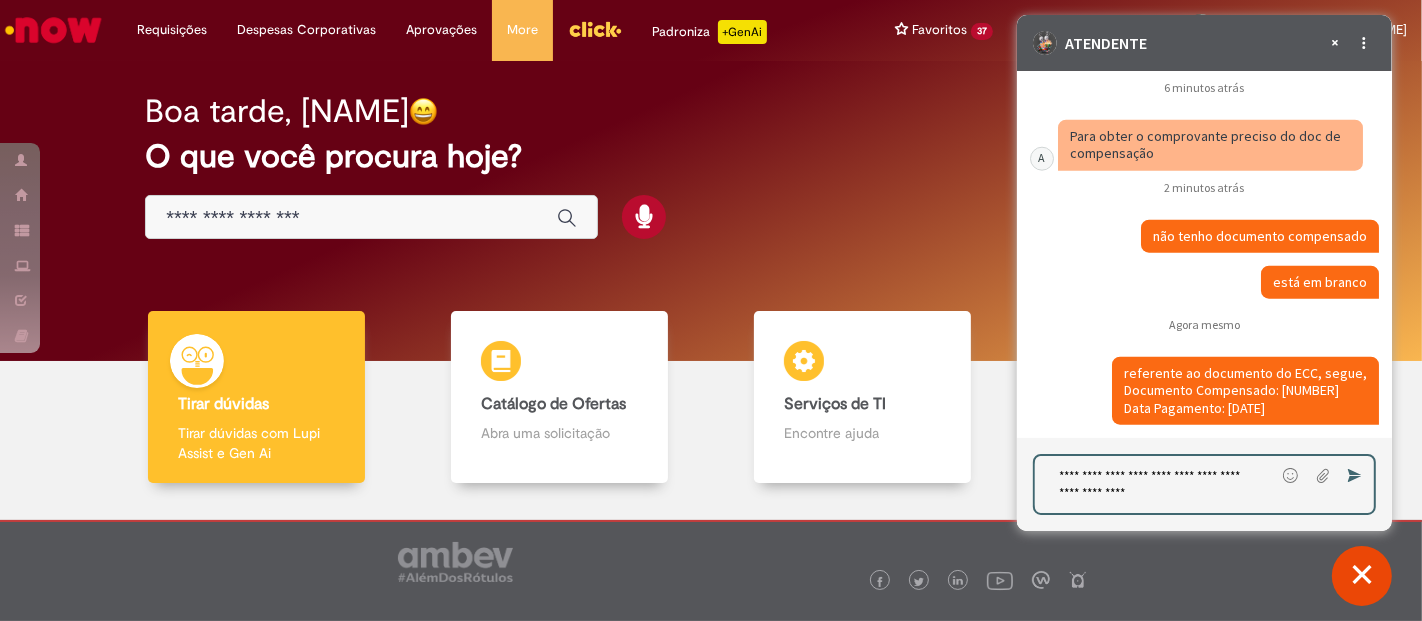 type on "**********" 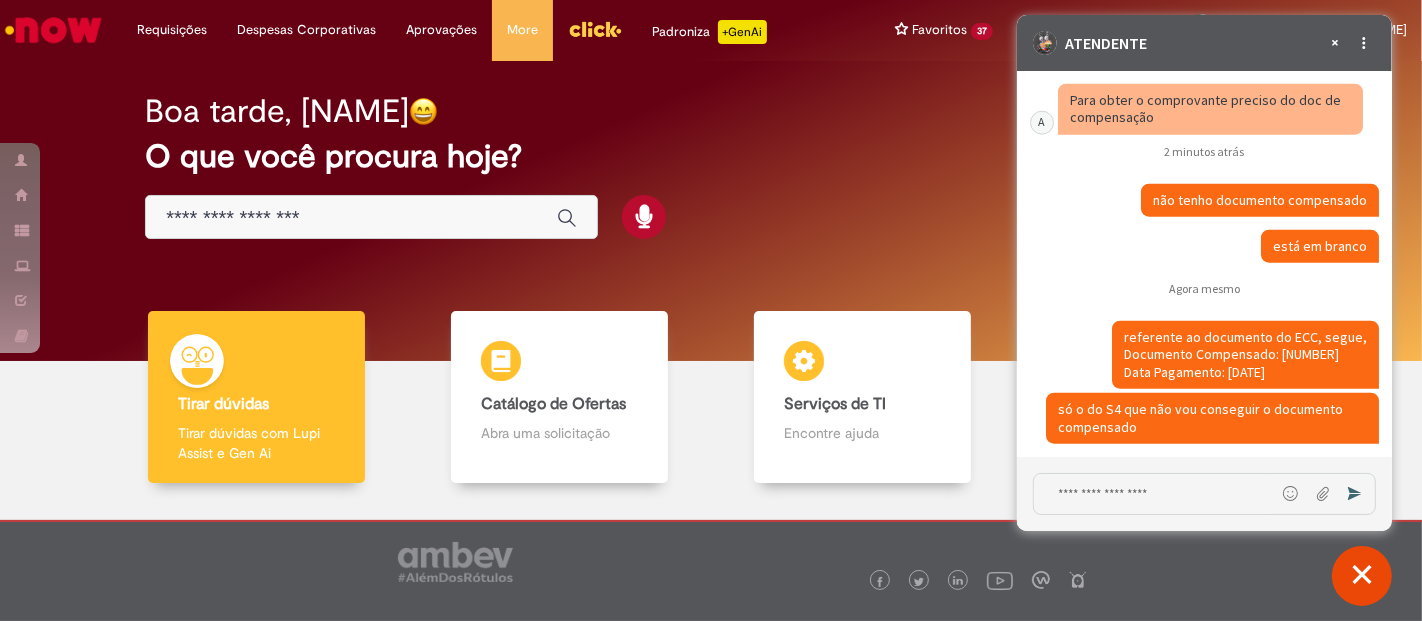 scroll, scrollTop: 8412, scrollLeft: 0, axis: vertical 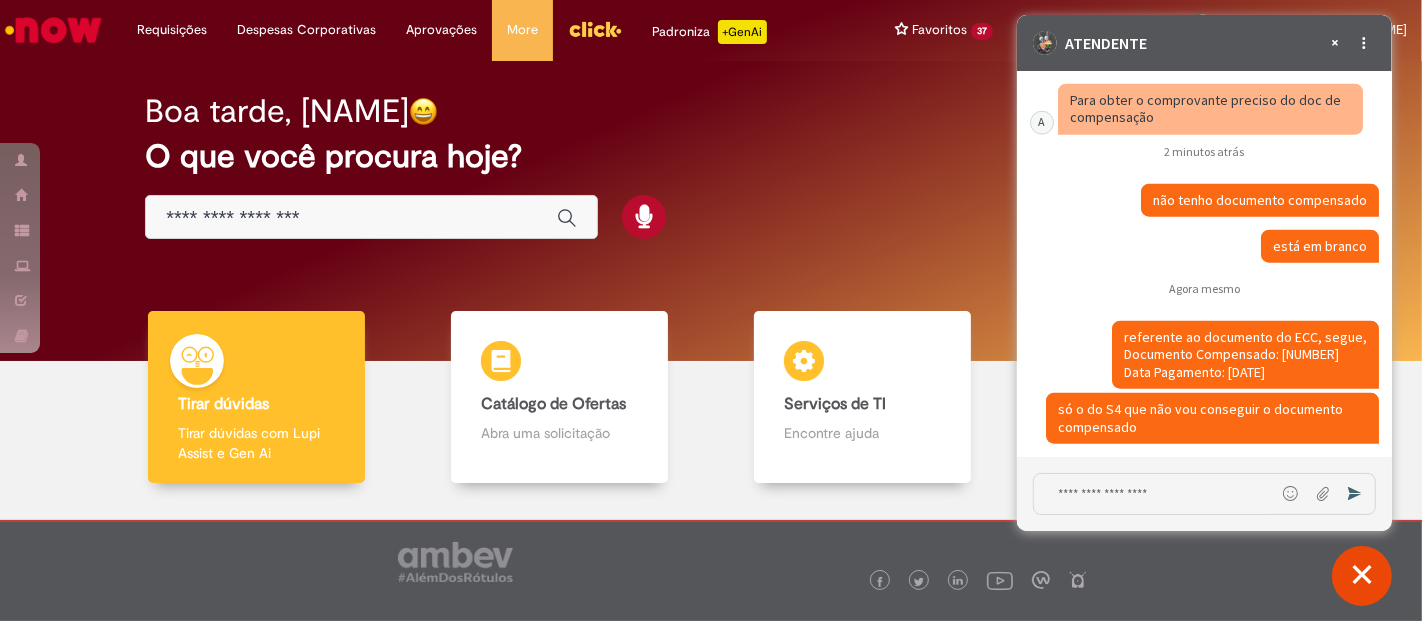 click on "O que você procura hoje?" at bounding box center [711, 156] 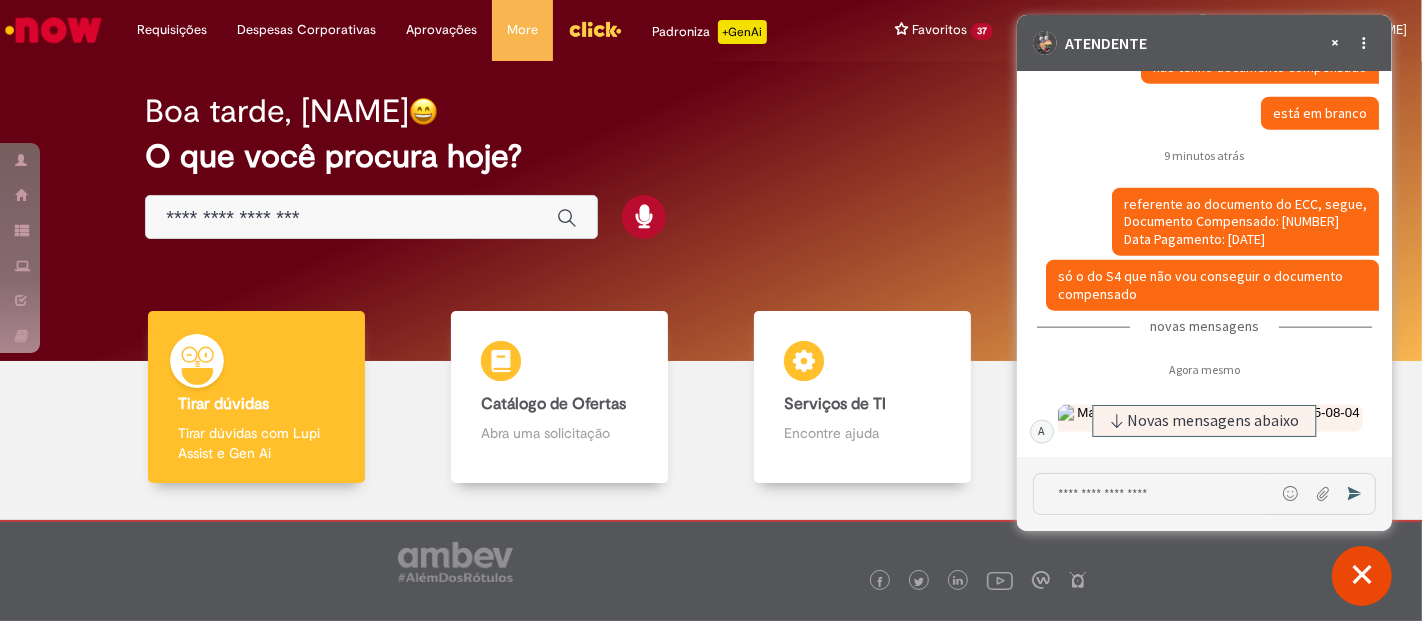 scroll, scrollTop: 8737, scrollLeft: 0, axis: vertical 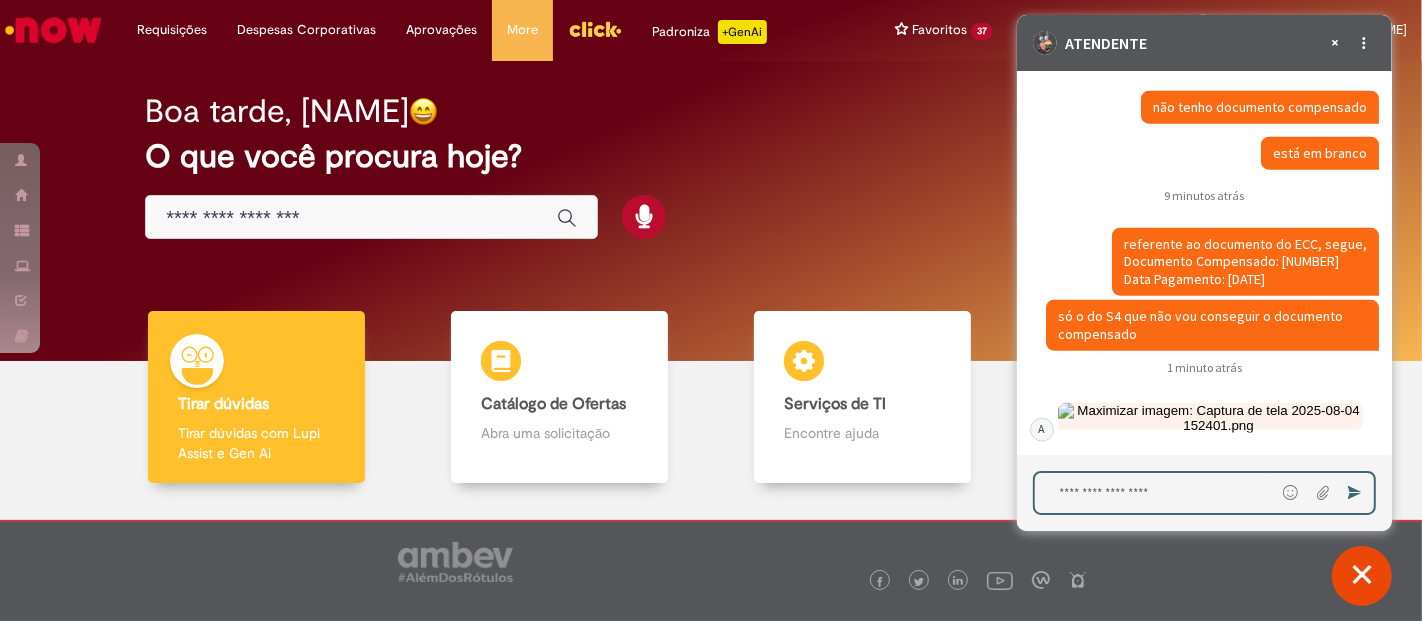 click at bounding box center (1154, 493) 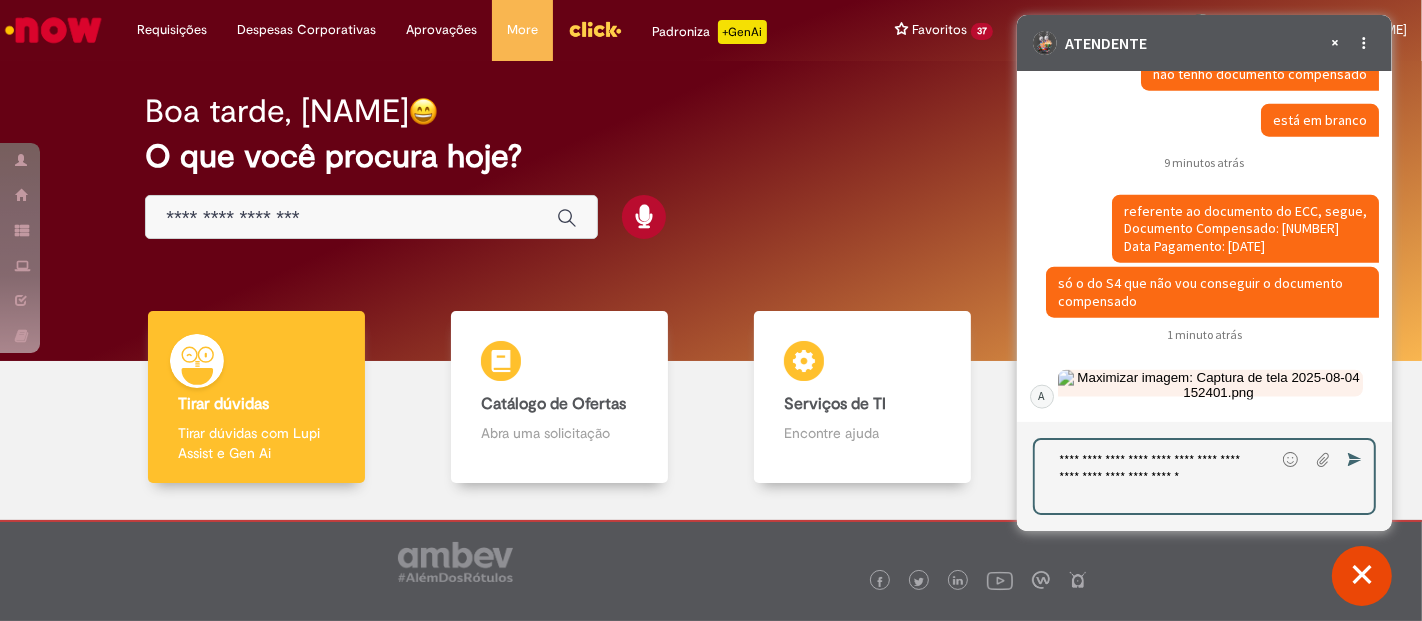 type on "**********" 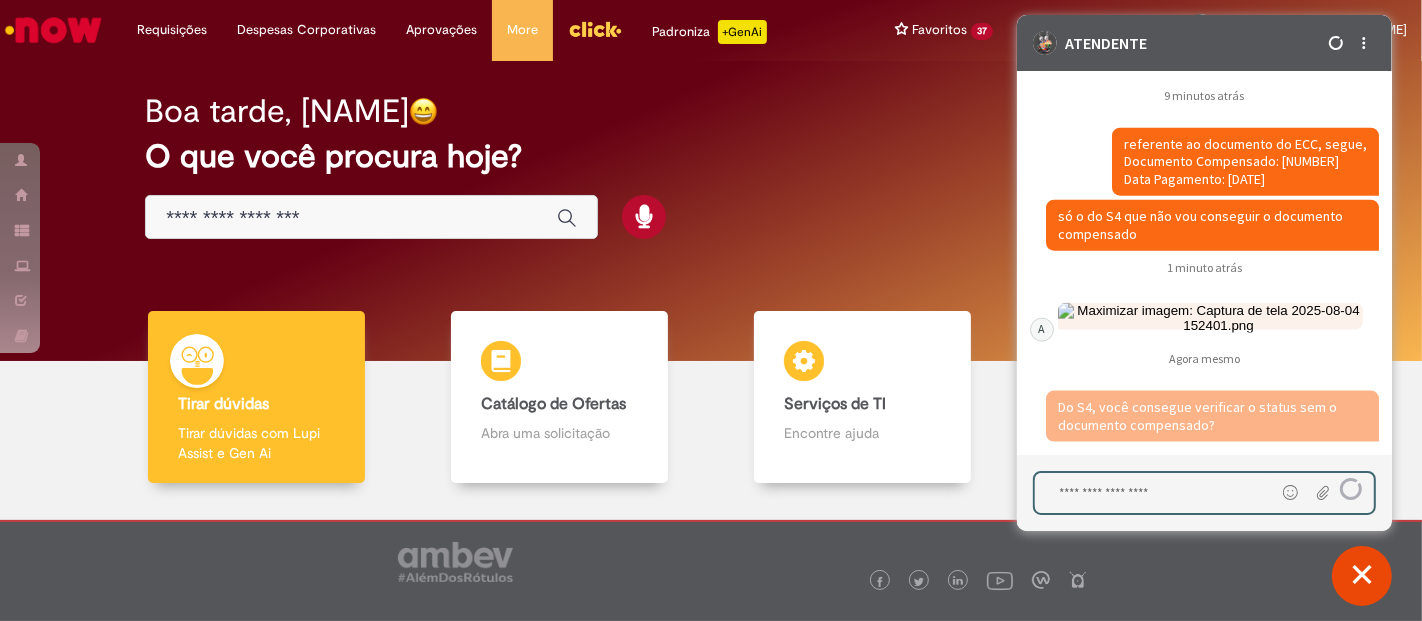 scroll, scrollTop: 8797, scrollLeft: 0, axis: vertical 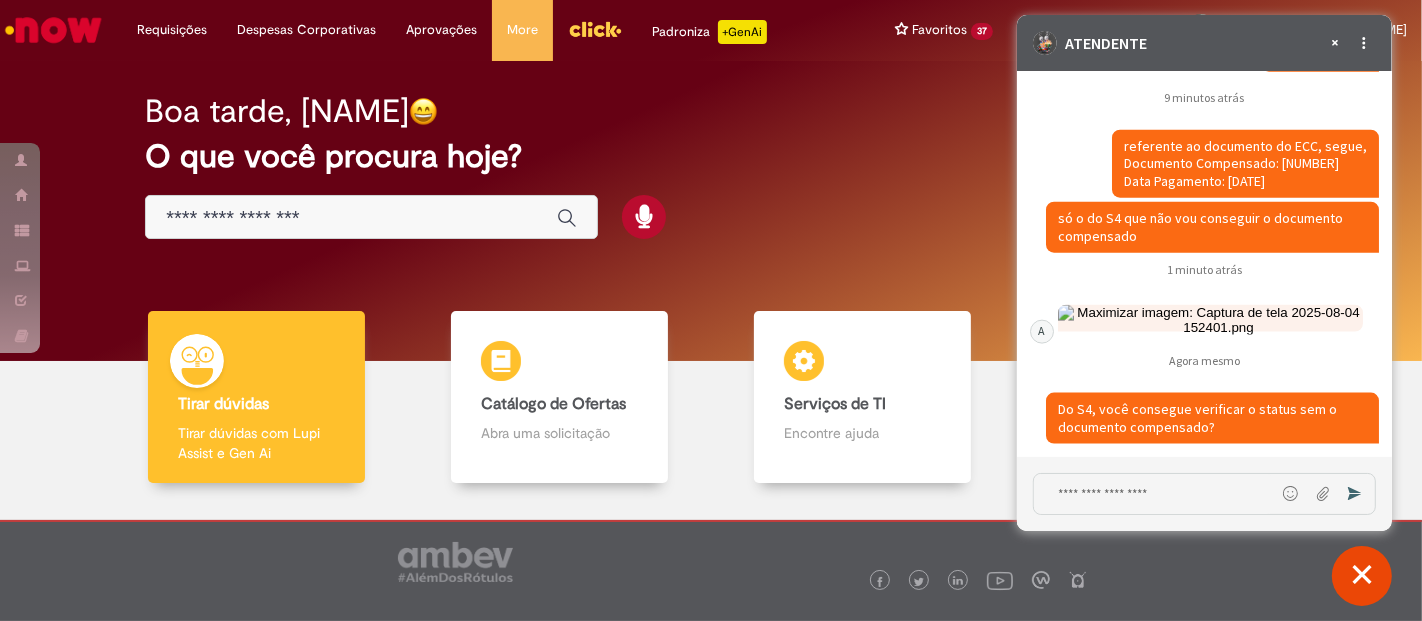 click 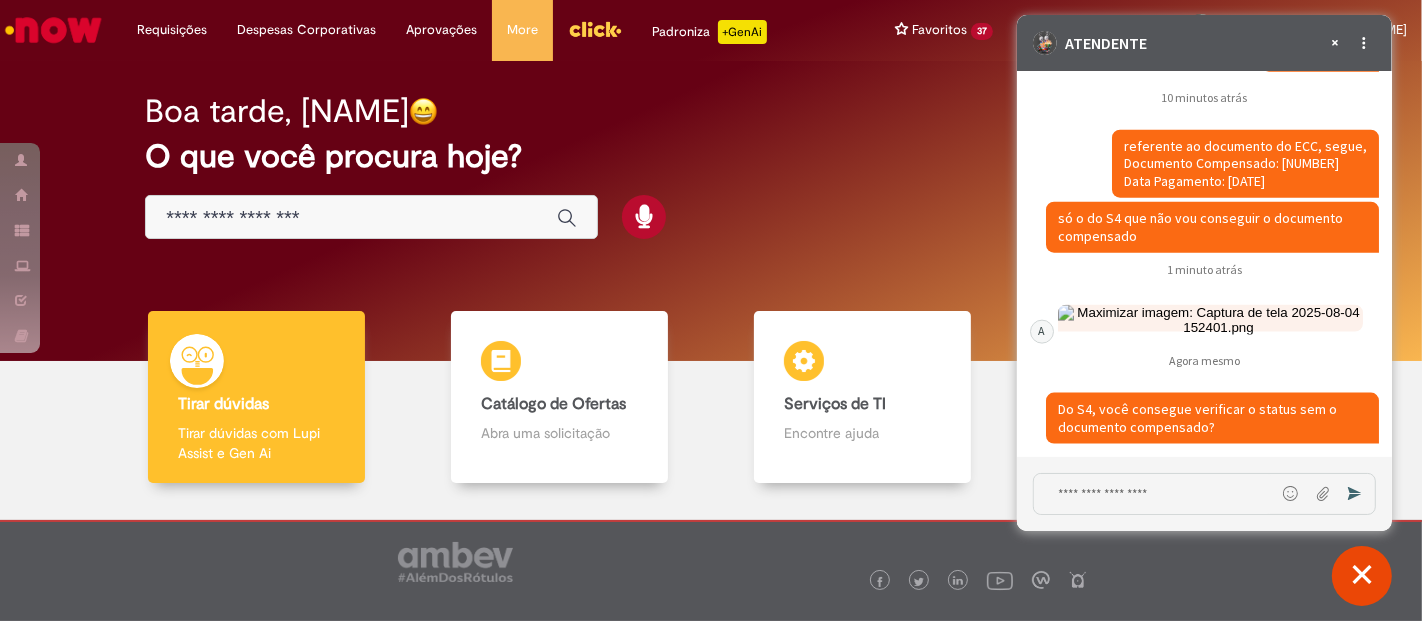 click 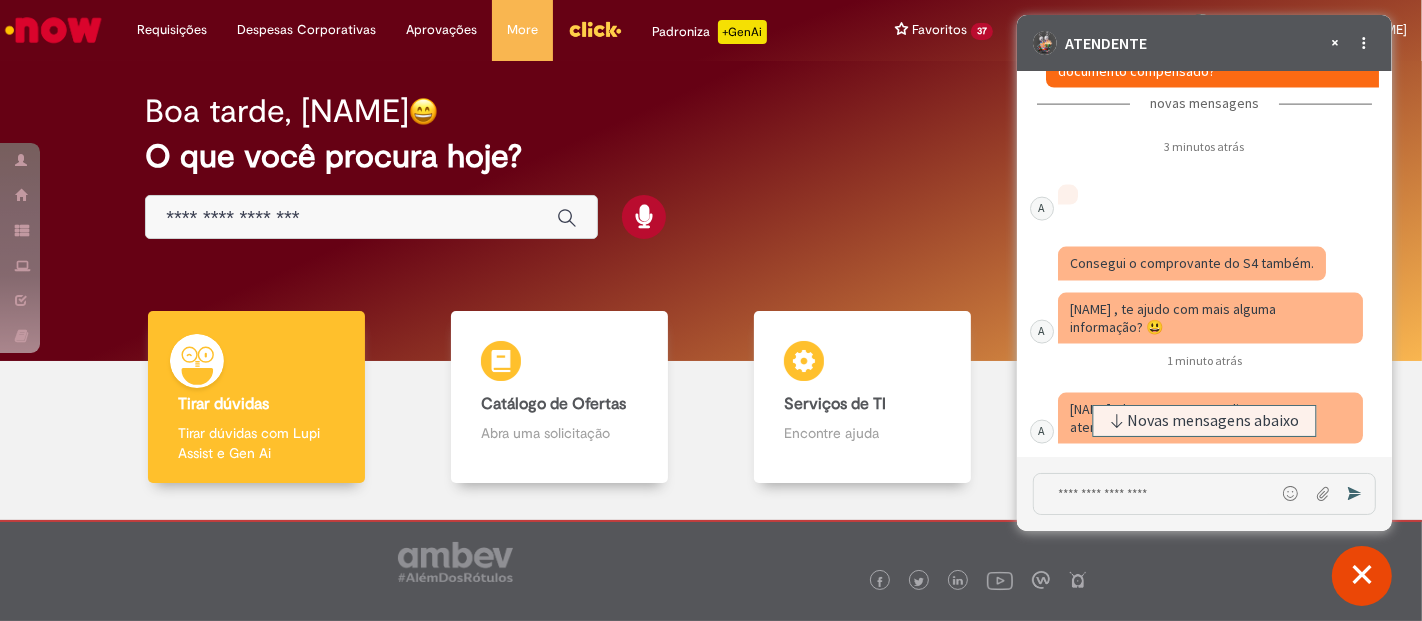 scroll, scrollTop: 9348, scrollLeft: 0, axis: vertical 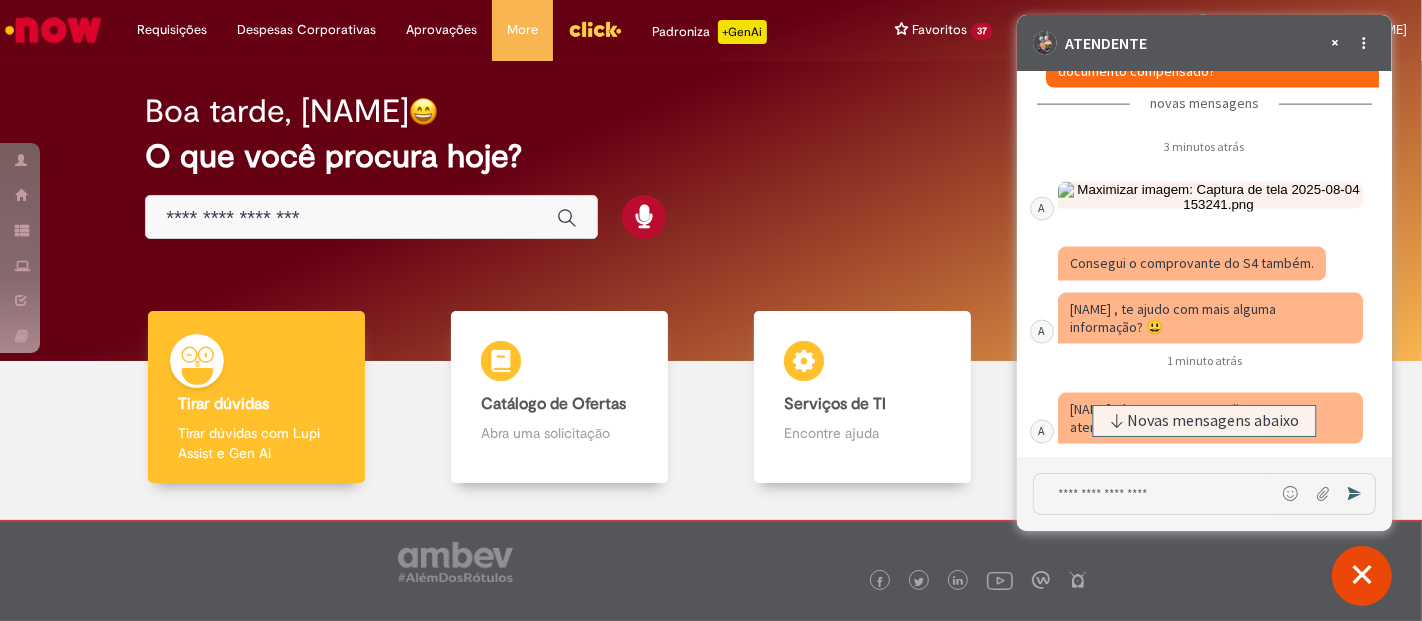 drag, startPoint x: 1129, startPoint y: 473, endPoint x: 1126, endPoint y: 496, distance: 23.194826 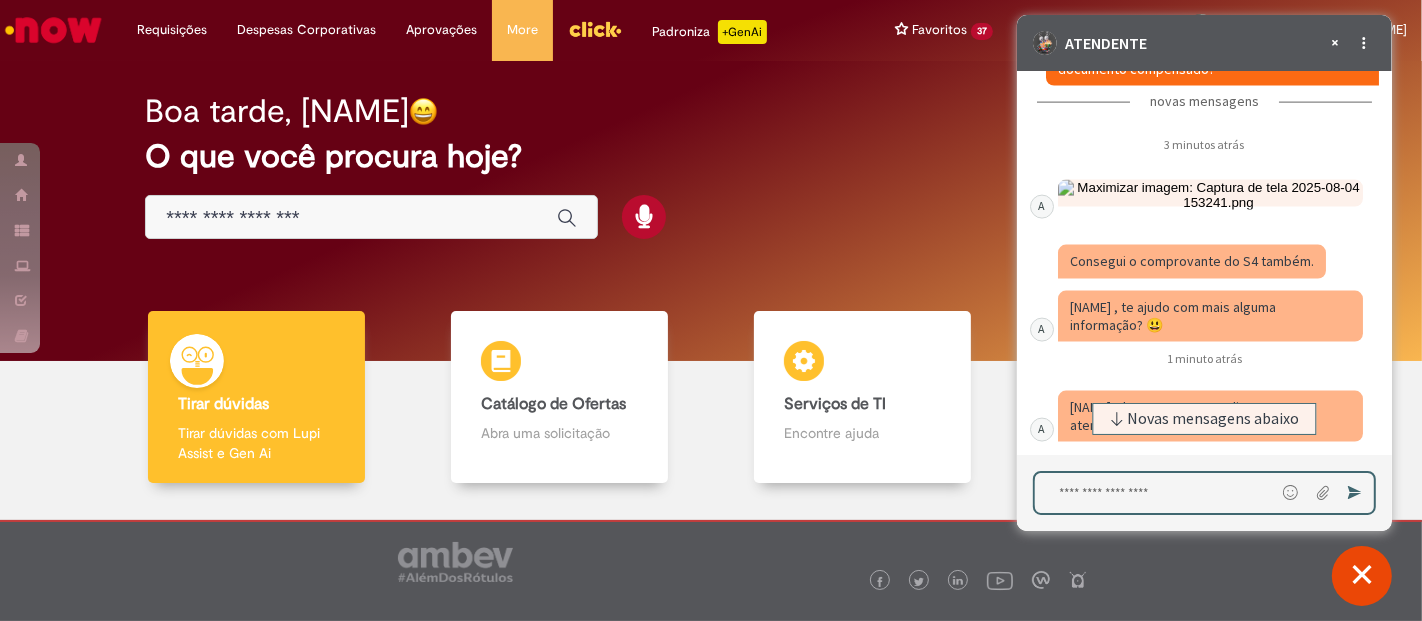 click at bounding box center (1154, 493) 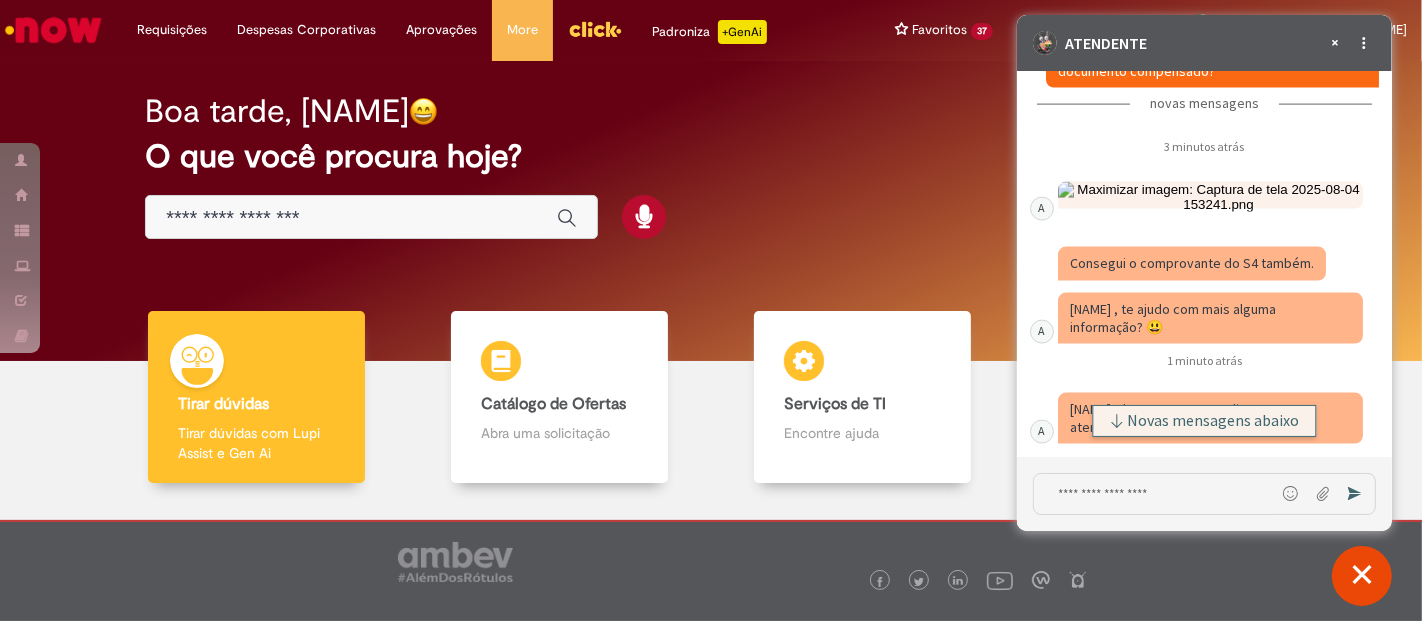 click on "Novas mensagens abaixo" at bounding box center [1213, 421] 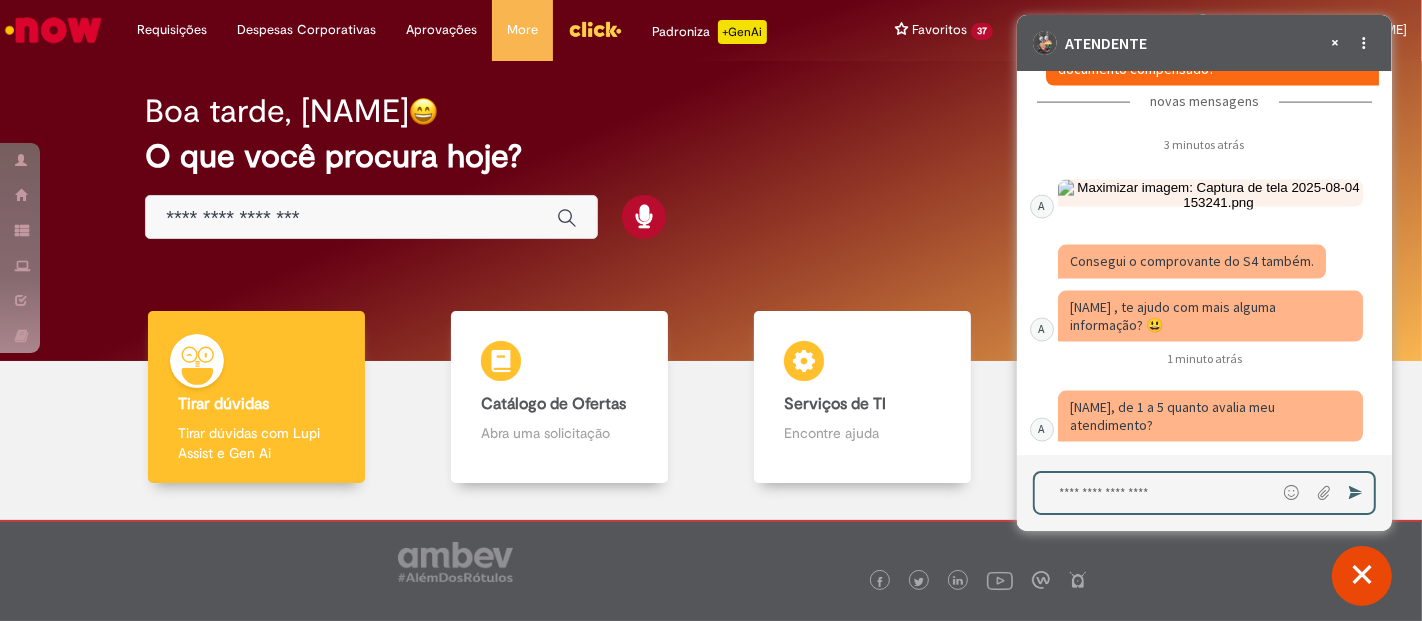 click at bounding box center [1154, 493] 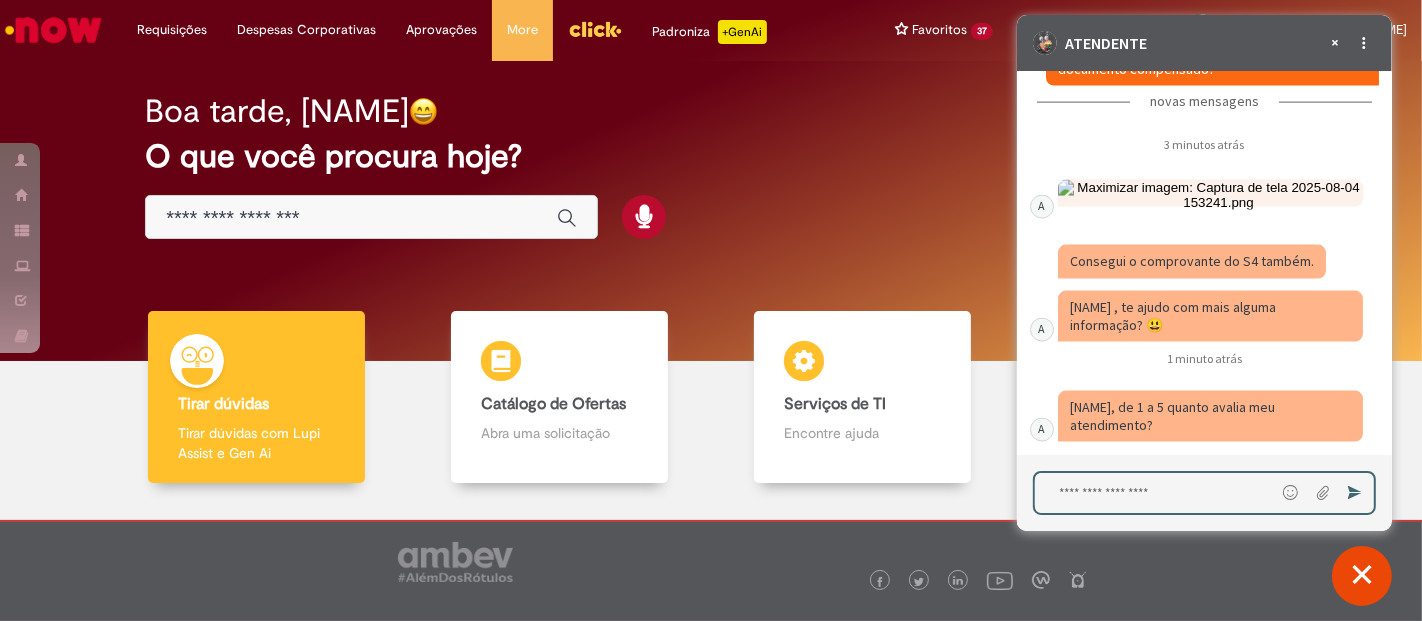 type on "*" 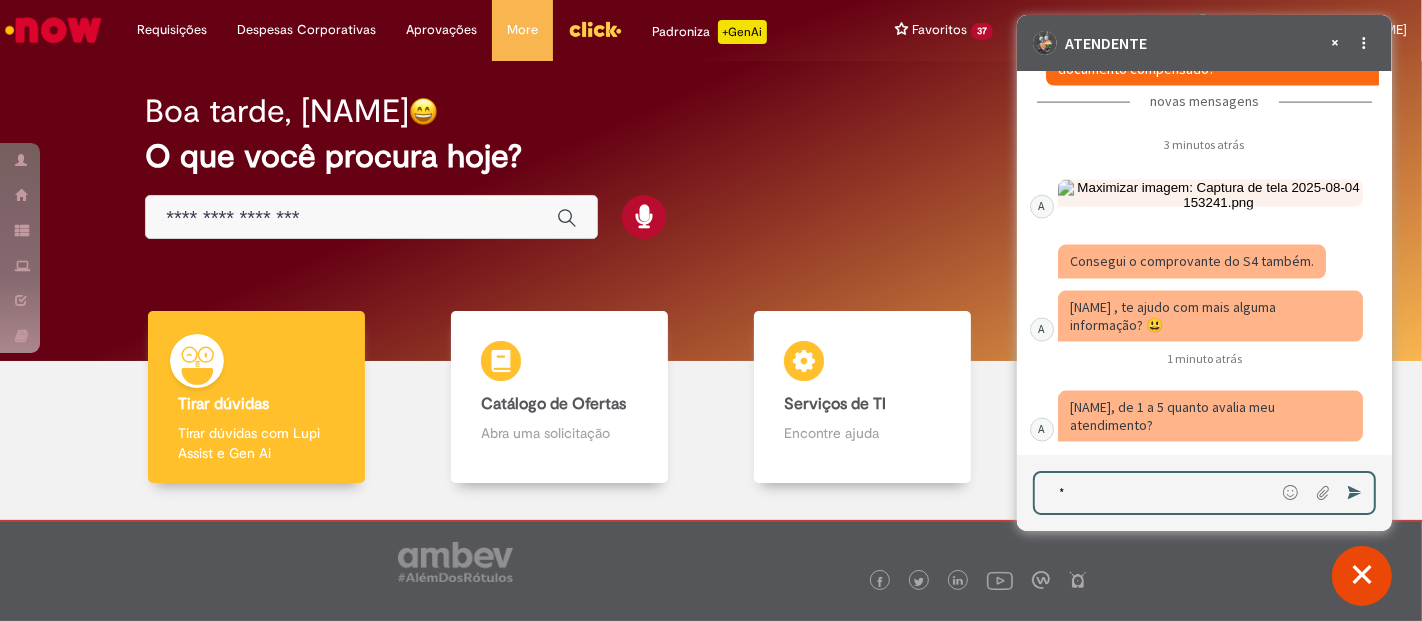 type 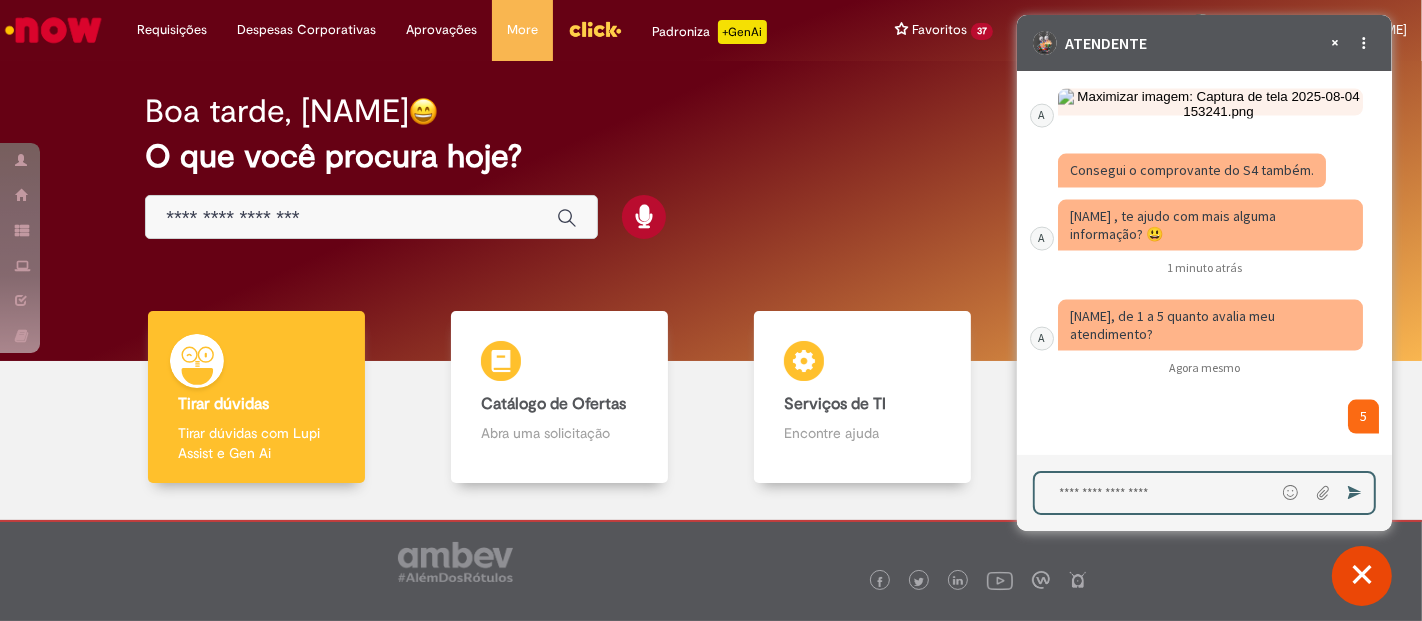 scroll, scrollTop: 9268, scrollLeft: 0, axis: vertical 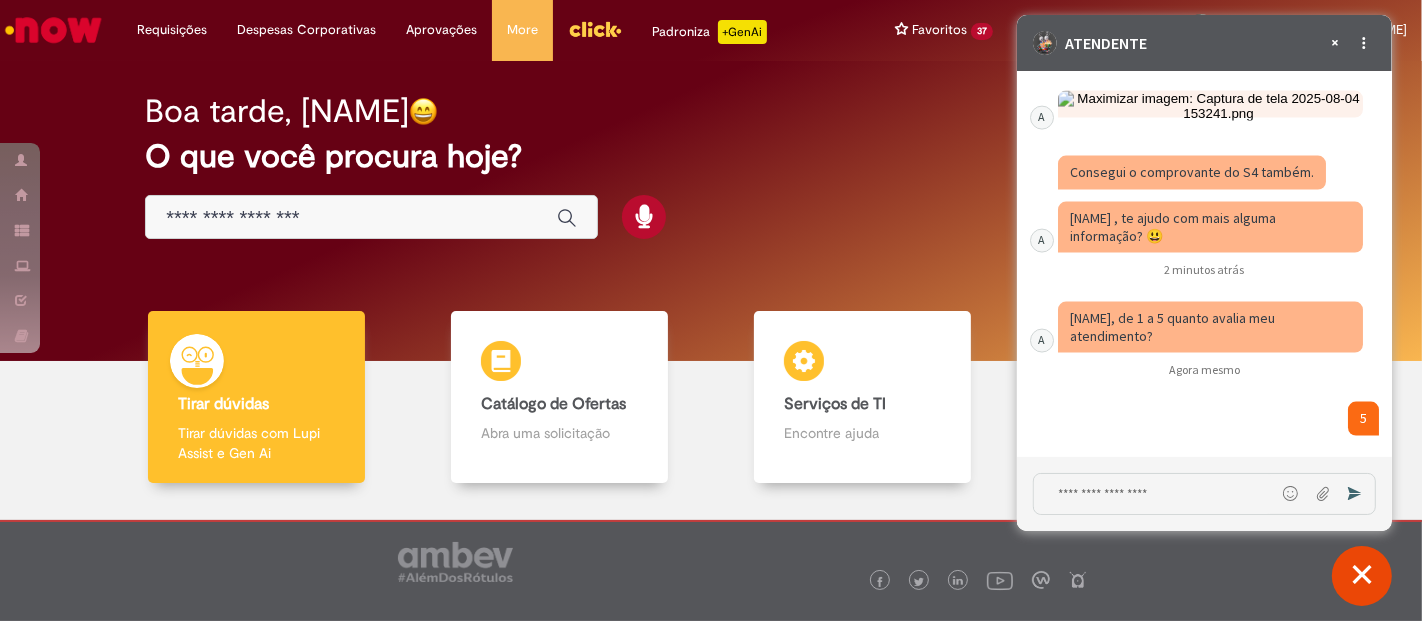 click 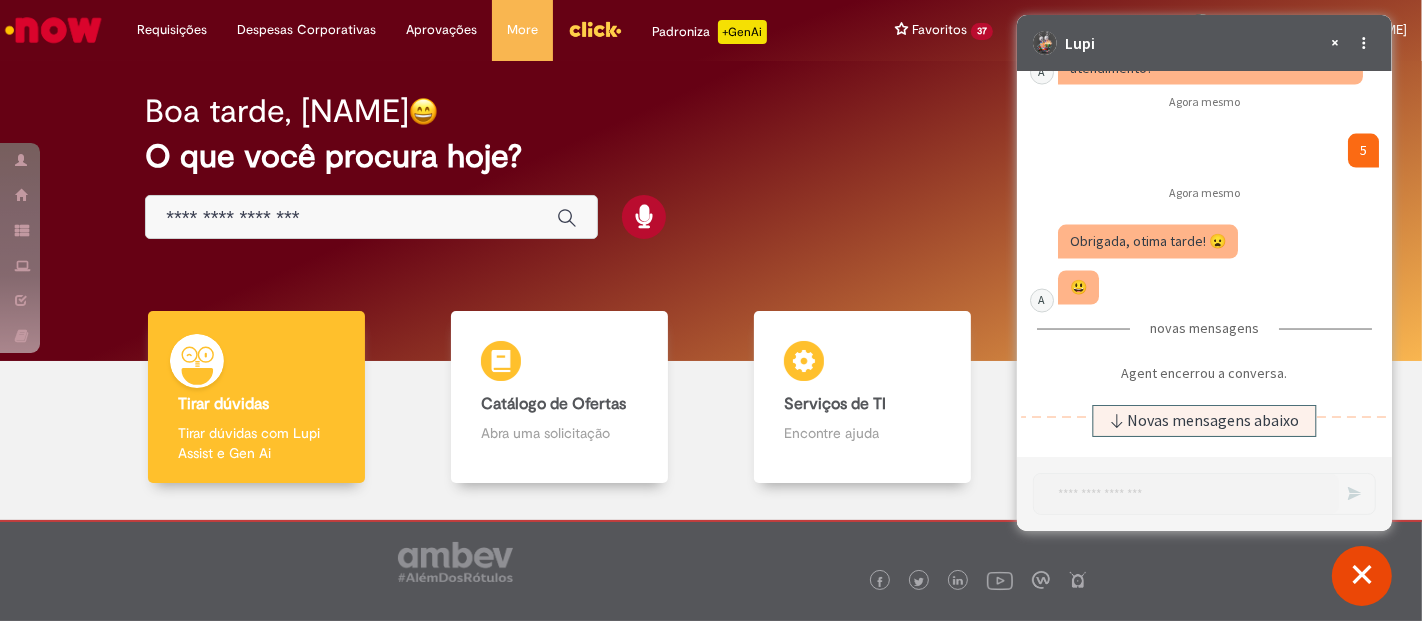 type on "1" 